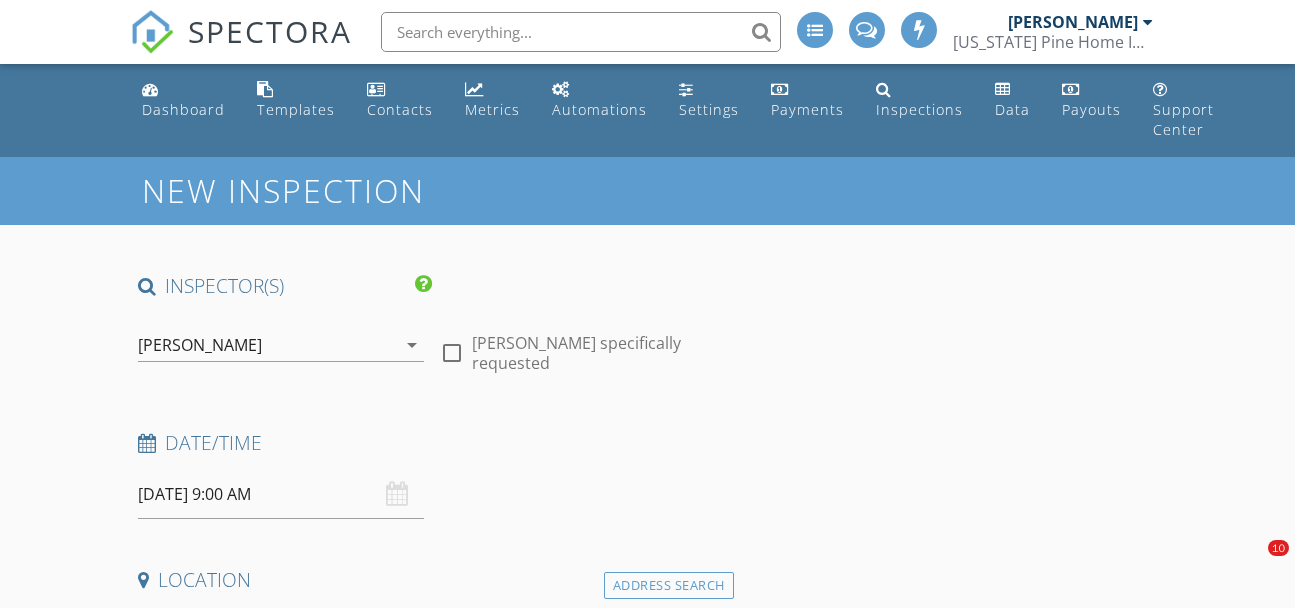 scroll, scrollTop: 1042, scrollLeft: 0, axis: vertical 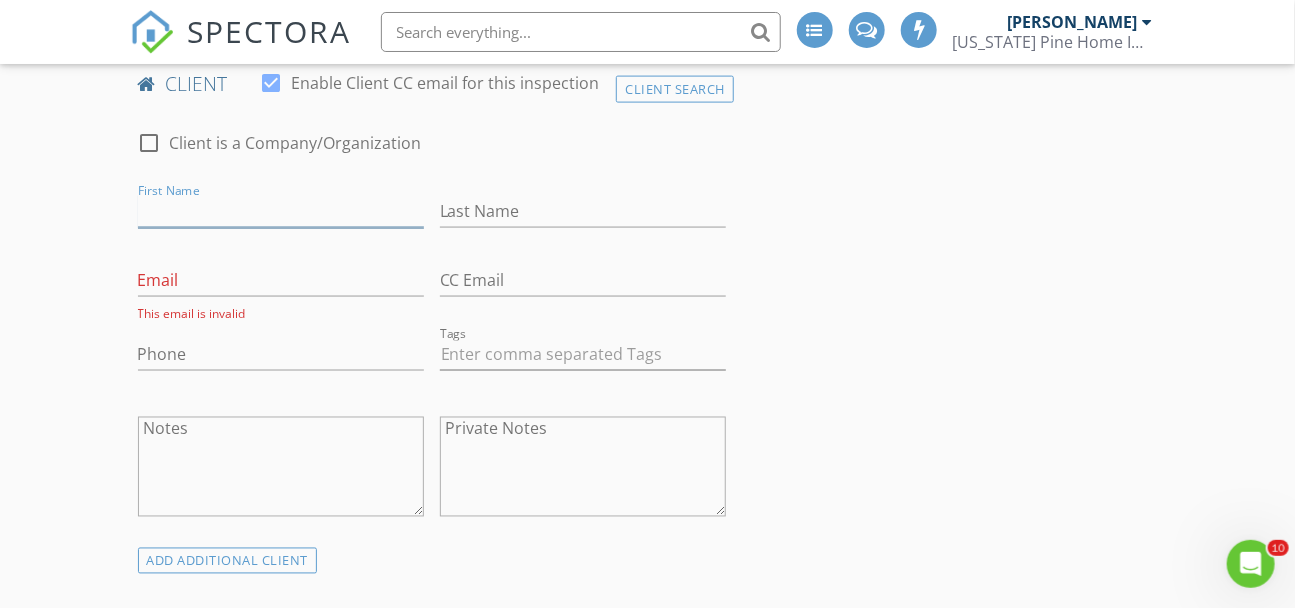 click on "First Name" at bounding box center (281, 211) 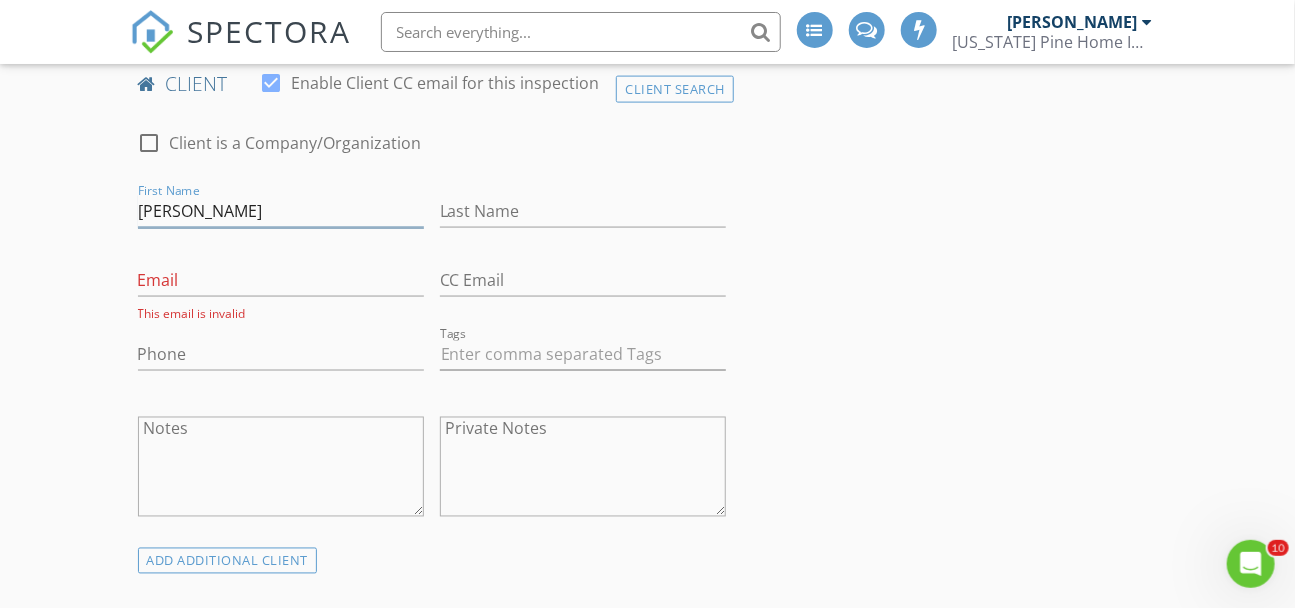 type on "[PERSON_NAME]" 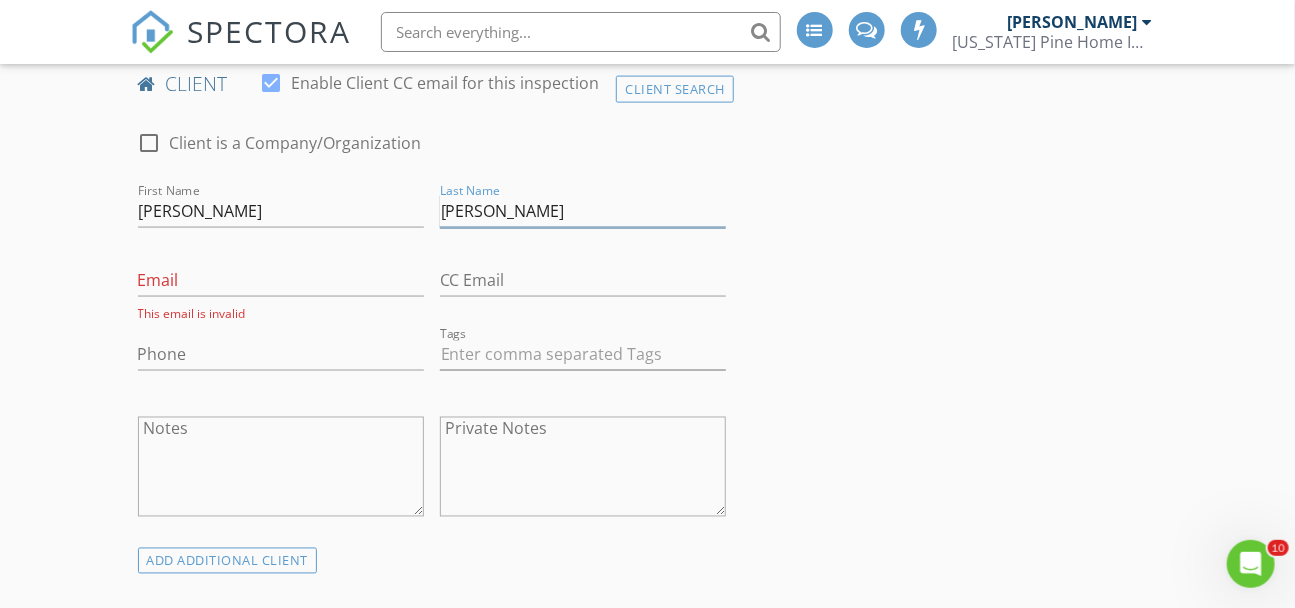 type on "[PERSON_NAME]" 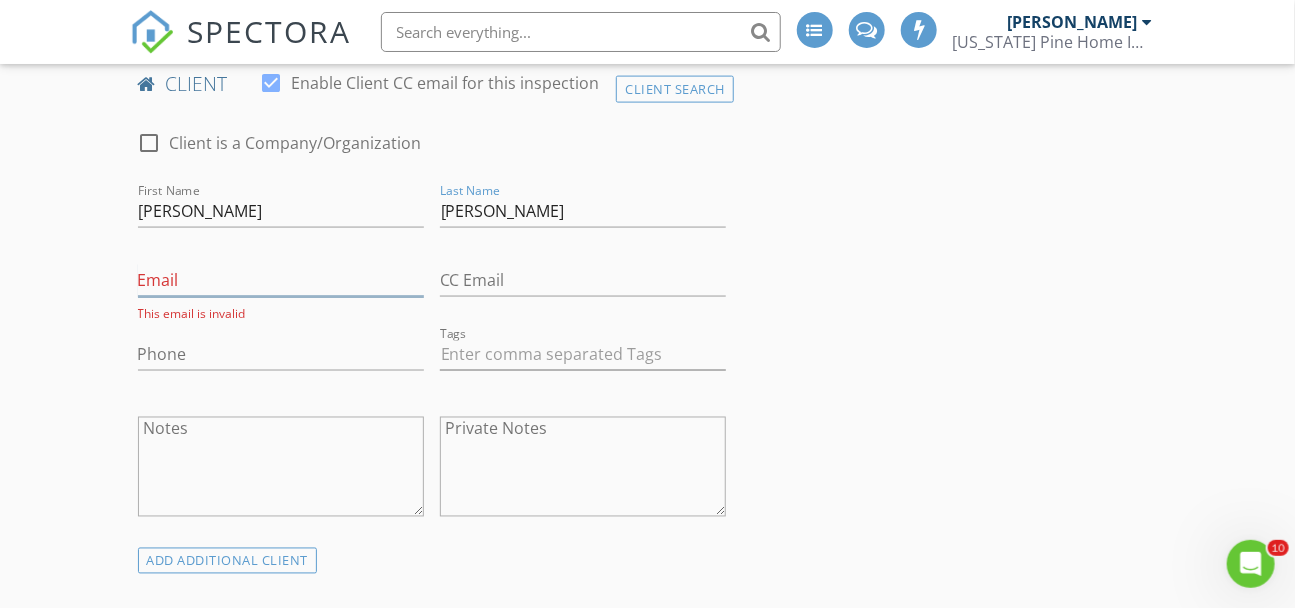 click on "Email" at bounding box center (281, 280) 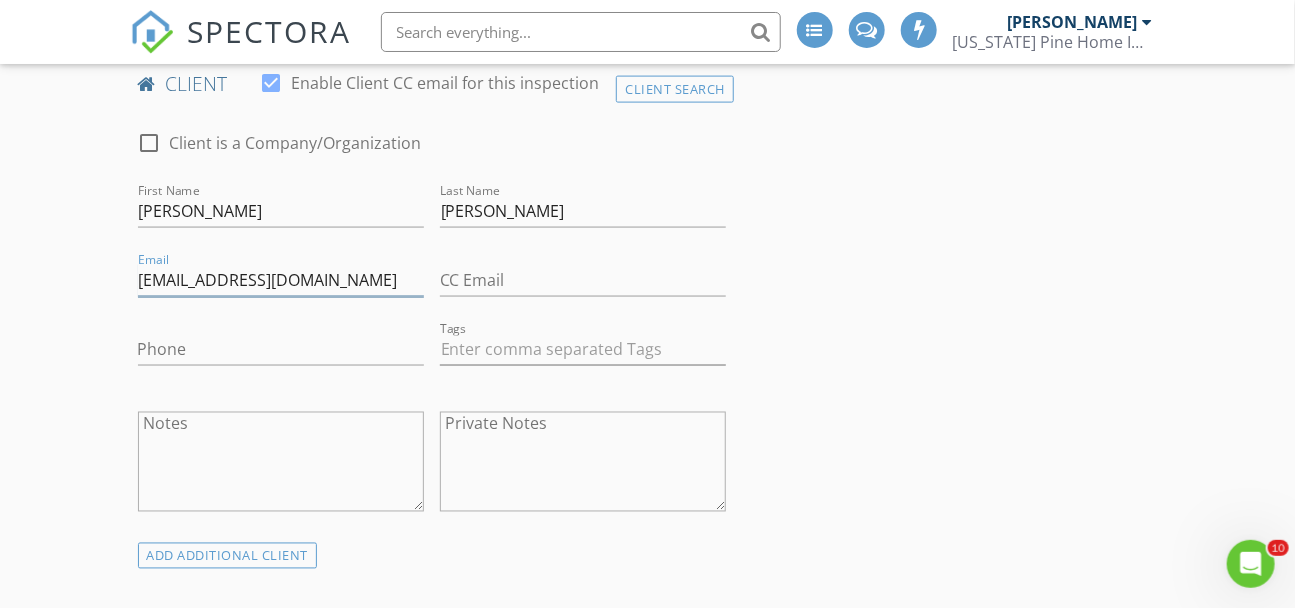 type on "hbui69@yahoo.com" 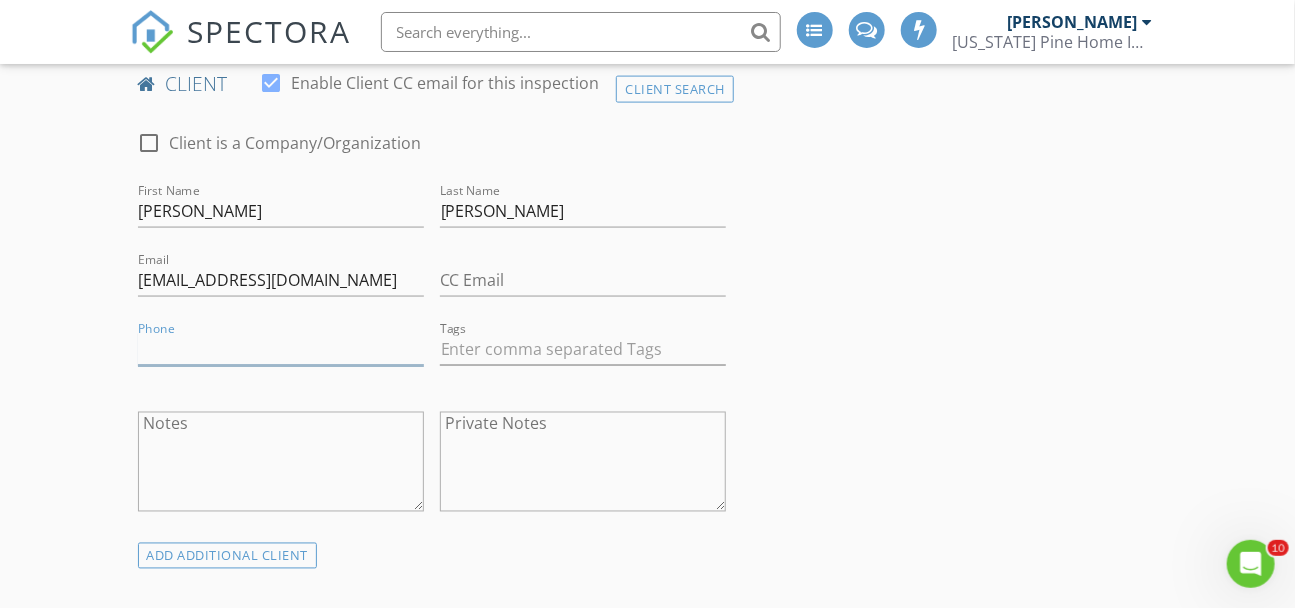 click on "Phone" at bounding box center [281, 349] 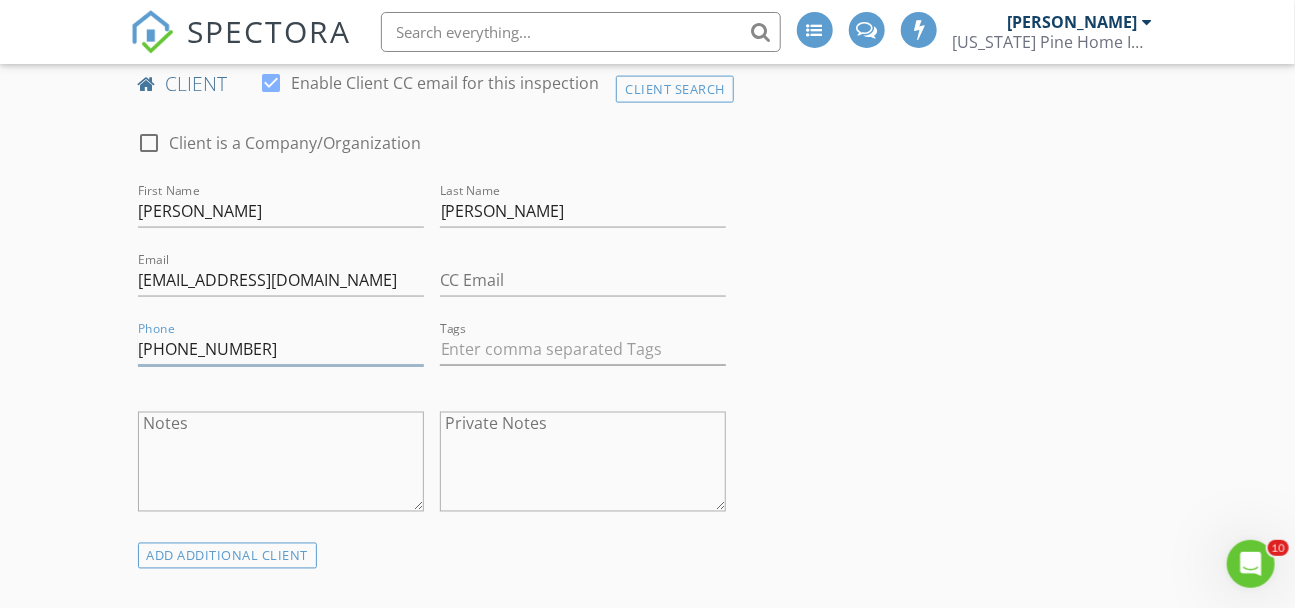 type on "678-760-1112" 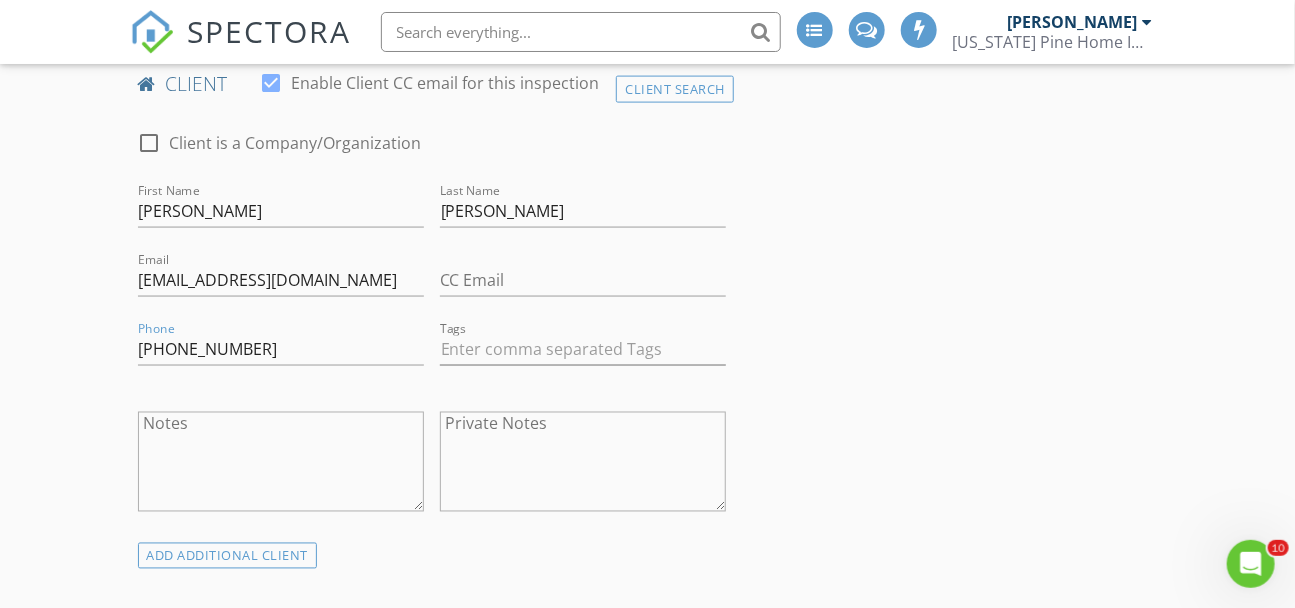 click on "INSPECTOR(S)
check_box   Steve Hanley   PRIMARY   check_box_outline_blank   Chris Knight     Steve Hanley arrow_drop_down   check_box_outline_blank Steve Hanley specifically requested
Date/Time
07/10/2025 9:00 AM
Location
Address Search       Address 1154 Ridge Hollow Ln NE   Unit   City Lawrenceville   State GA   Zip 30043   County Gwinnett     Square Feet 2761   Year Built 2007   Foundation arrow_drop_down     Steve Hanley     29.3 miles     (an hour)
client
check_box Enable Client CC email for this inspection   Client Search     check_box_outline_blank Client is a Company/Organization     First Name Johnny Chien   Last Name Bui   Email hbui69@yahoo.com   CC Email   Phone 678-760-1112         Tags         Notes   Private Notes
ADD ADDITIONAL client
SERVICES
check_box" at bounding box center (648, 1080) 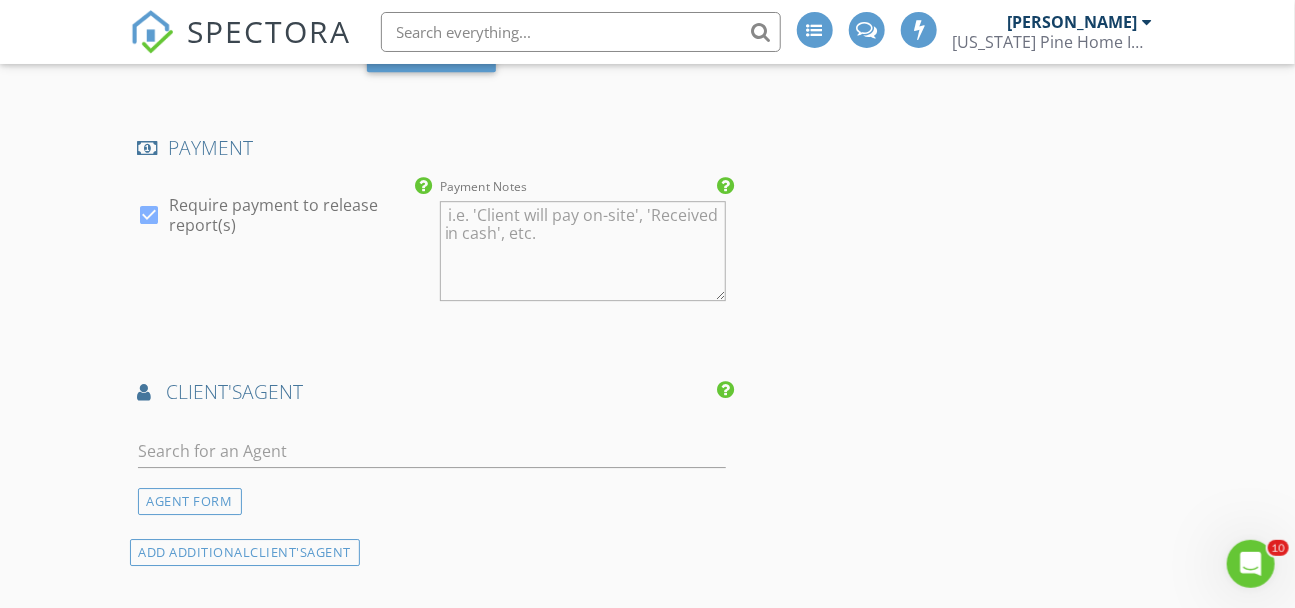 scroll, scrollTop: 2190, scrollLeft: 0, axis: vertical 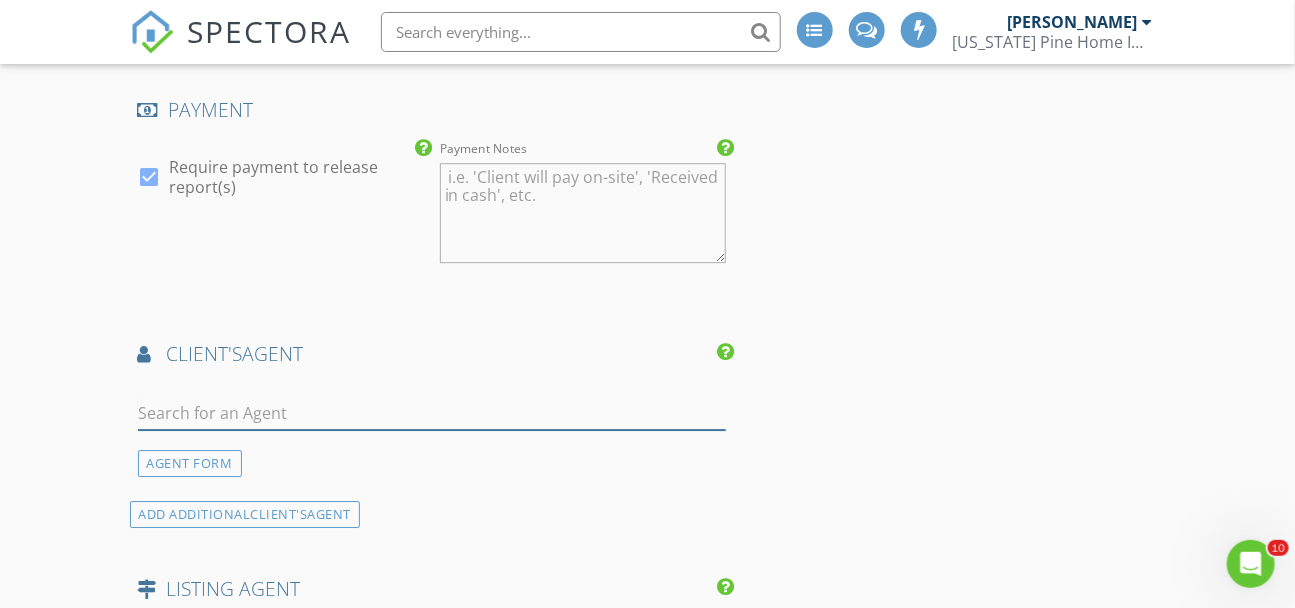 click at bounding box center [432, 413] 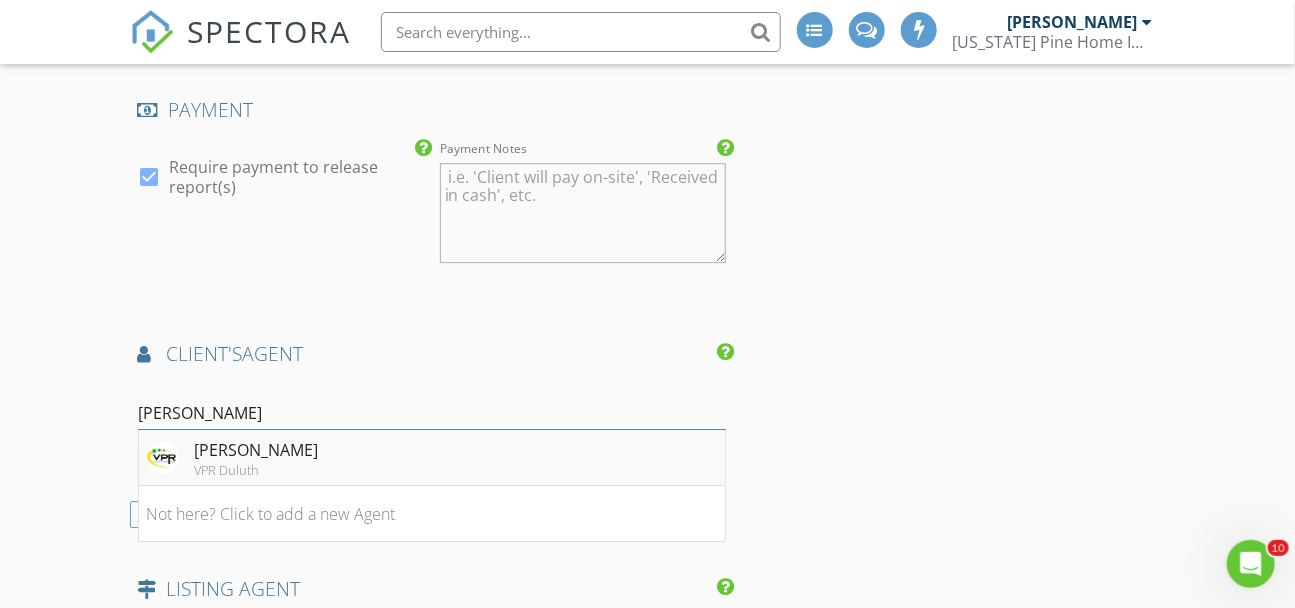 type on "jessica lee" 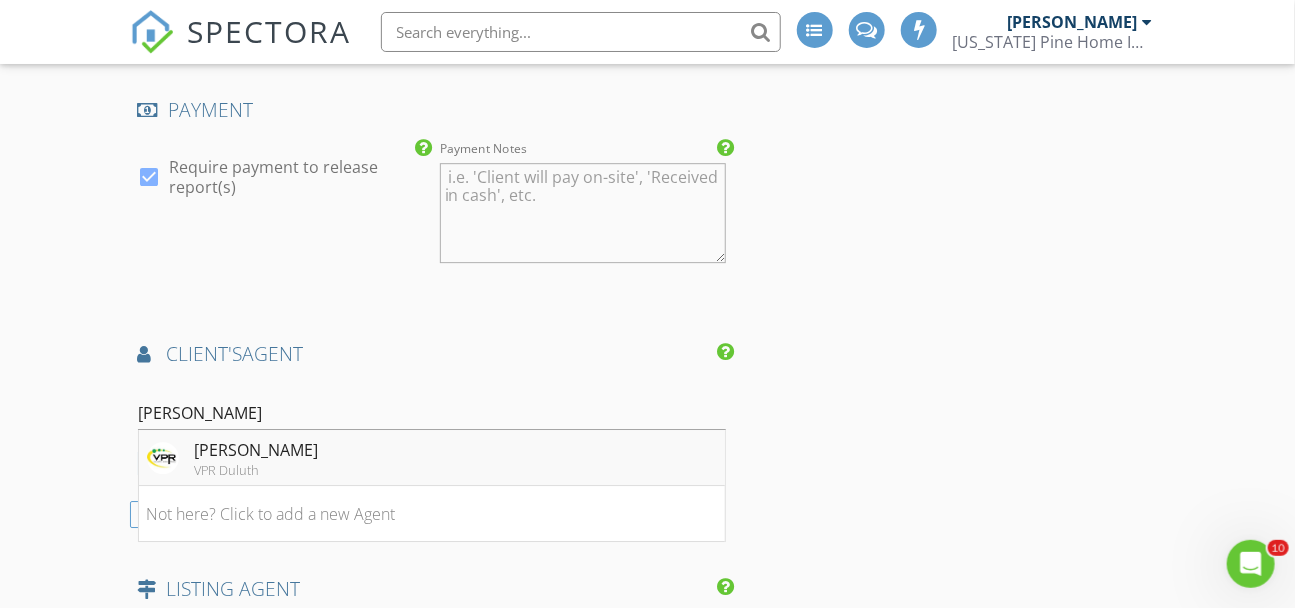 click on "Jessica Lee
VPR Duluth" at bounding box center (432, 458) 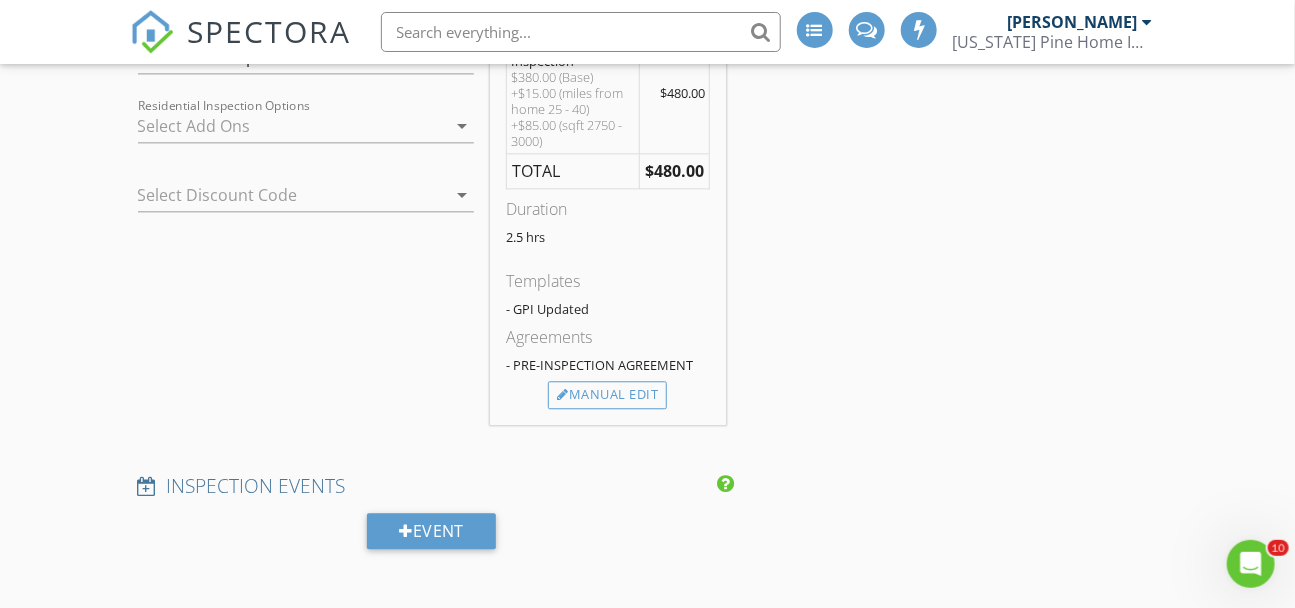 scroll, scrollTop: 1612, scrollLeft: 0, axis: vertical 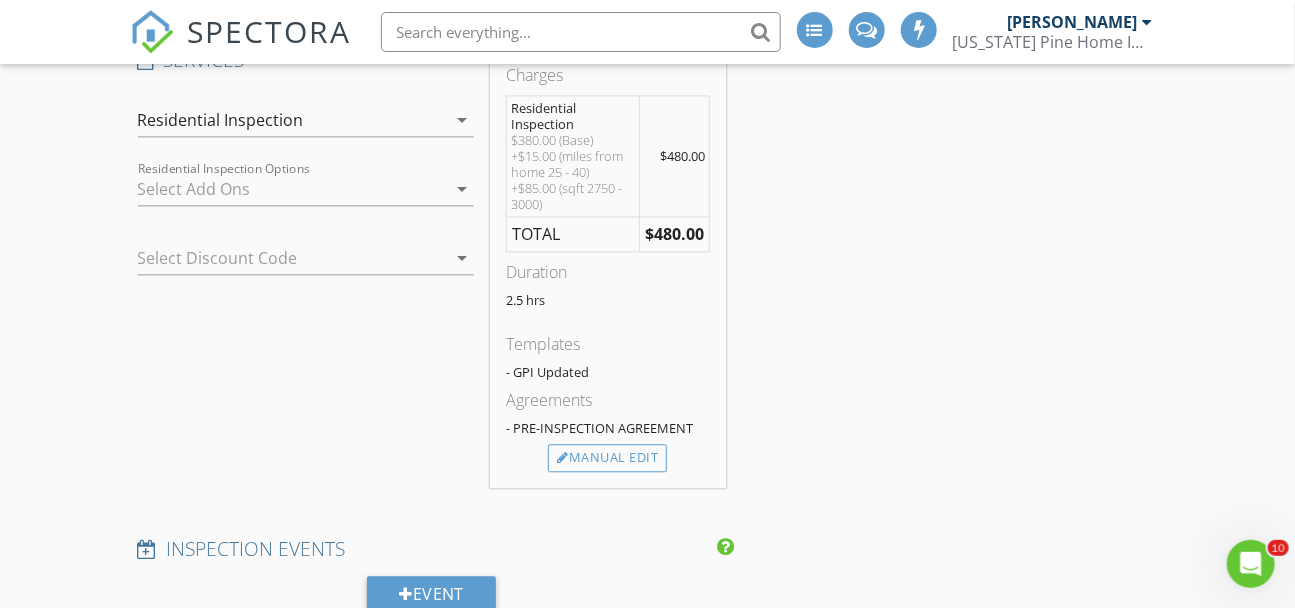 click at bounding box center (278, 258) 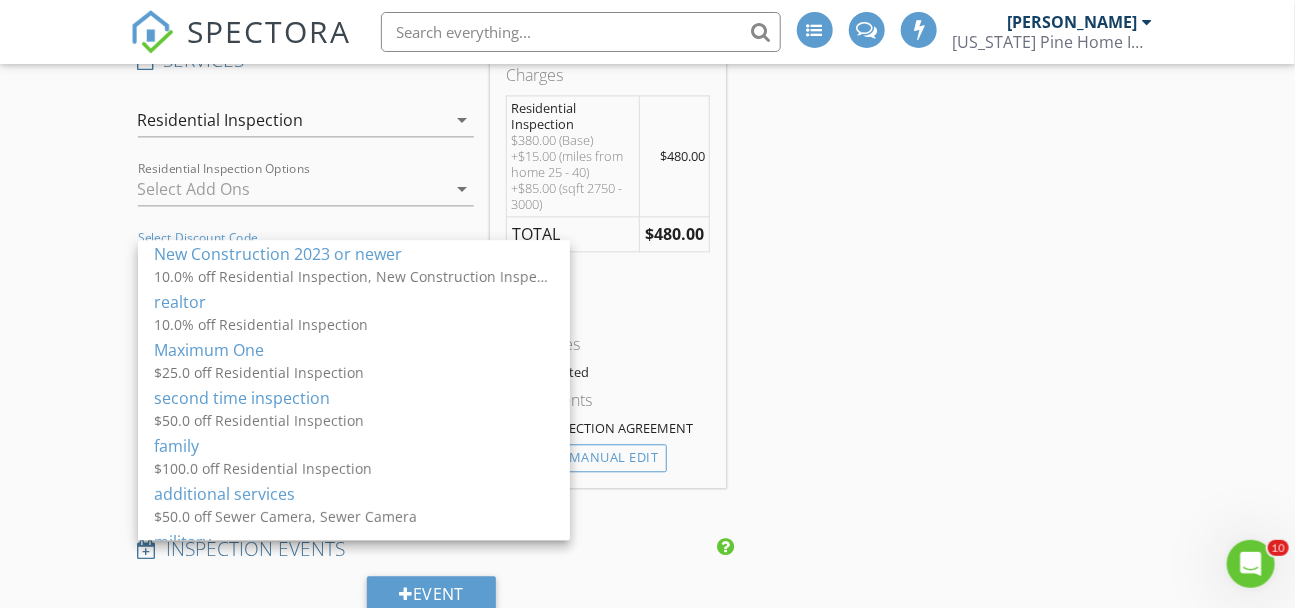 click on "INSPECTOR(S)
check_box   Steve Hanley   PRIMARY   check_box_outline_blank   Chris Knight     Steve Hanley arrow_drop_down   check_box_outline_blank Steve Hanley specifically requested
Date/Time
07/10/2025 9:00 AM
Location
Address Search       Address 1154 Ridge Hollow Ln NE   Unit   City Lawrenceville   State GA   Zip 30043   County Gwinnett     Square Feet 2761   Year Built 2007   Foundation arrow_drop_down     Steve Hanley     29.3 miles     (an hour)
client
check_box Enable Client CC email for this inspection   Client Search     check_box_outline_blank Client is a Company/Organization     First Name Johnny Chien   Last Name Bui   Email hbui69@yahoo.com   CC Email   Phone 678-760-1112         Tags         Notes   Private Notes
ADD ADDITIONAL client
SERVICES
check_box" at bounding box center [648, 701] 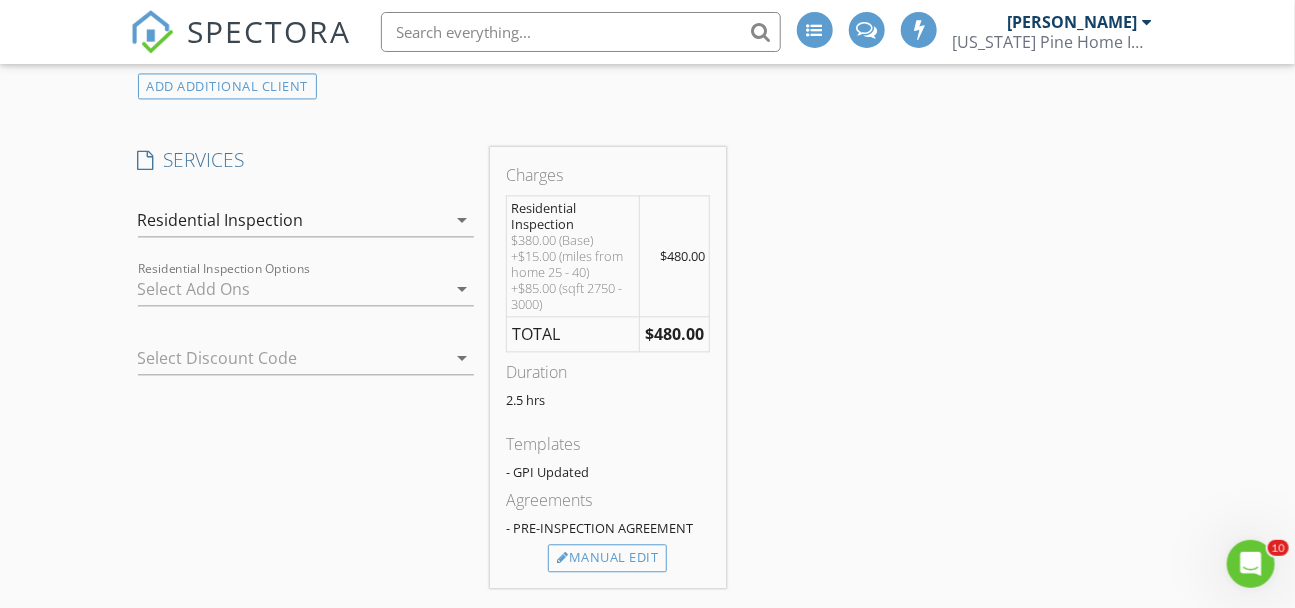 scroll, scrollTop: 1513, scrollLeft: 0, axis: vertical 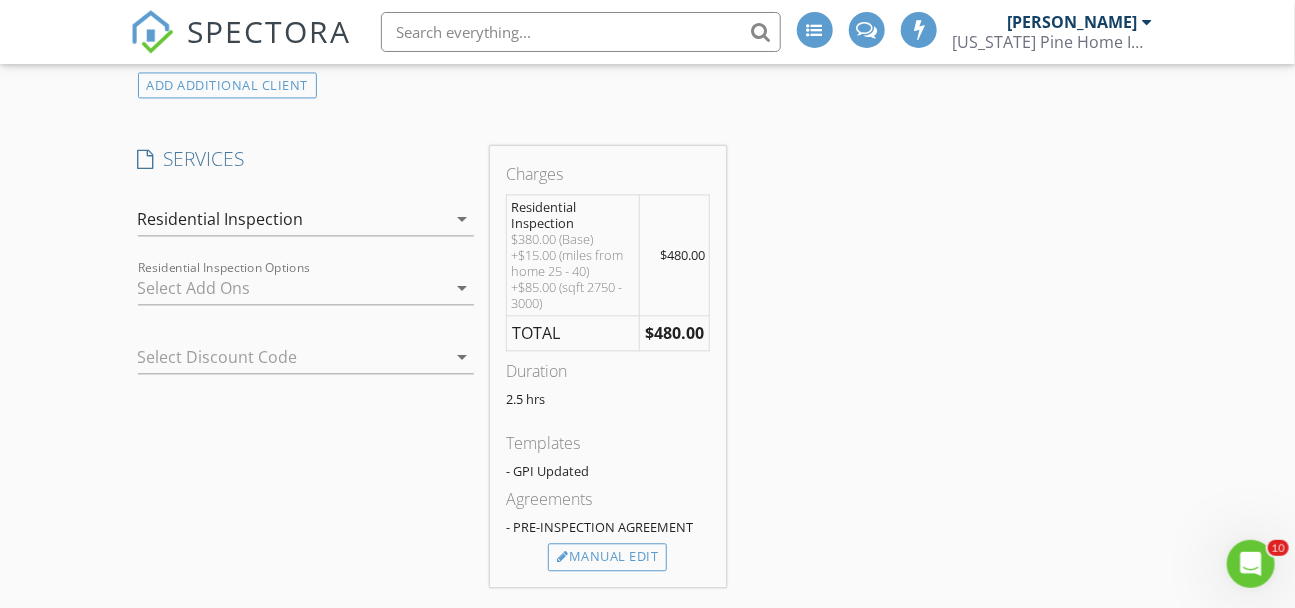 click at bounding box center (292, 288) 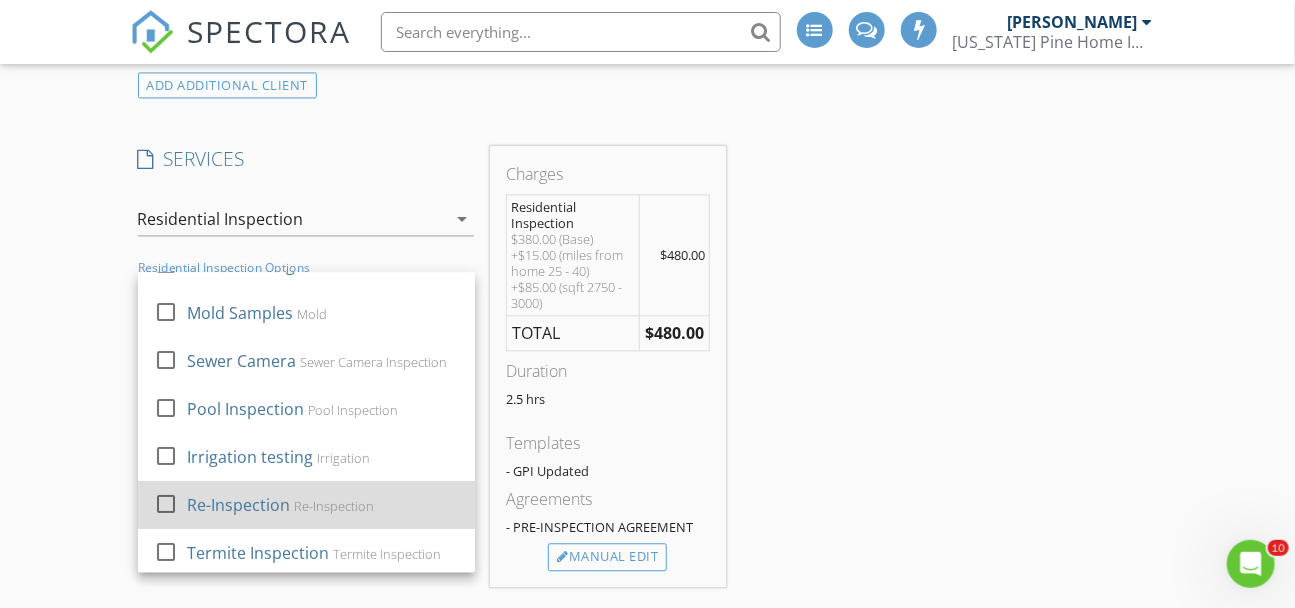 scroll, scrollTop: 35, scrollLeft: 0, axis: vertical 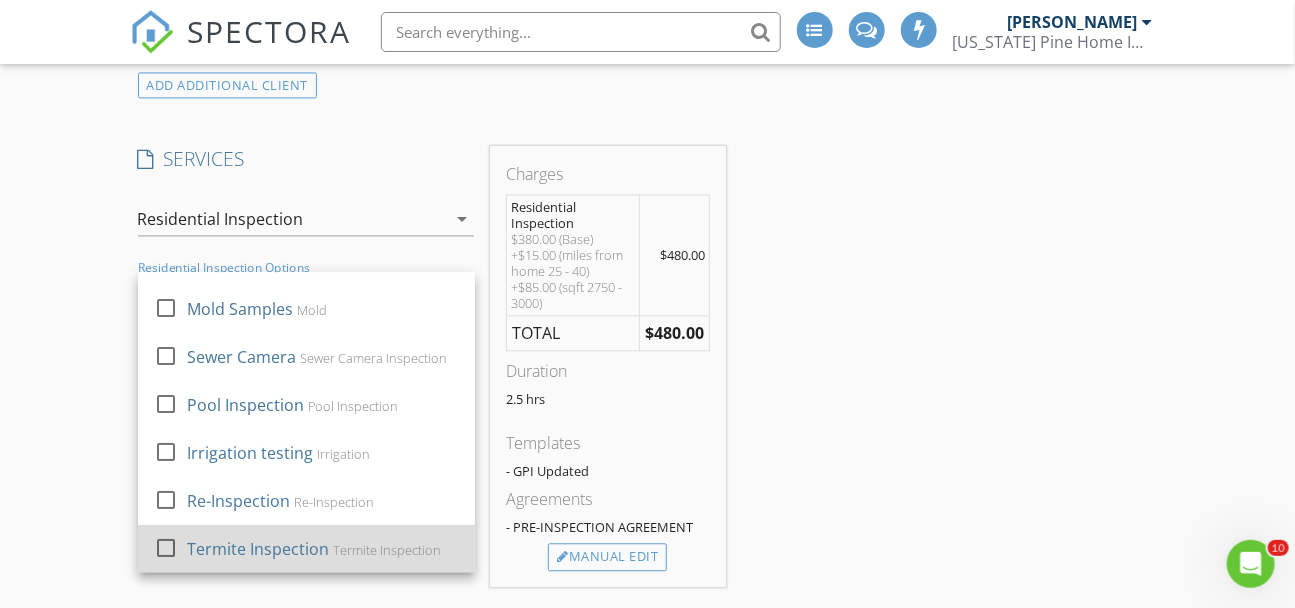 click on "Termite Inspection" at bounding box center (258, 549) 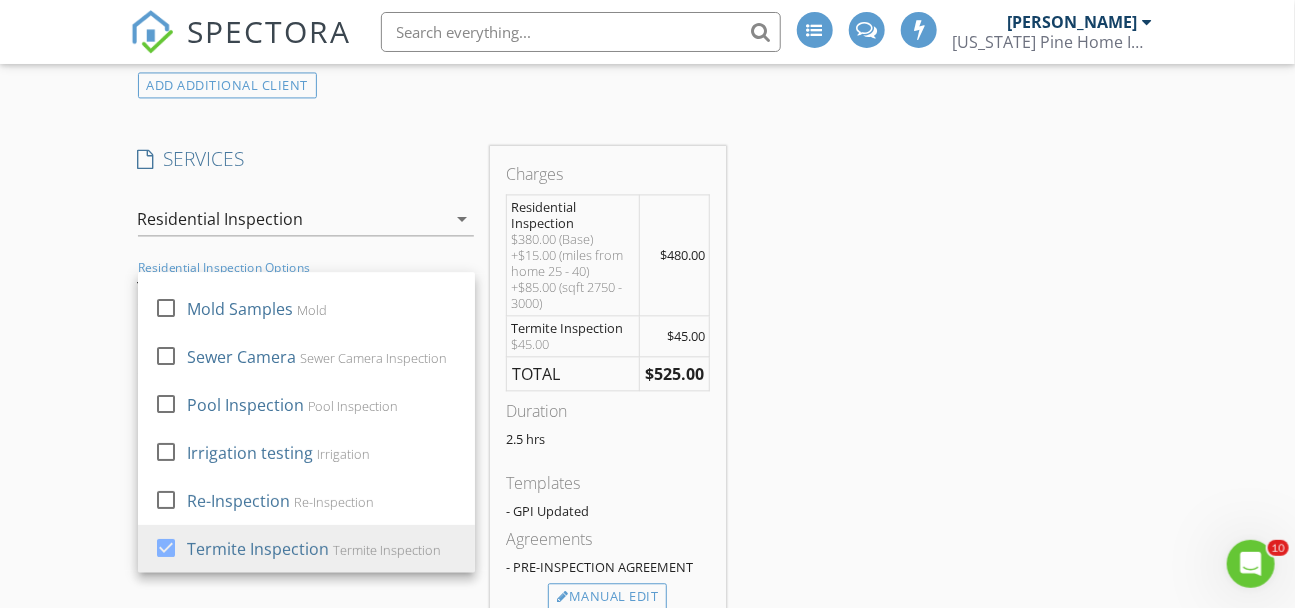 click on "INSPECTOR(S)
check_box   Steve Hanley   PRIMARY   check_box_outline_blank   Chris Knight     Steve Hanley arrow_drop_down   check_box_outline_blank Steve Hanley specifically requested
Date/Time
07/10/2025 9:00 AM
Location
Address Search       Address 1154 Ridge Hollow Ln NE   Unit   City Lawrenceville   State GA   Zip 30043   County Gwinnett     Square Feet 2761   Year Built 2007   Foundation arrow_drop_down     Steve Hanley     29.3 miles     (an hour)
client
check_box Enable Client CC email for this inspection   Client Search     check_box_outline_blank Client is a Company/Organization     First Name Johnny Chien   Last Name Bui   Email hbui69@yahoo.com   CC Email   Phone 678-760-1112         Tags         Notes   Private Notes
ADD ADDITIONAL client
SERVICES
check_box" at bounding box center [648, 820] 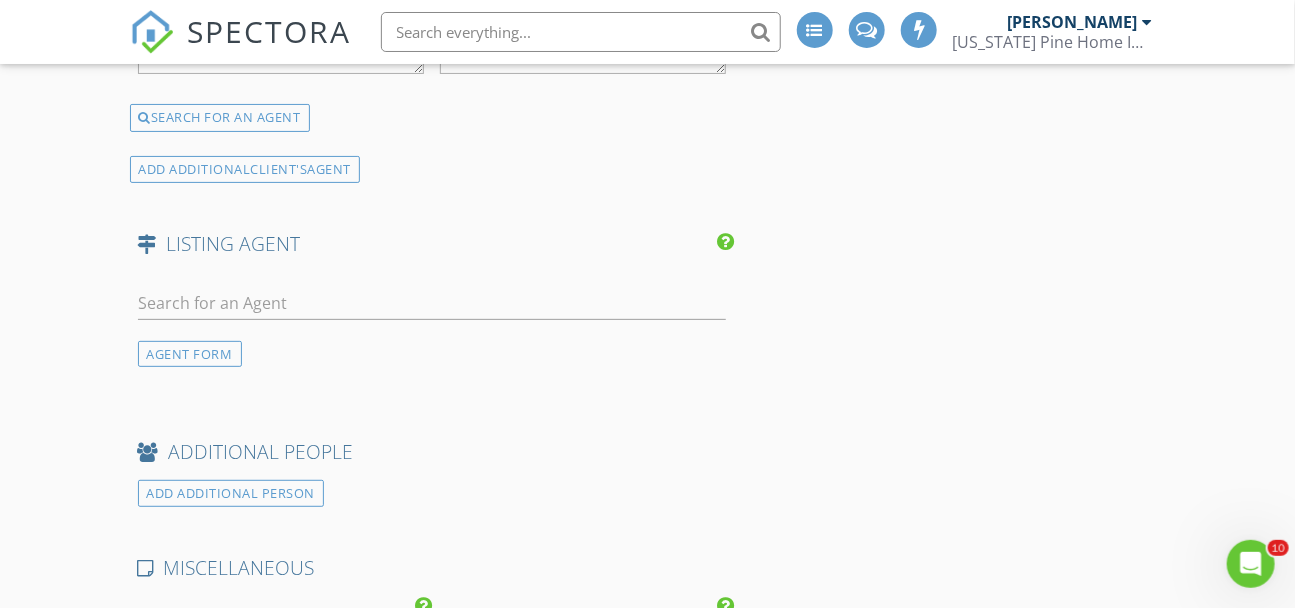 scroll, scrollTop: 2954, scrollLeft: 0, axis: vertical 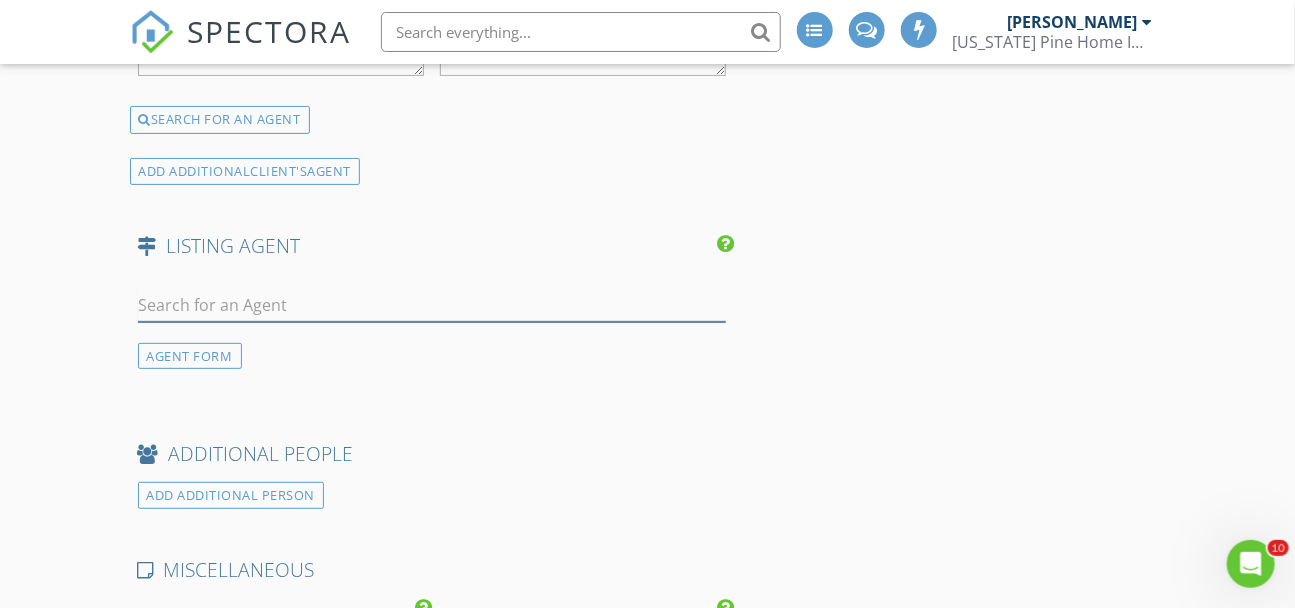 click at bounding box center (432, 305) 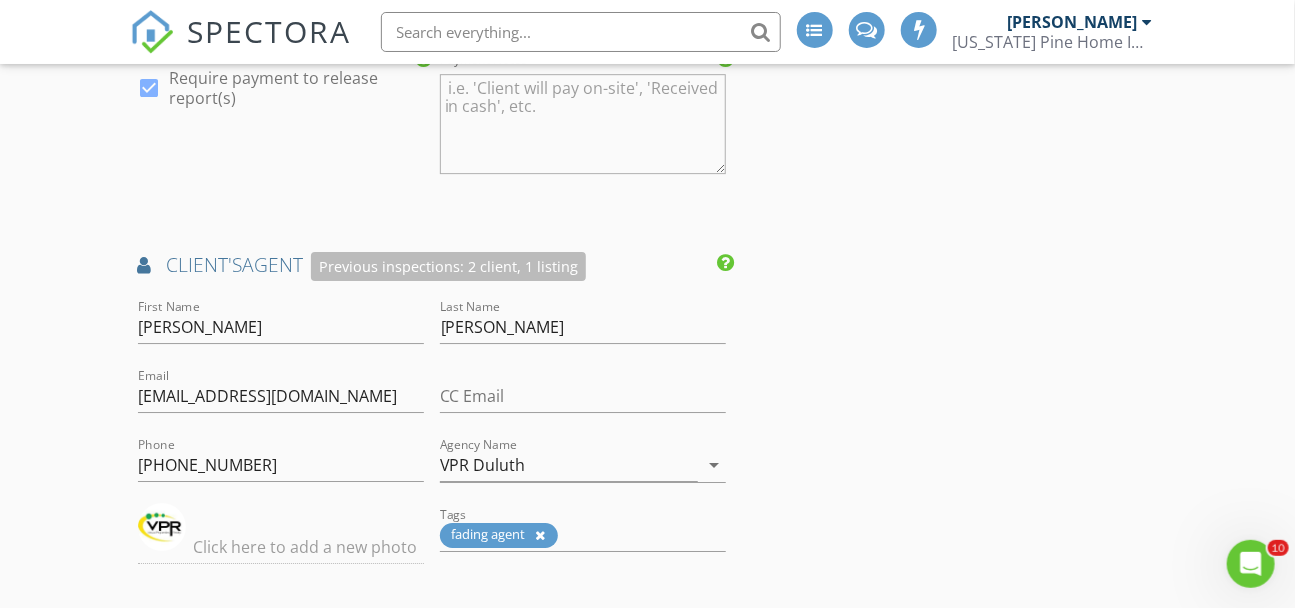 scroll, scrollTop: 2272, scrollLeft: 0, axis: vertical 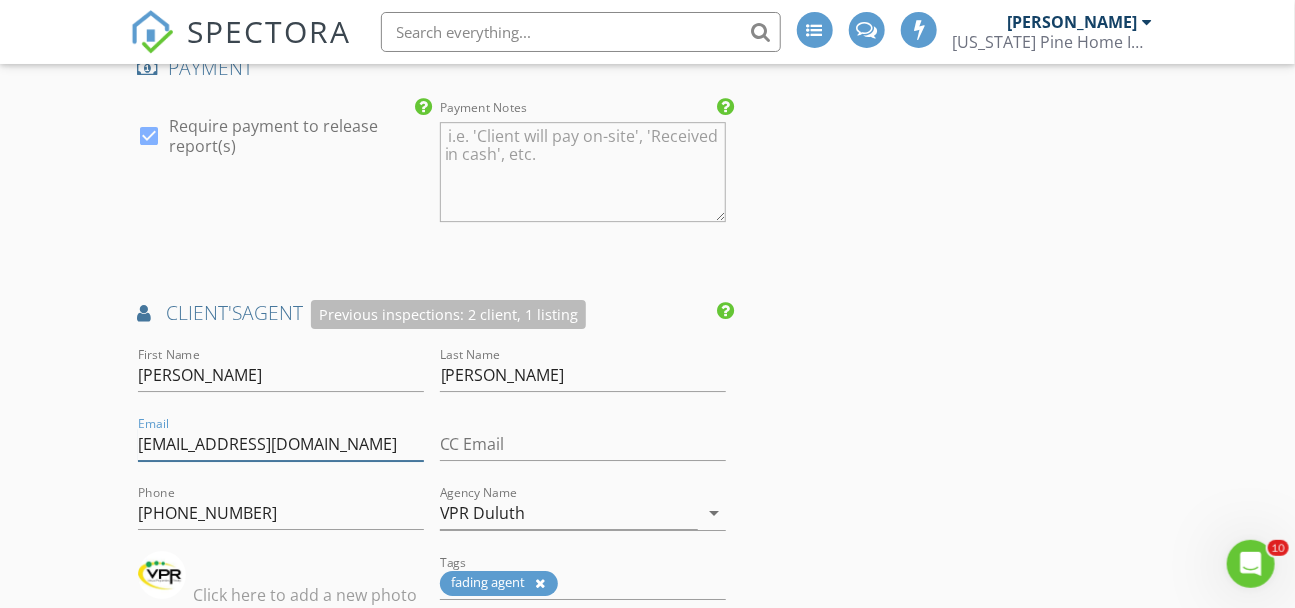 click on "jessicalee2150@gmail.com" at bounding box center [281, 444] 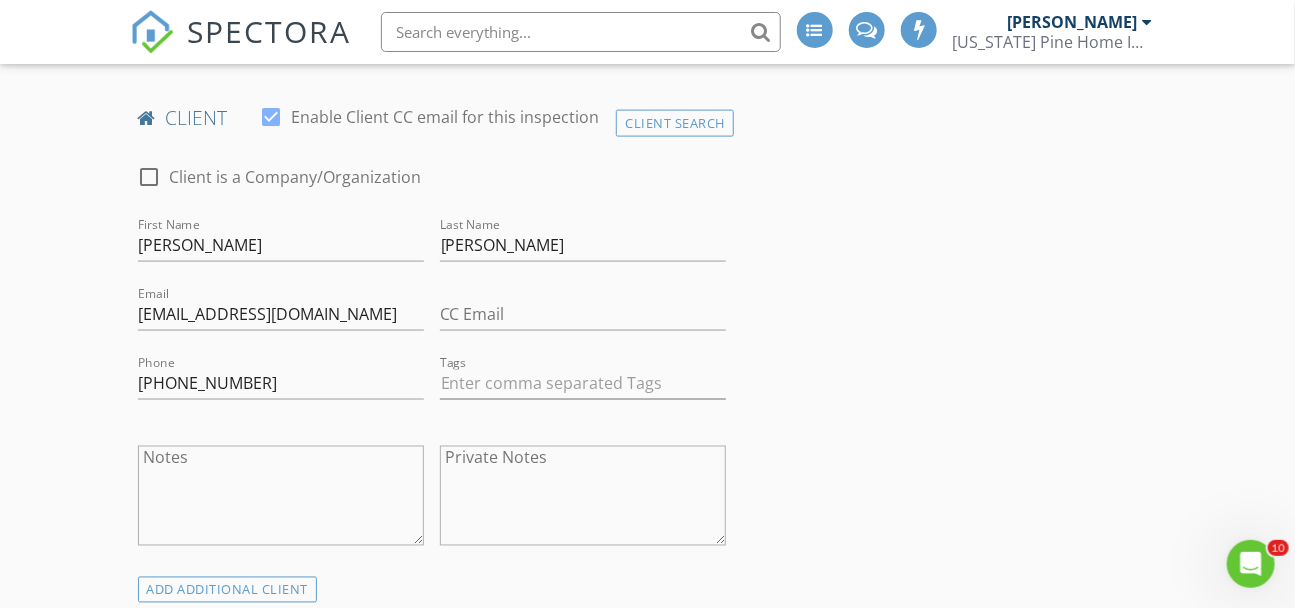 scroll, scrollTop: 1004, scrollLeft: 0, axis: vertical 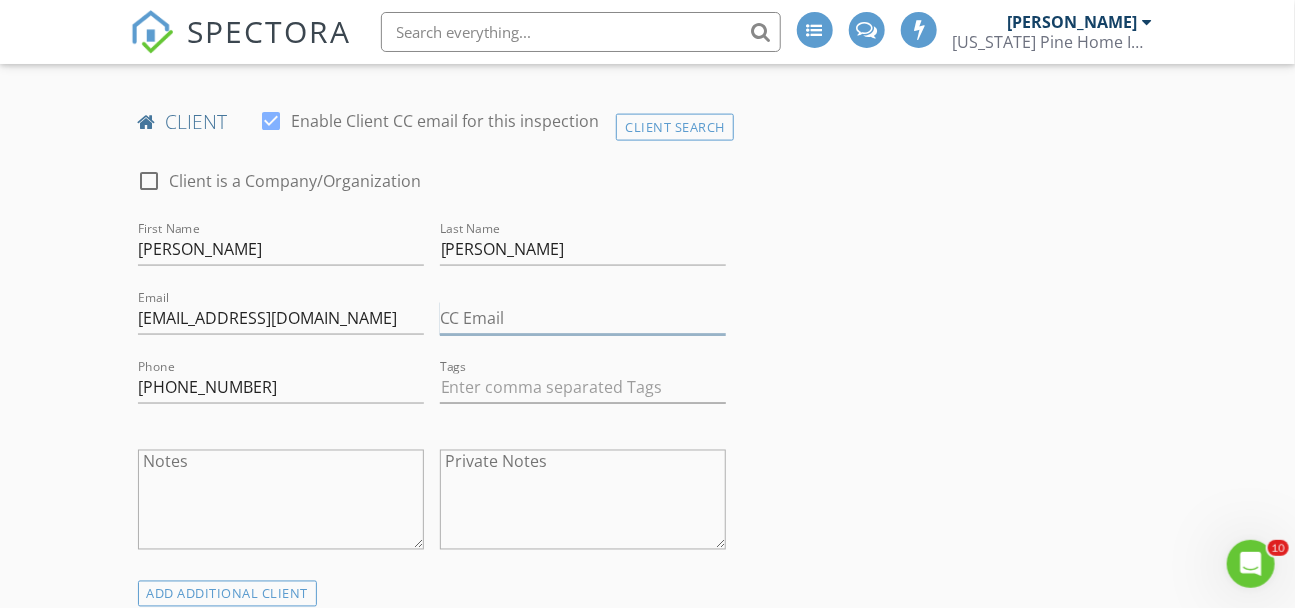 click on "CC Email" at bounding box center [583, 318] 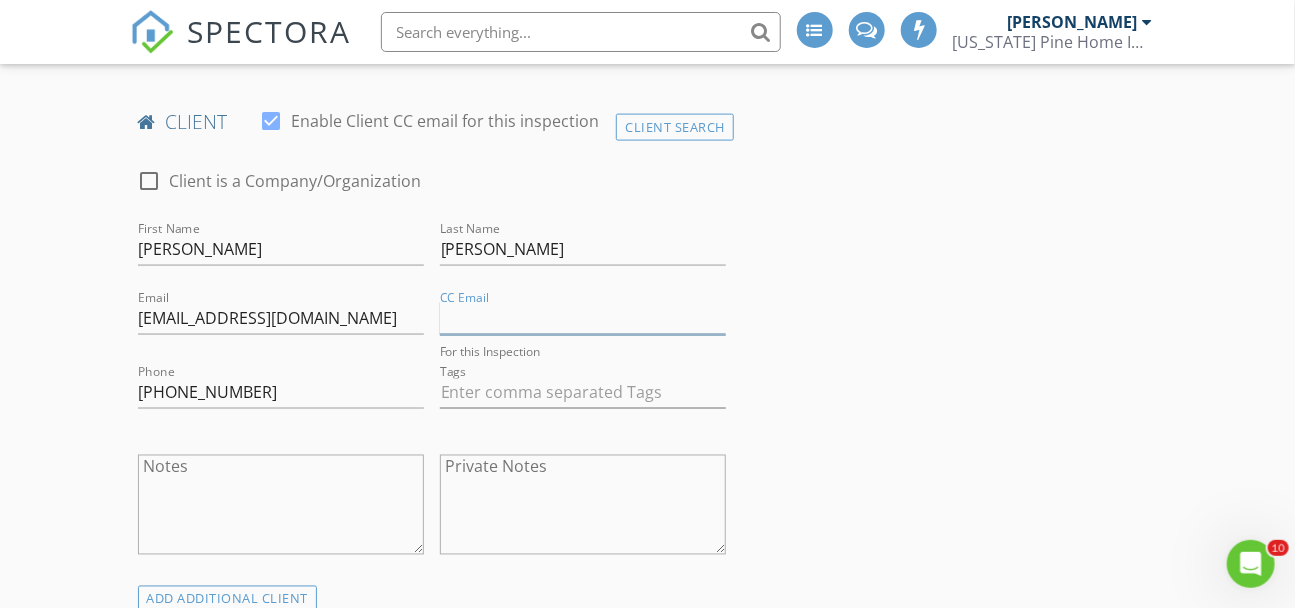 paste on "jessicalee2150@gmail.com" 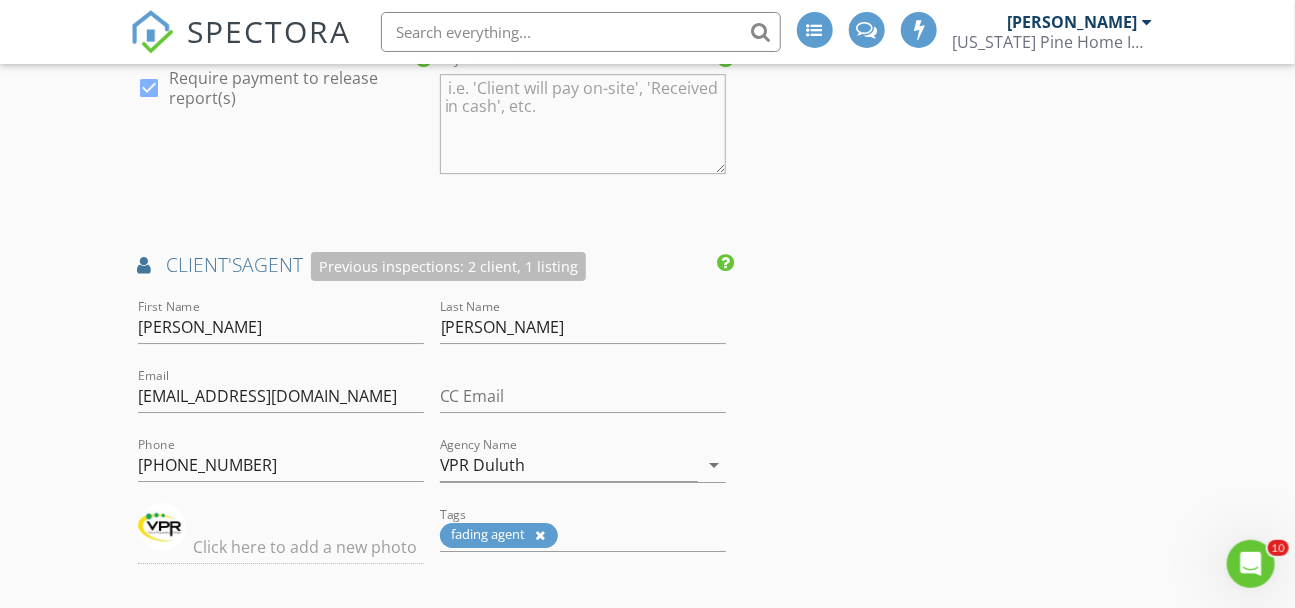 scroll, scrollTop: 2326, scrollLeft: 0, axis: vertical 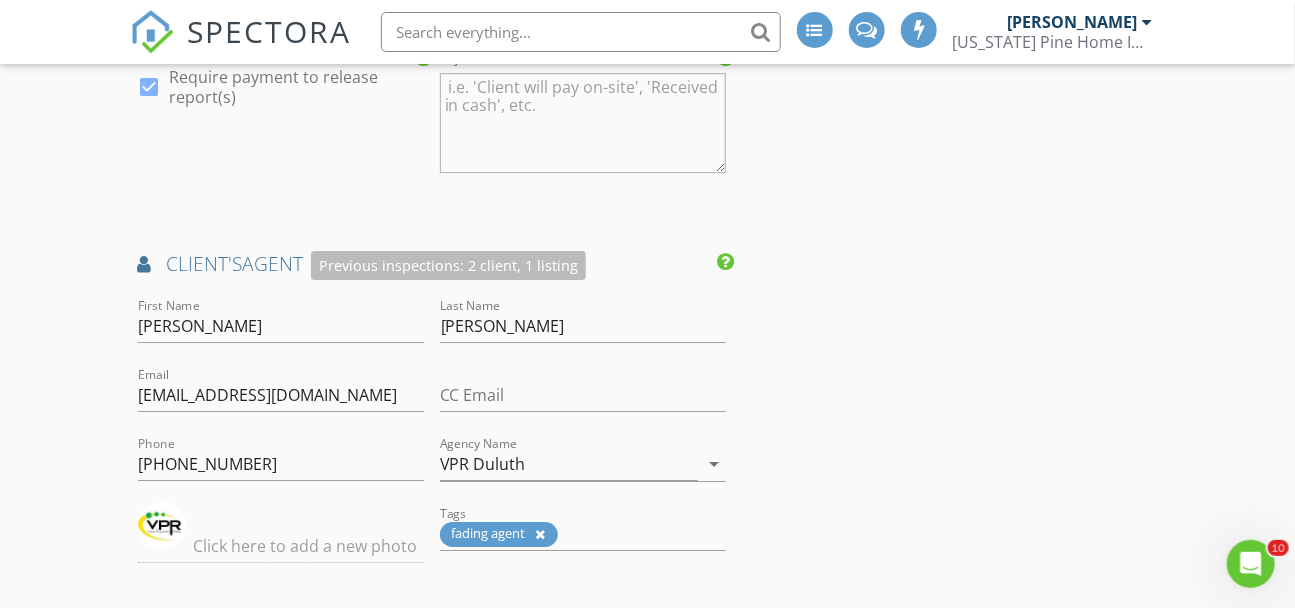 type on "jessicalee2150@gmail.com" 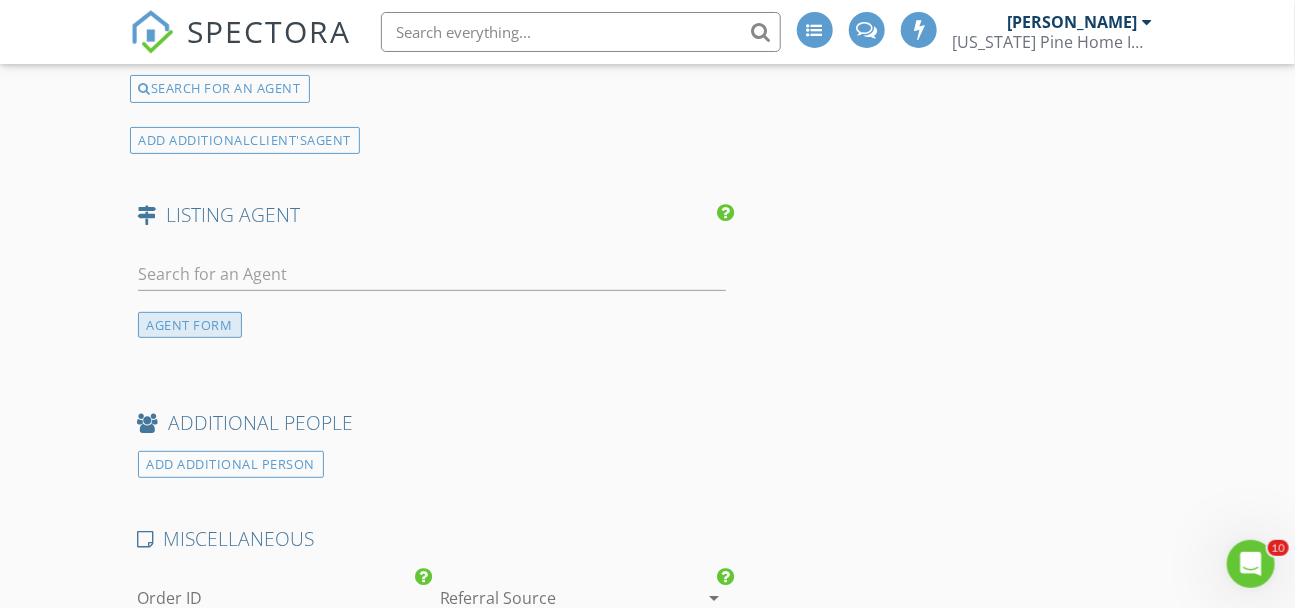 click on "AGENT FORM" at bounding box center [190, 325] 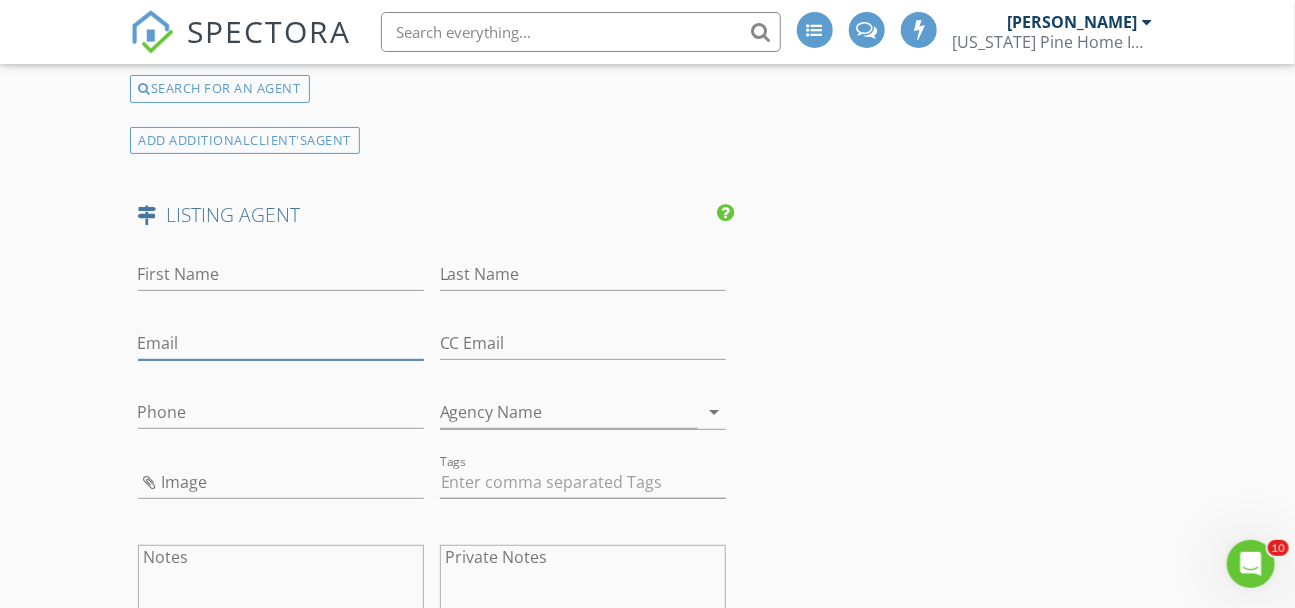 click on "Email" at bounding box center [281, 343] 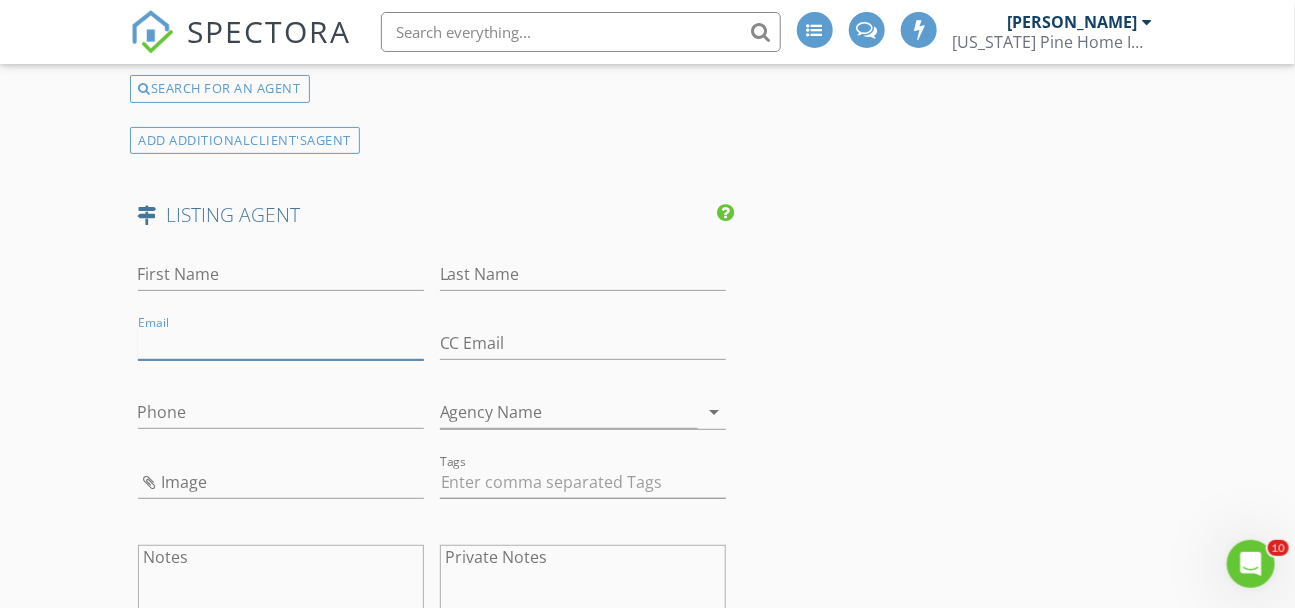 paste on "sellsmooreteam@remax-legends.com" 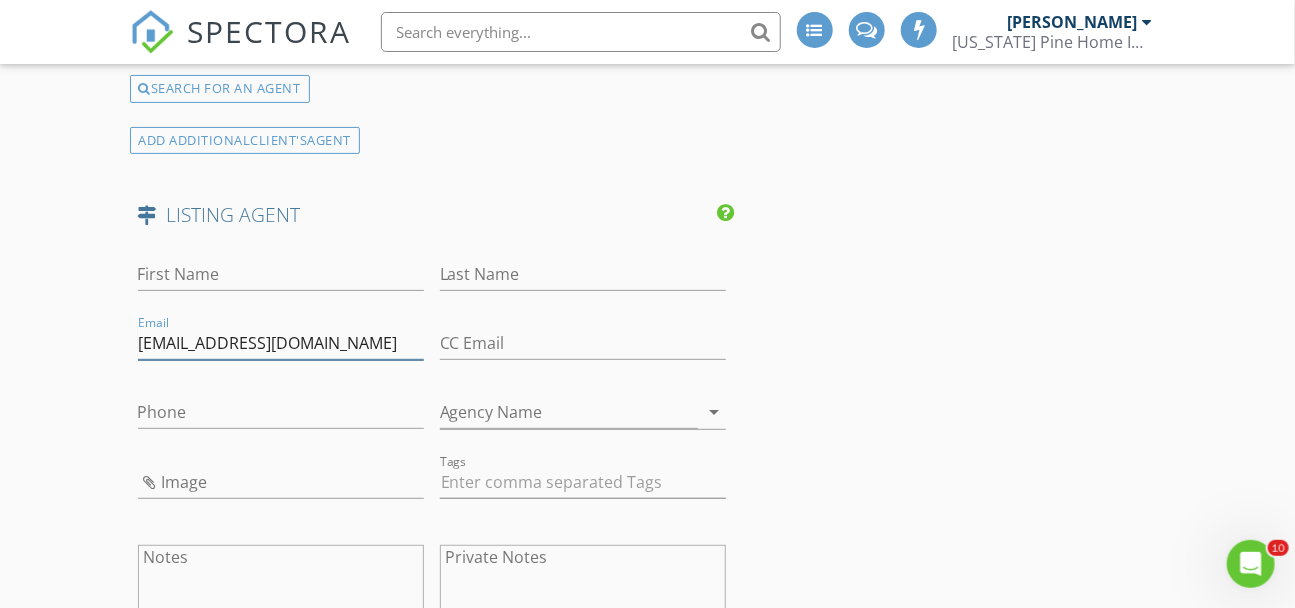 type on "sellsmooreteam@remax-legends.com" 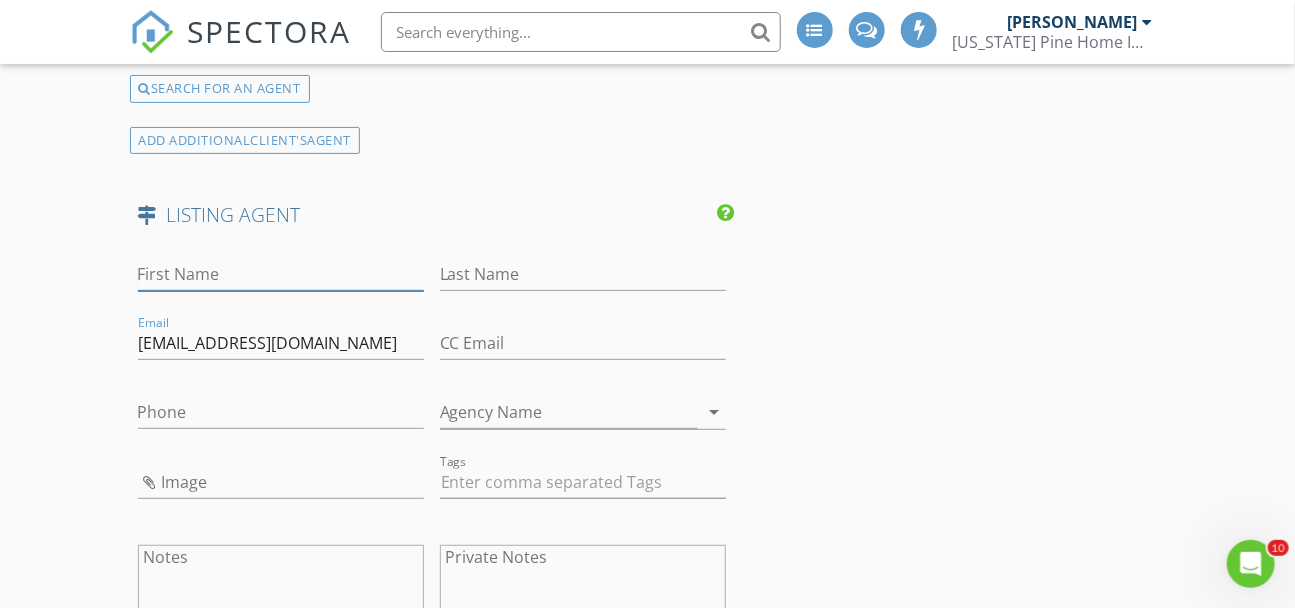 click on "First Name" at bounding box center (281, 274) 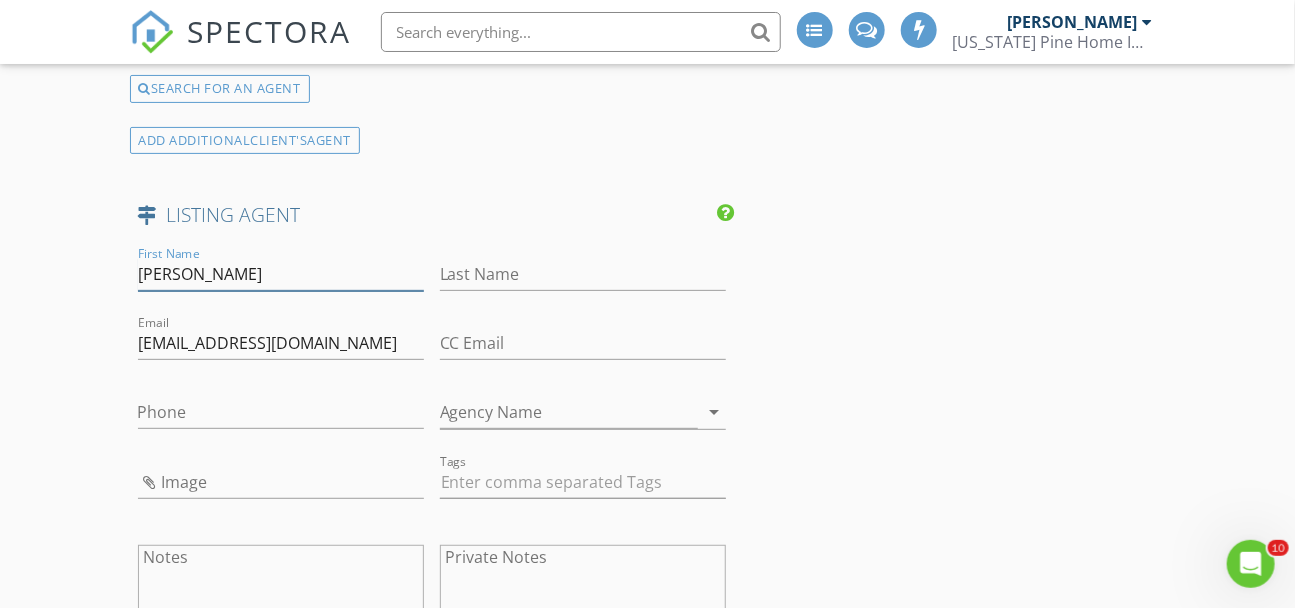 type on "Jason" 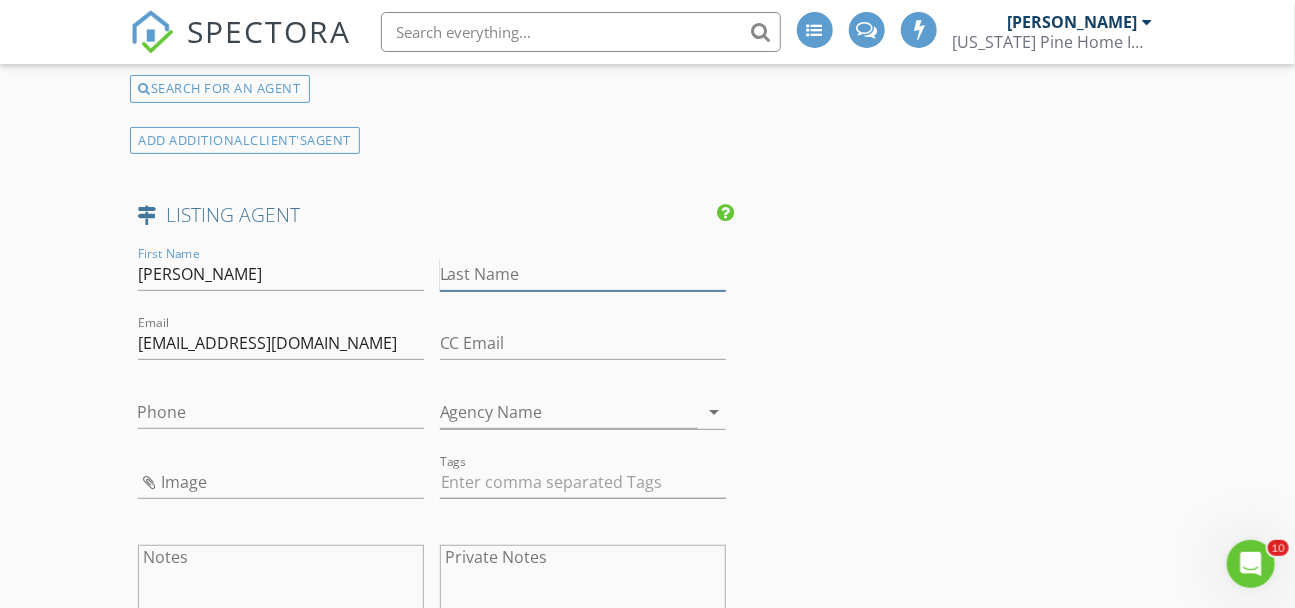 click on "Last Name" at bounding box center [583, 274] 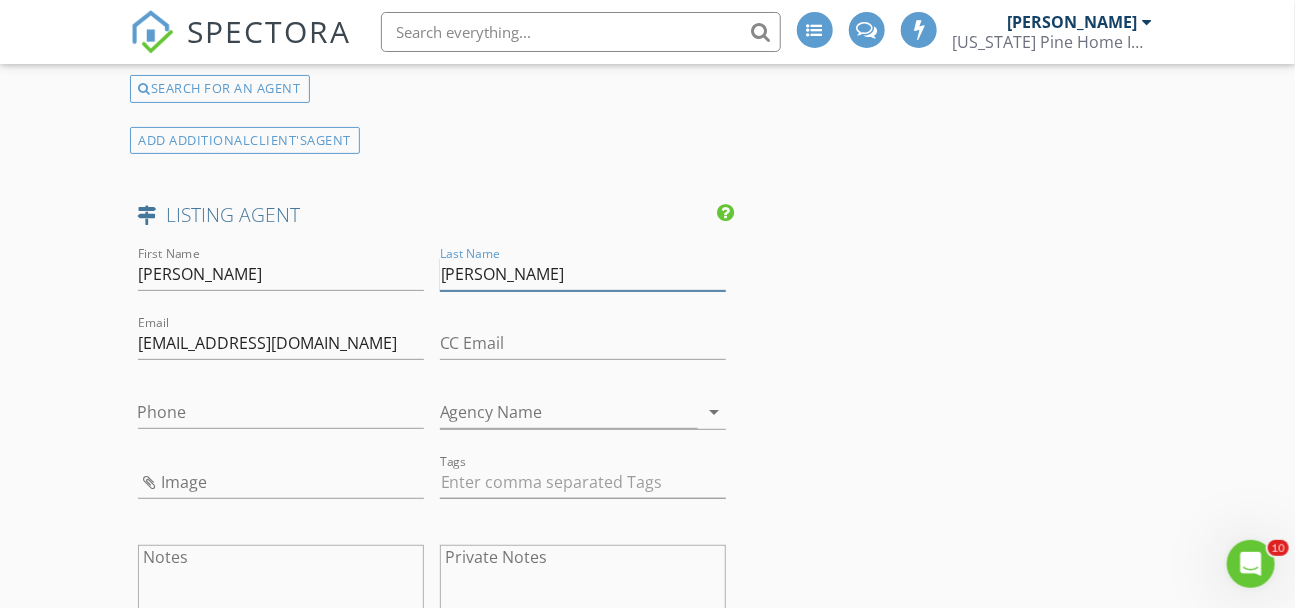 type on "Moore" 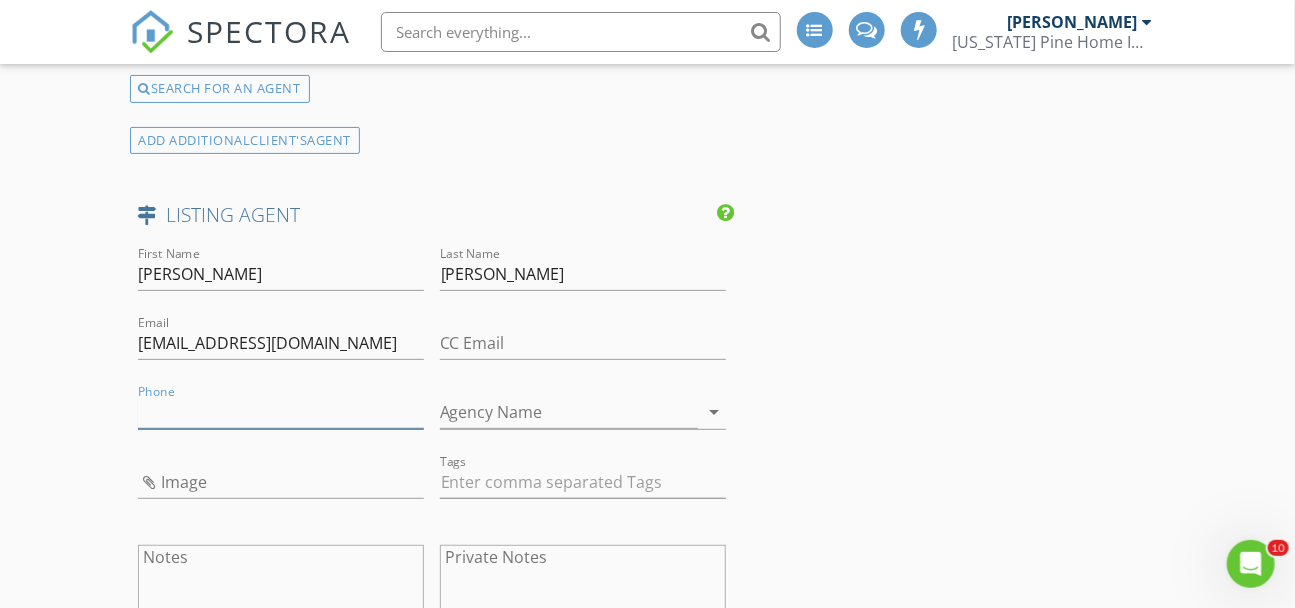 click on "Phone" at bounding box center (281, 412) 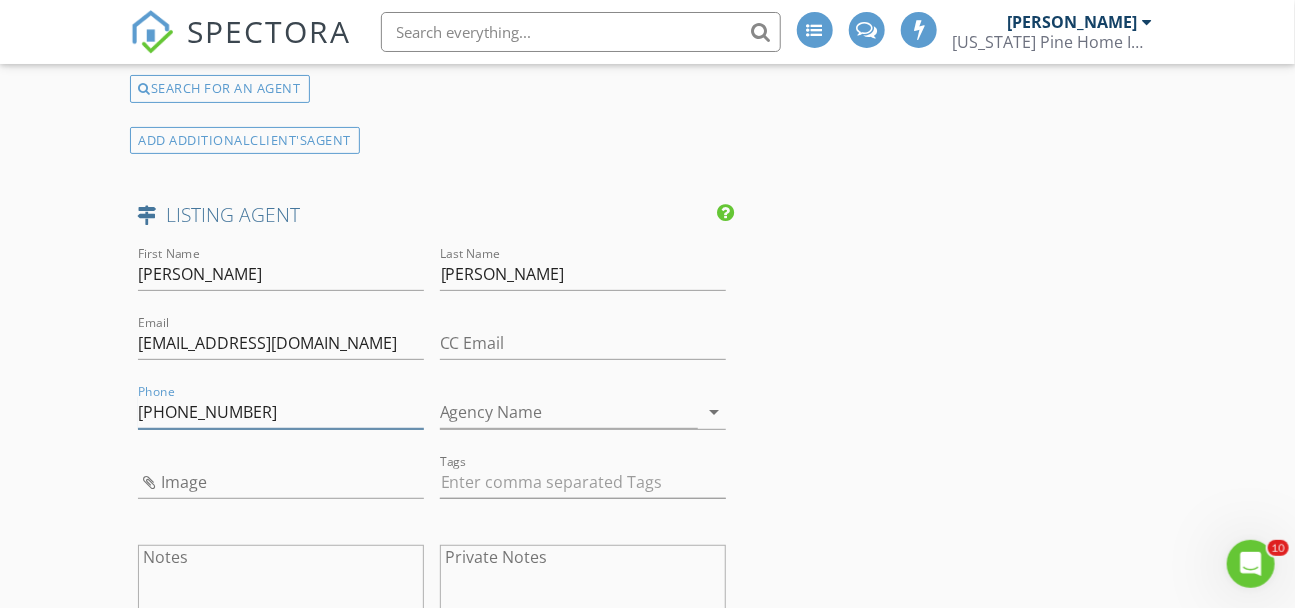 type on "678-730-7200" 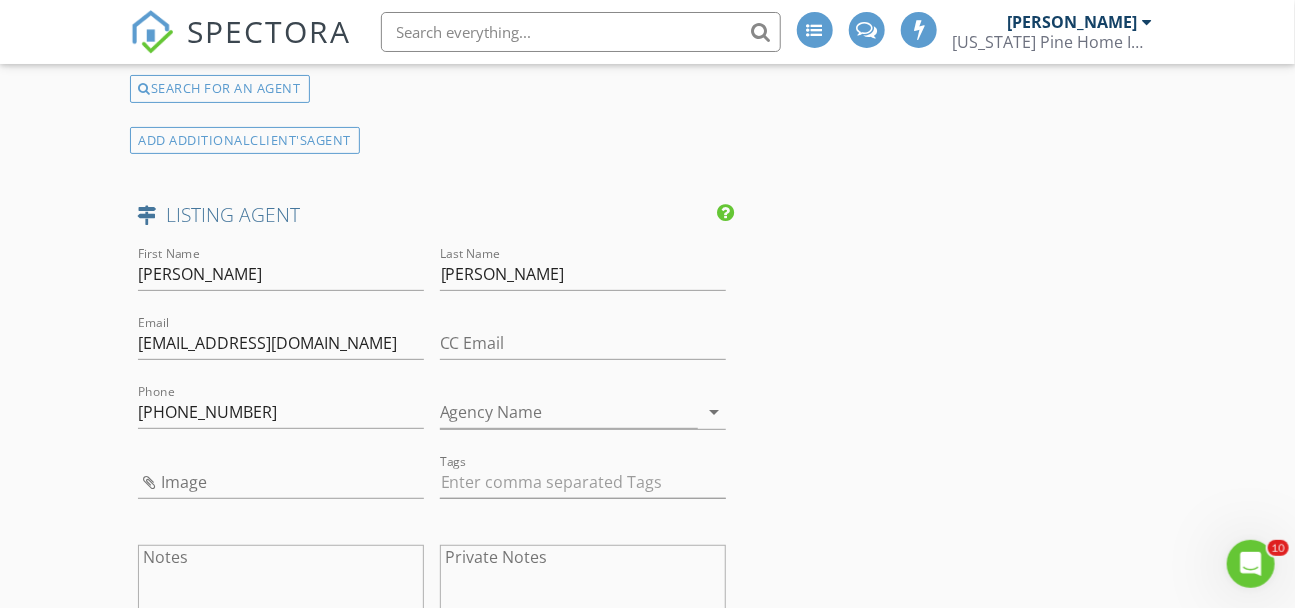 click on "INSPECTOR(S)
check_box   Steve Hanley   PRIMARY   check_box_outline_blank   Chris Knight     Steve Hanley arrow_drop_down   check_box_outline_blank Steve Hanley specifically requested
Date/Time
07/10/2025 9:00 AM
Location
Address Search       Address 1154 Ridge Hollow Ln NE   Unit   City Lawrenceville   State GA   Zip 30043   County Gwinnett     Square Feet 2761   Year Built 2007   Foundation arrow_drop_down     Steve Hanley     29.3 miles     (an hour)
client
check_box Enable Client CC email for this inspection   Client Search     check_box_outline_blank Client is a Company/Organization     First Name Johnny Chien   Last Name Bui   Email hbui69@yahoo.com   CC Email jessicalee2150@gmail.com   Phone 678-760-1112         Tags         Notes   Private Notes
ADD ADDITIONAL client
check_box   Residential Inspection" at bounding box center [648, -456] 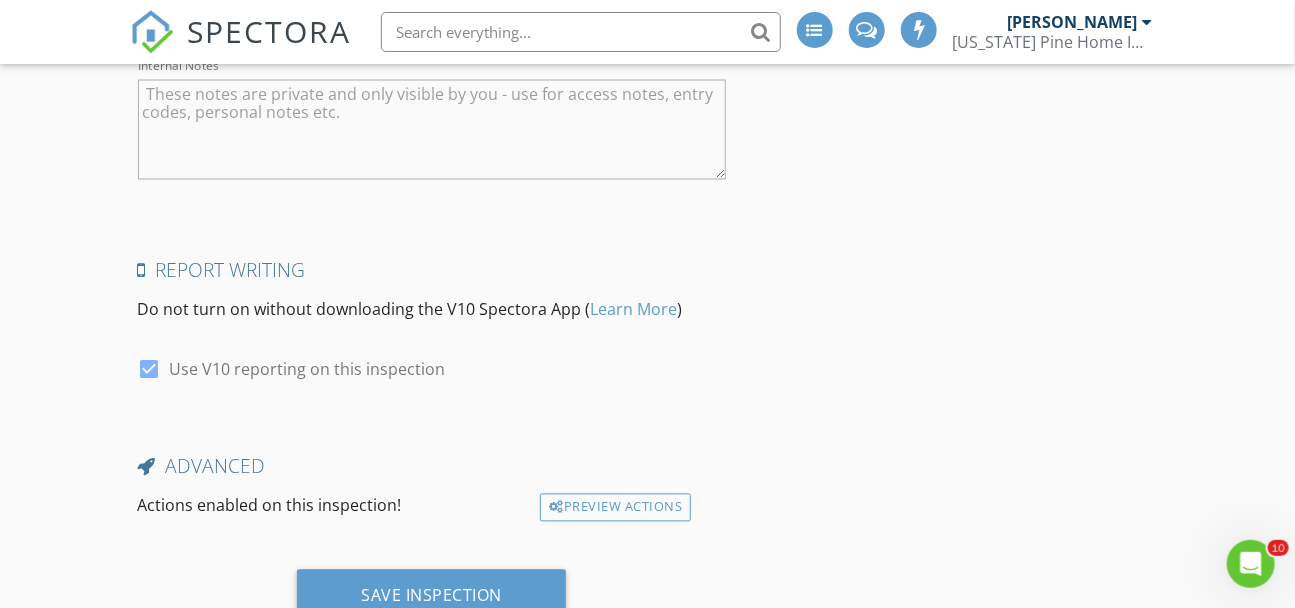 scroll, scrollTop: 4220, scrollLeft: 0, axis: vertical 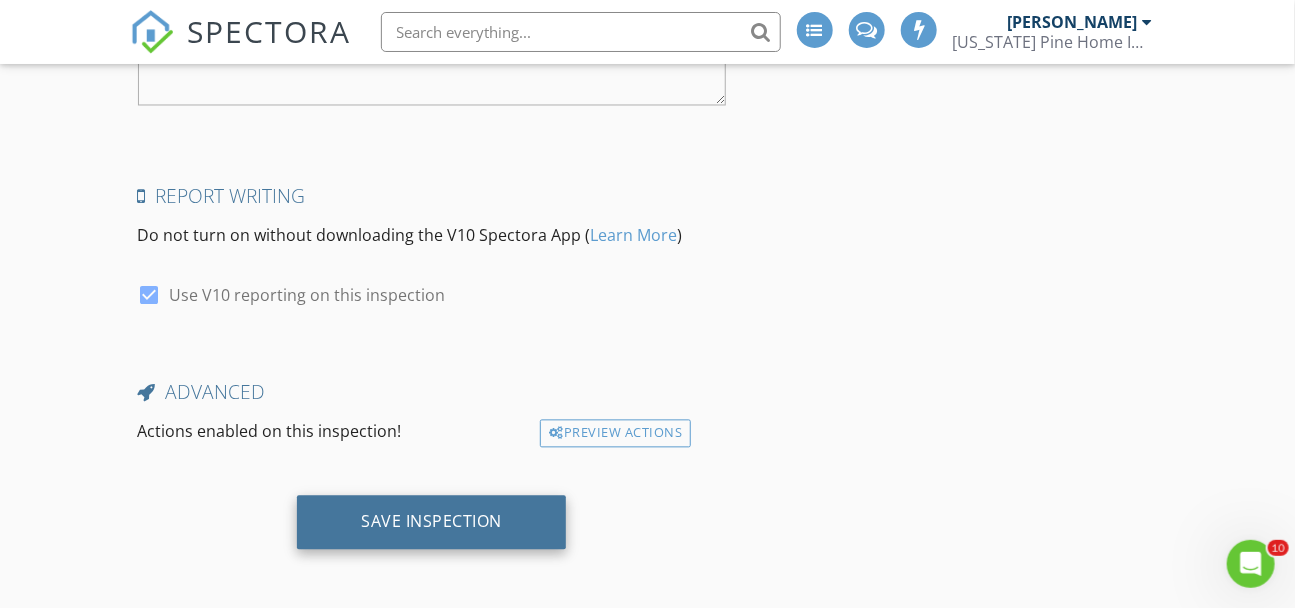click on "Save Inspection" at bounding box center (431, 522) 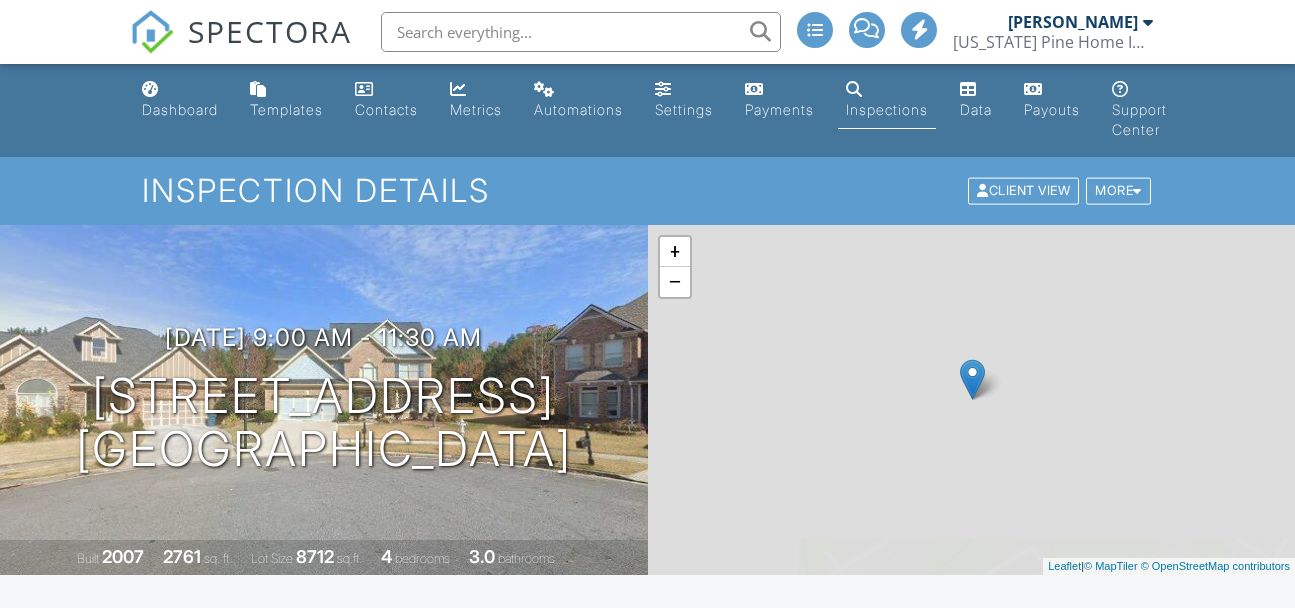 scroll, scrollTop: 0, scrollLeft: 0, axis: both 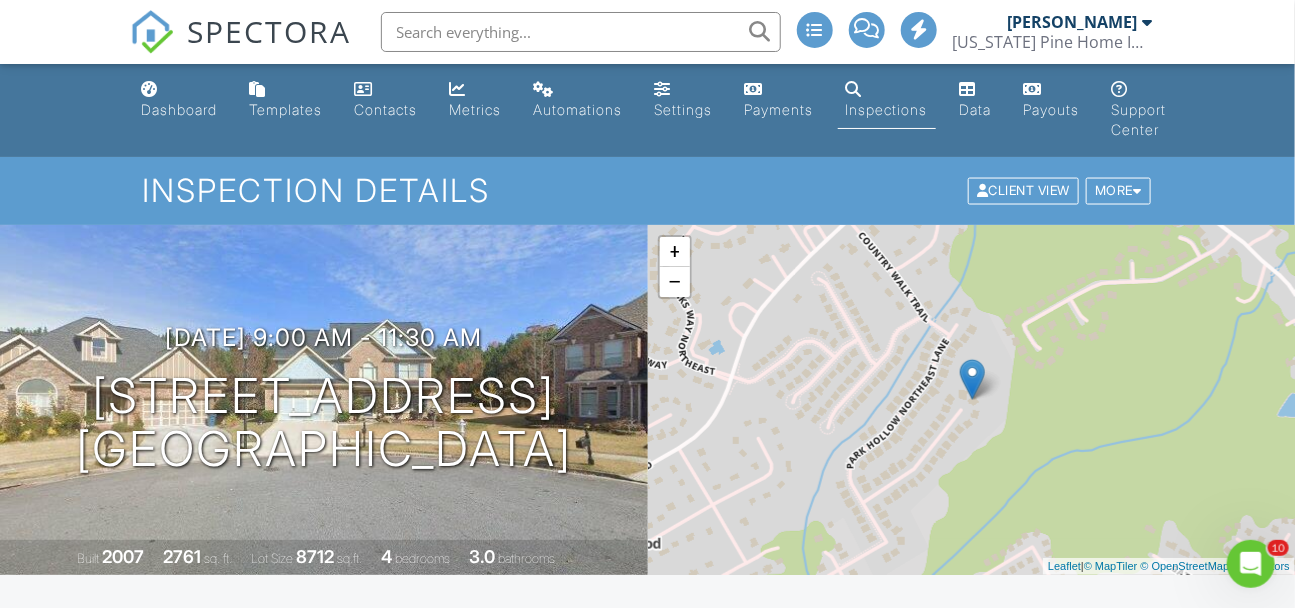 click 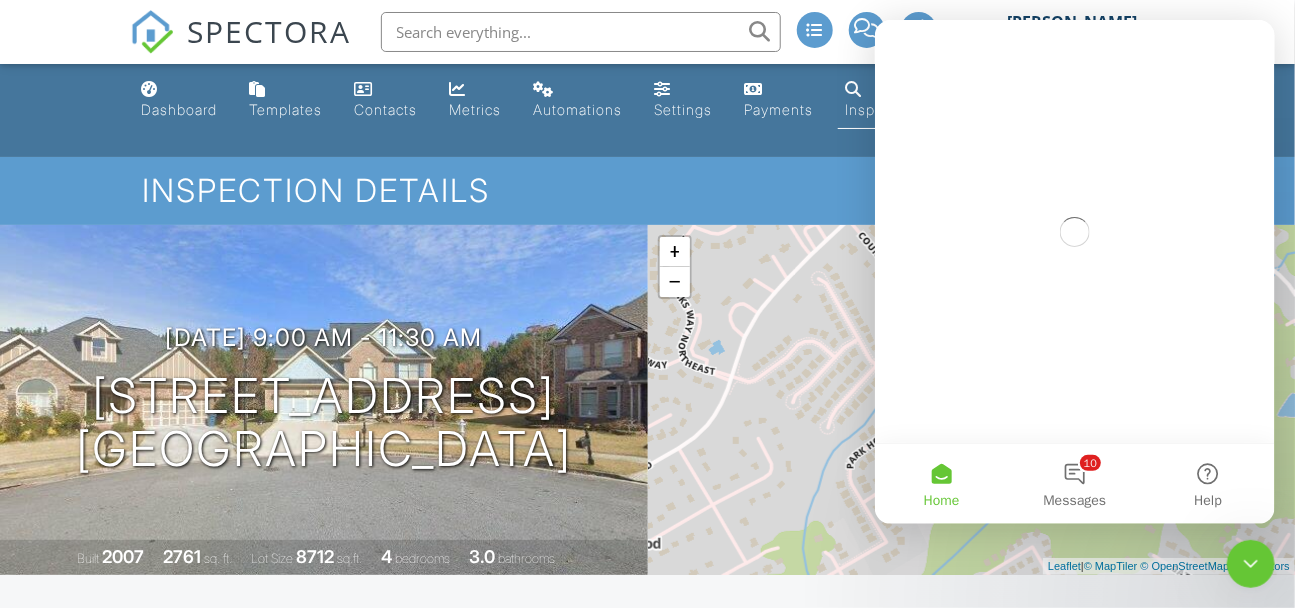scroll, scrollTop: 0, scrollLeft: 0, axis: both 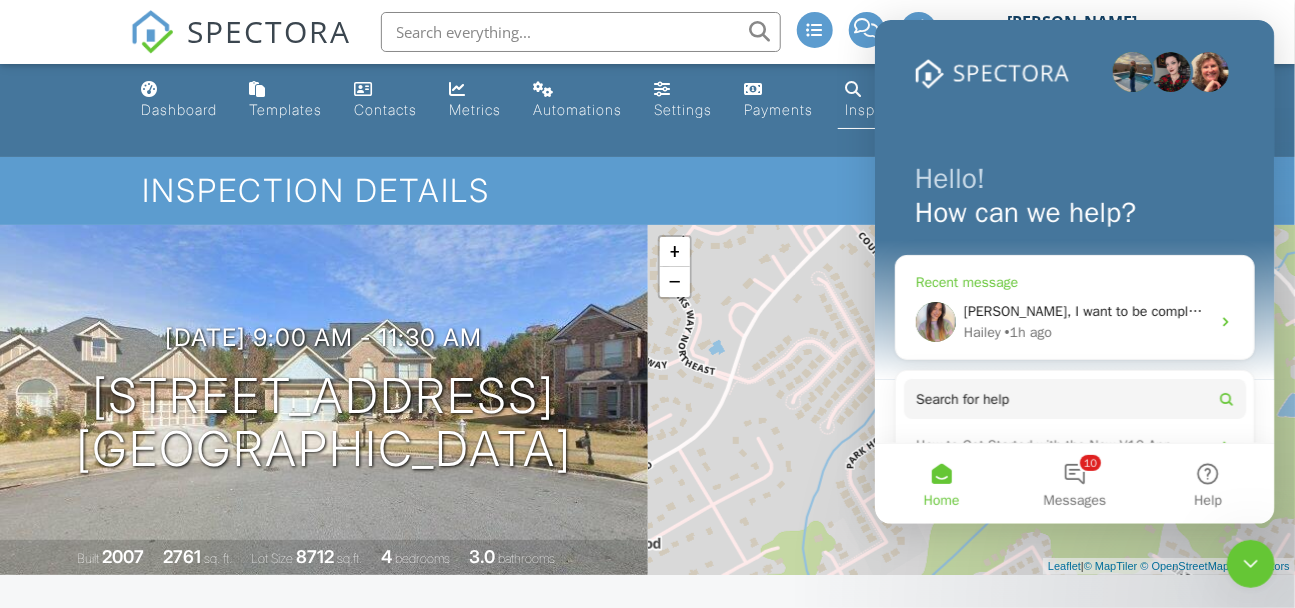 click on "Hailey •  1h ago" at bounding box center [1086, 332] 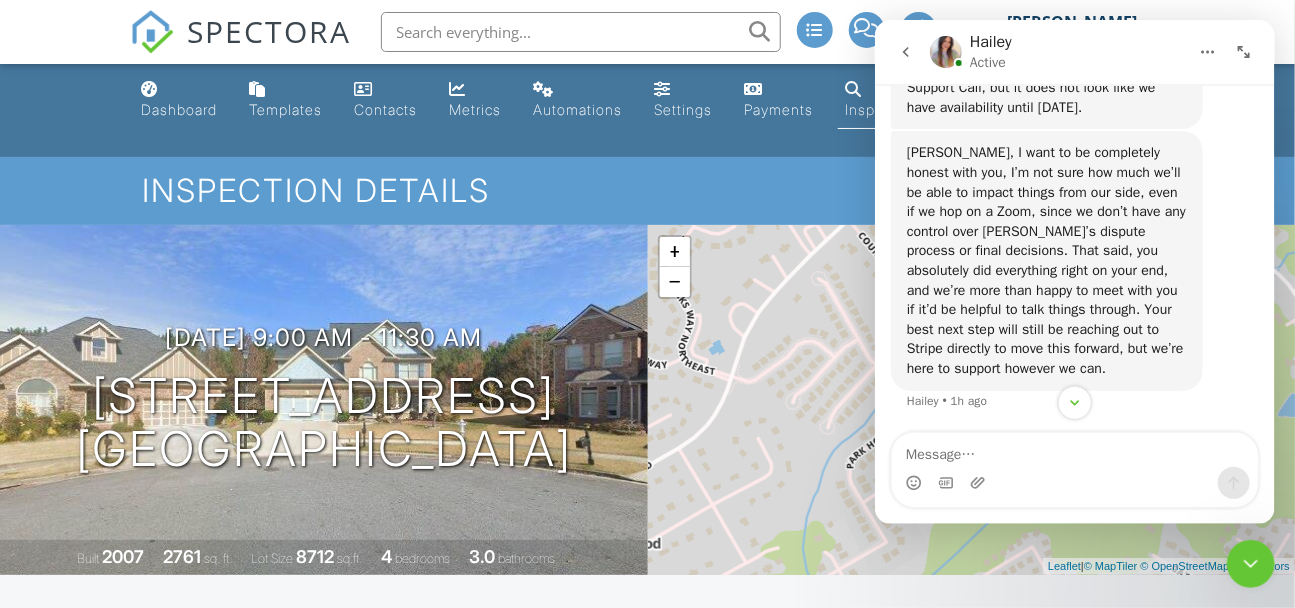 scroll, scrollTop: 5227, scrollLeft: 0, axis: vertical 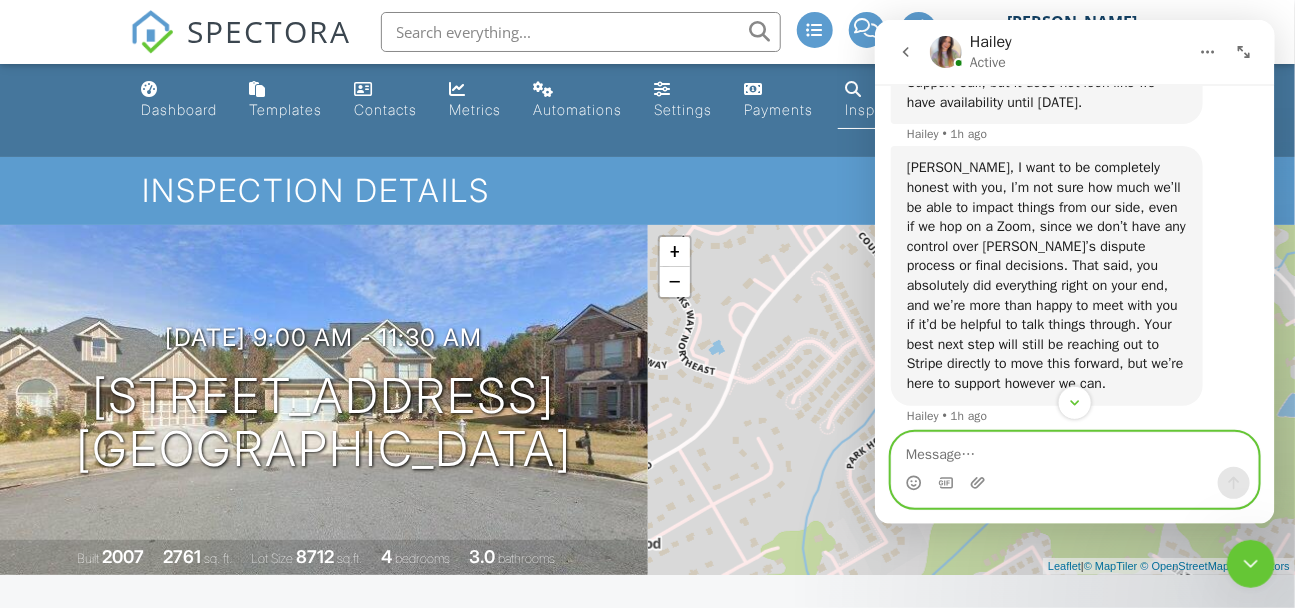click at bounding box center [1074, 450] 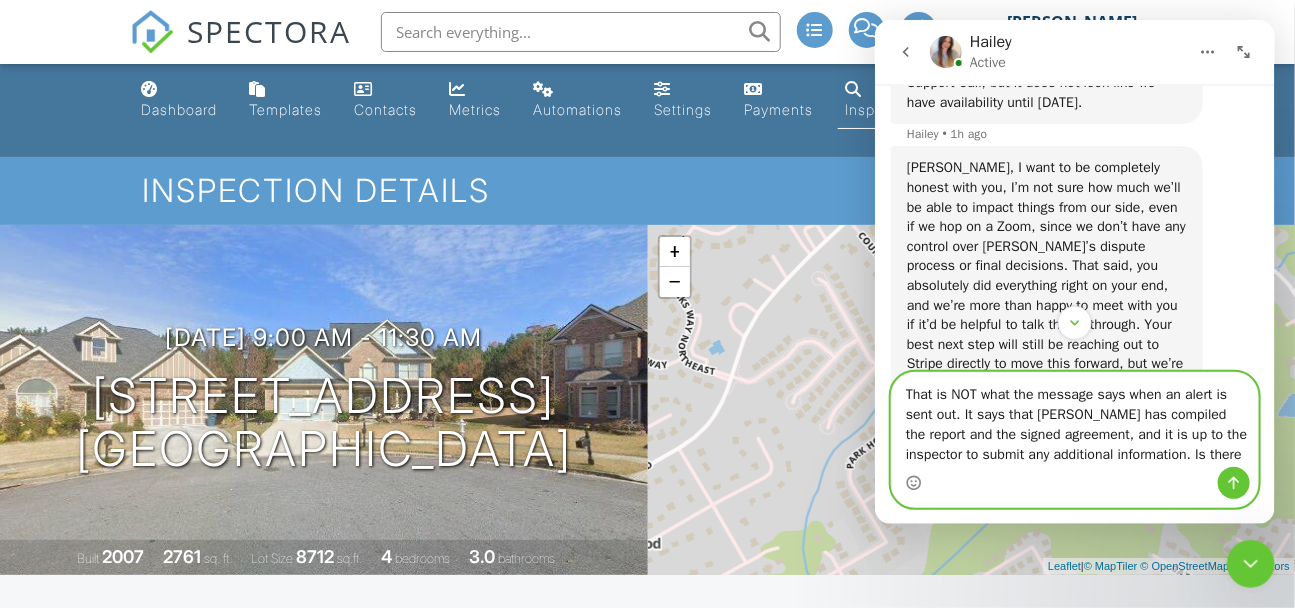 drag, startPoint x: 980, startPoint y: 375, endPoint x: 958, endPoint y: 374, distance: 22.022715 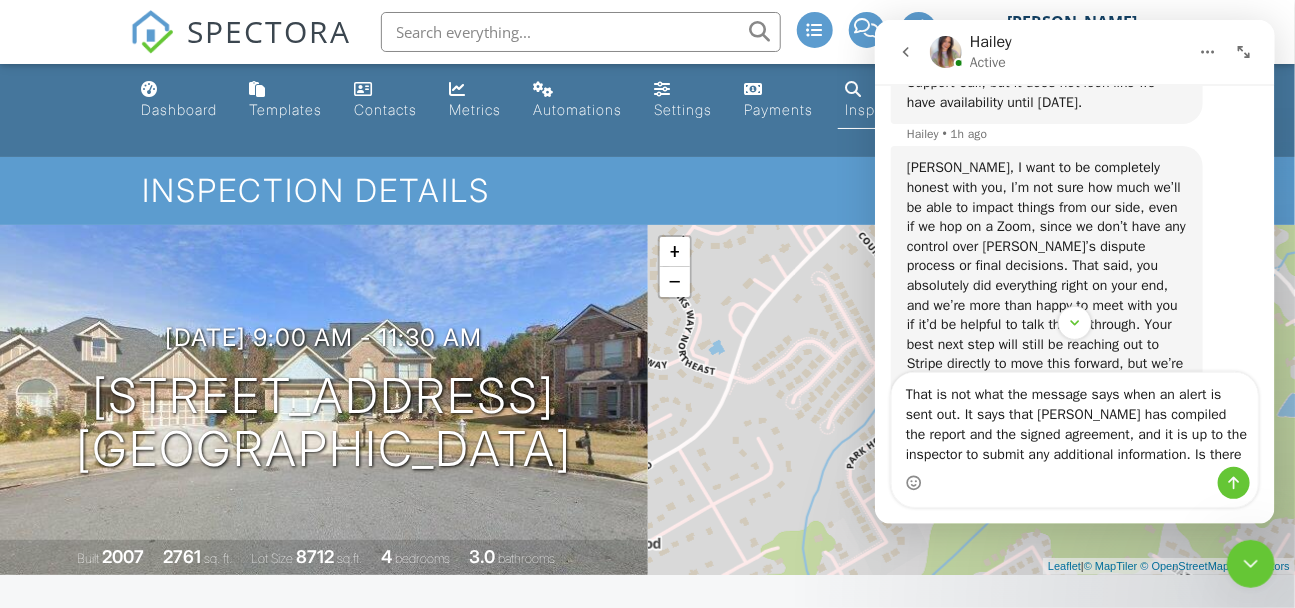 click at bounding box center [1074, 483] 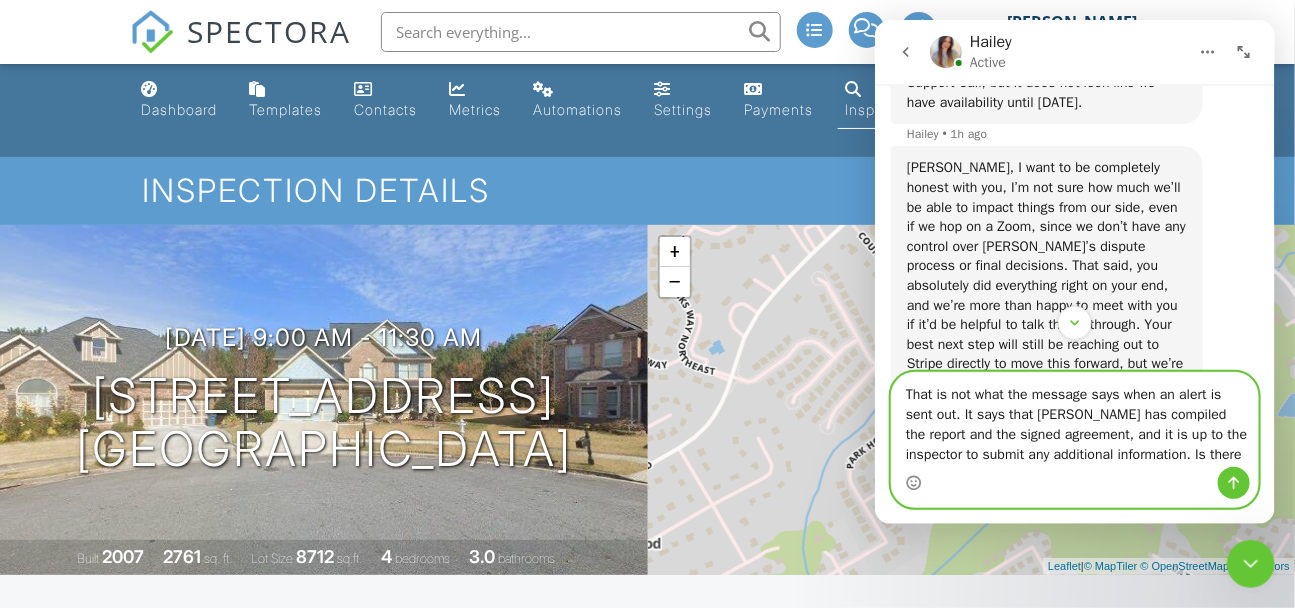 drag, startPoint x: 1209, startPoint y: 439, endPoint x: 1221, endPoint y: 442, distance: 12.369317 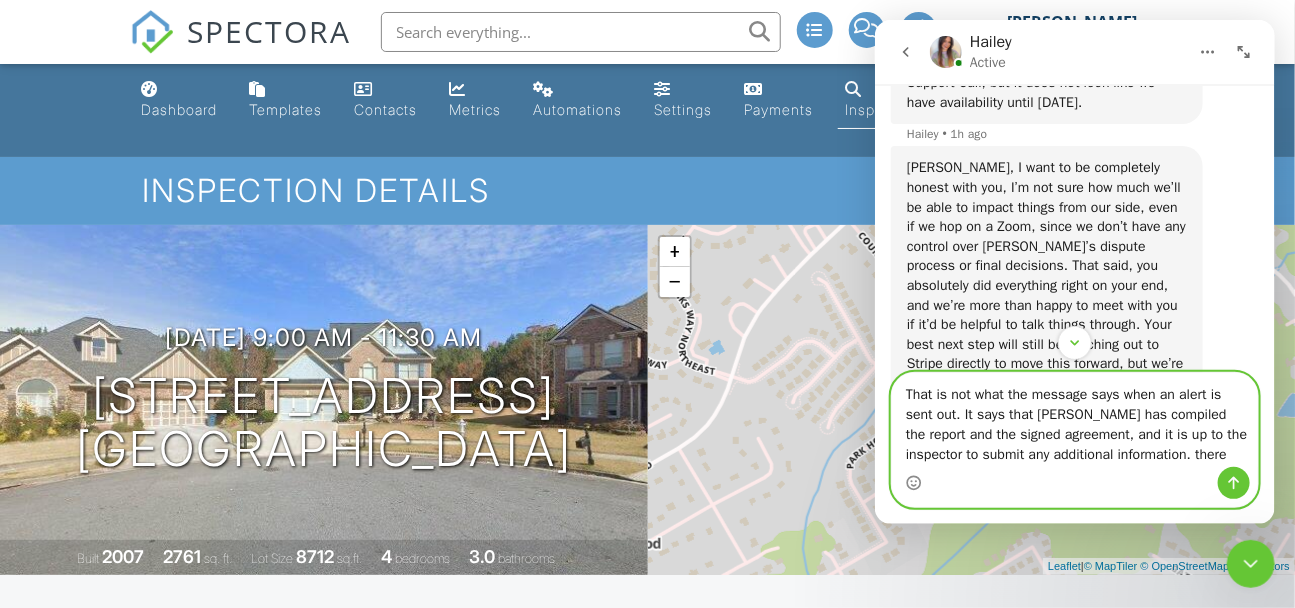 drag, startPoint x: 1218, startPoint y: 450, endPoint x: 1256, endPoint y: 450, distance: 38 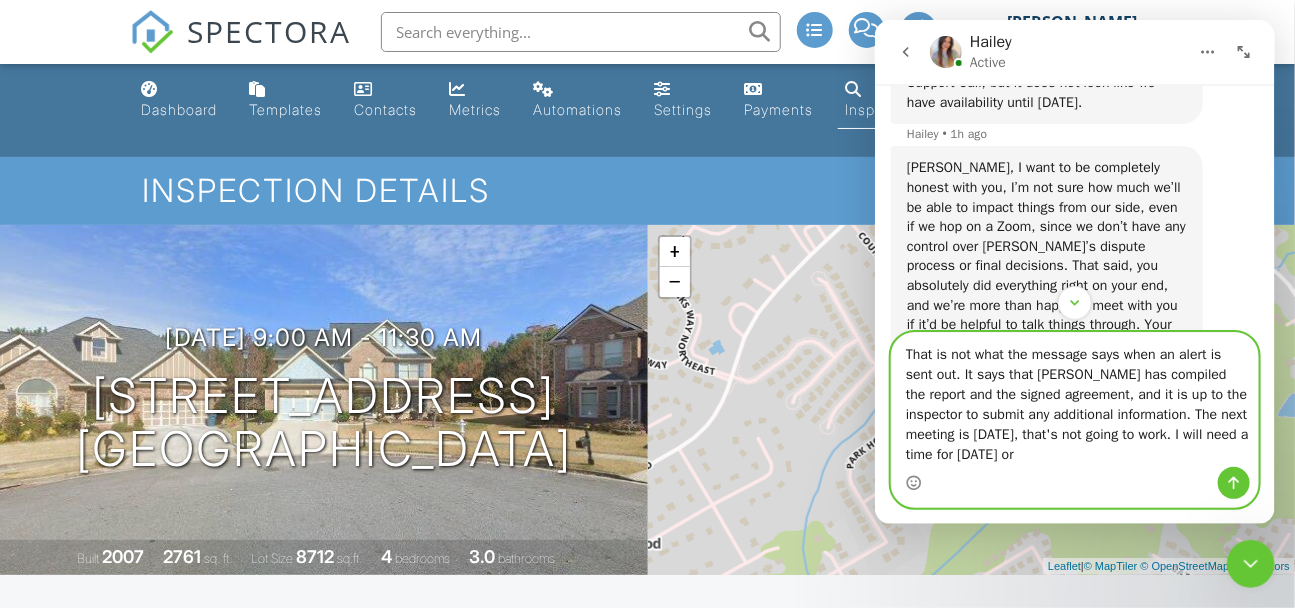 click on "That is not what the message says when an alert is sent out. It says that Spectora has compiled the report and the signed agreement, and it is up to the inspector to submit any additional information. The next meeting is next monday, that's not going to work. I will need a time for tomorrow or" at bounding box center (1074, 400) 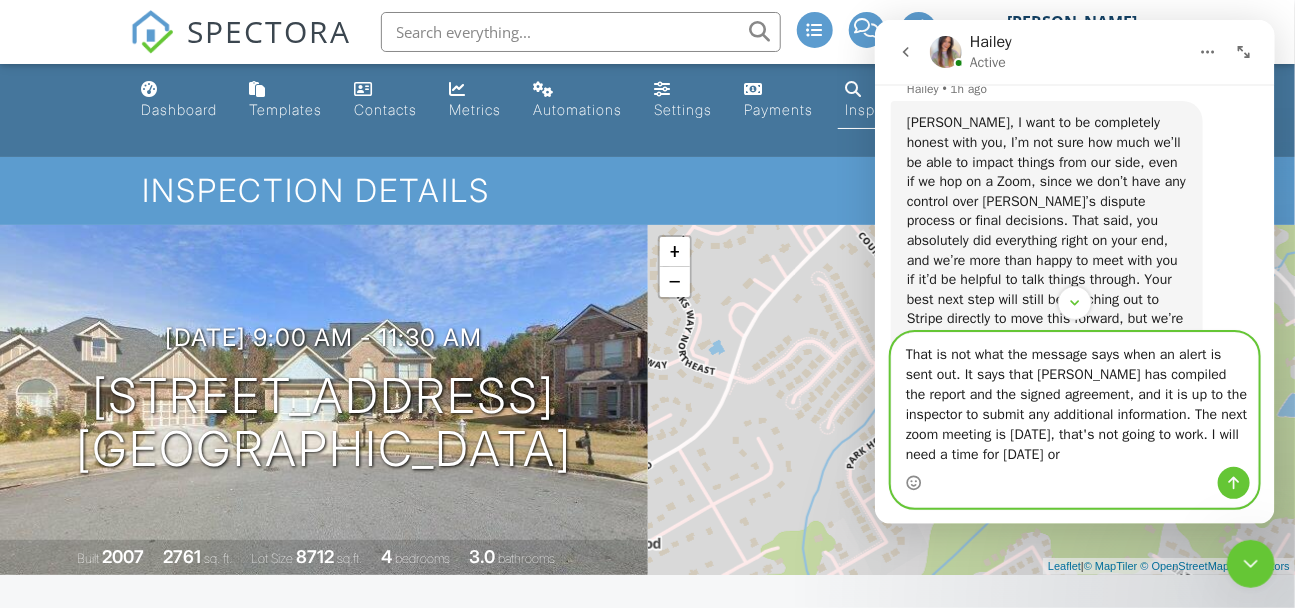 scroll, scrollTop: 5274, scrollLeft: 0, axis: vertical 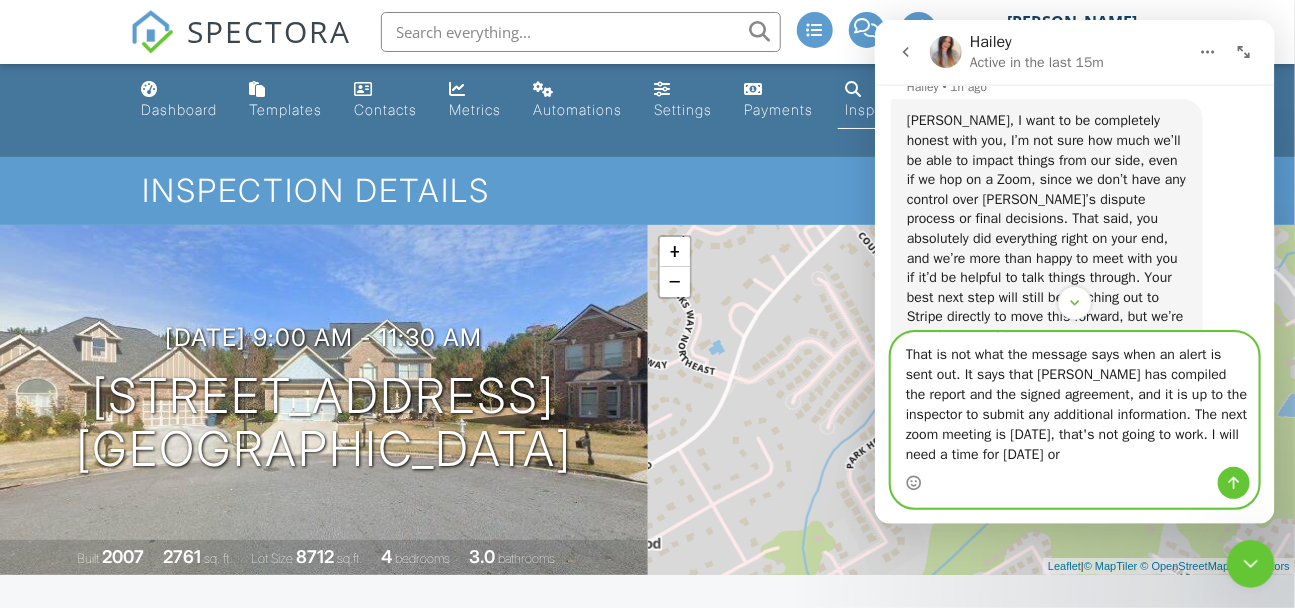 click on "That is not what the message says when an alert is sent out. It says that Spectora has compiled the report and the signed agreement, and it is up to the inspector to submit any additional information. The next zoom meeting is next monday, that's not going to work. I will need a time for tomorrow or" at bounding box center [1074, 400] 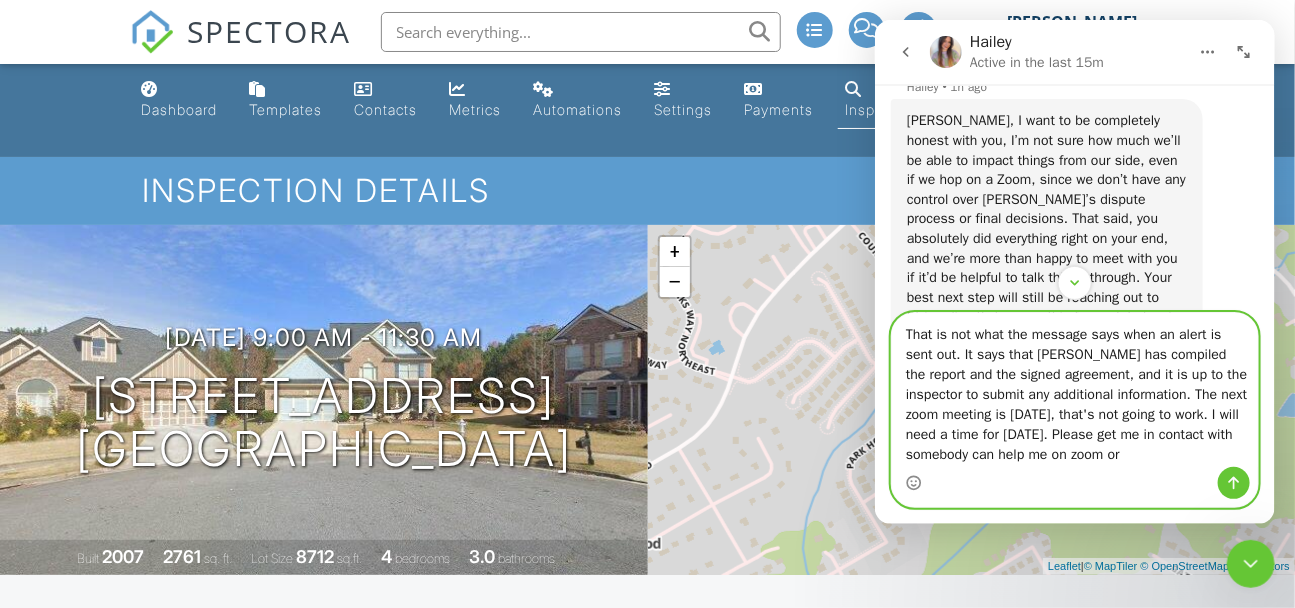 scroll, scrollTop: 12, scrollLeft: 0, axis: vertical 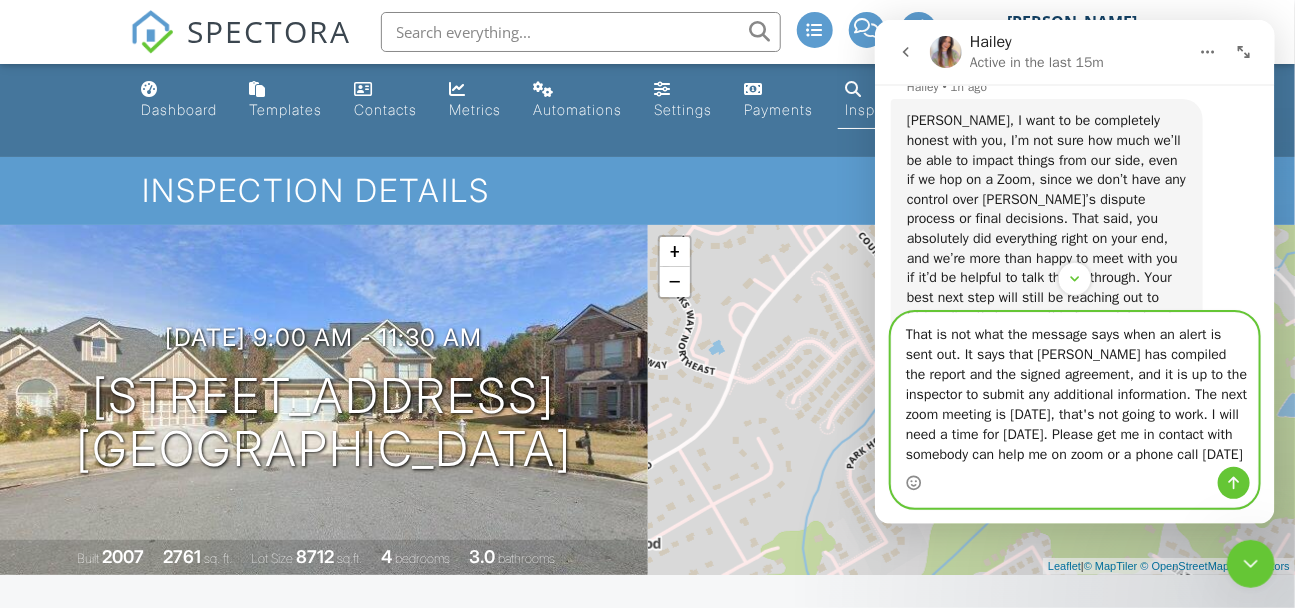 type on "That is not what the message says when an alert is sent out. It says that Spectora has compiled the report and the signed agreement, and it is up to the inspector to submit any additional information. The next zoom meeting is next monday, that's not going to work. I will need a time for tomorrow. Please get me in contact with somebody can help me on zoom or a phone call tomorrow." 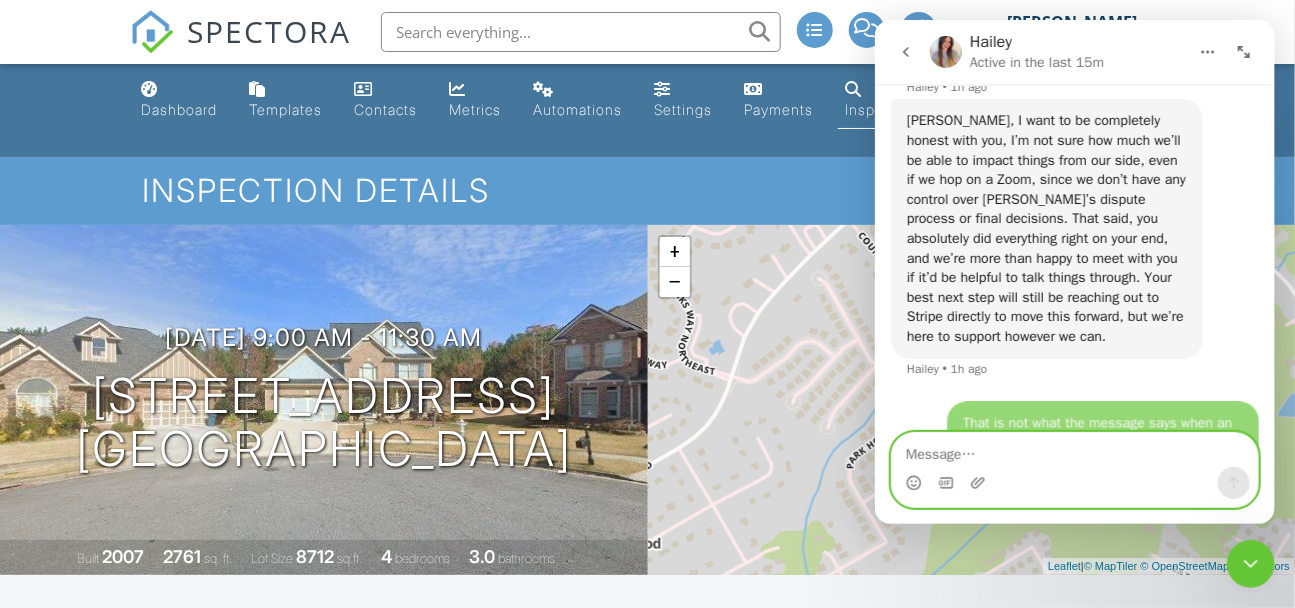 scroll, scrollTop: 0, scrollLeft: 0, axis: both 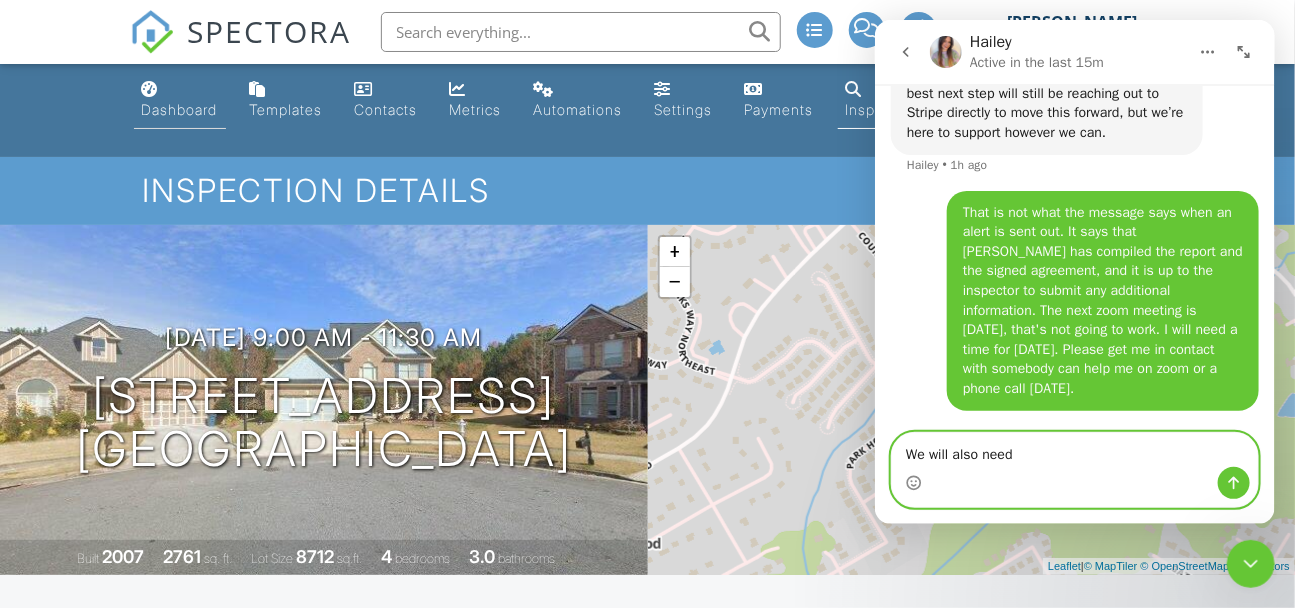 type on "We will also need" 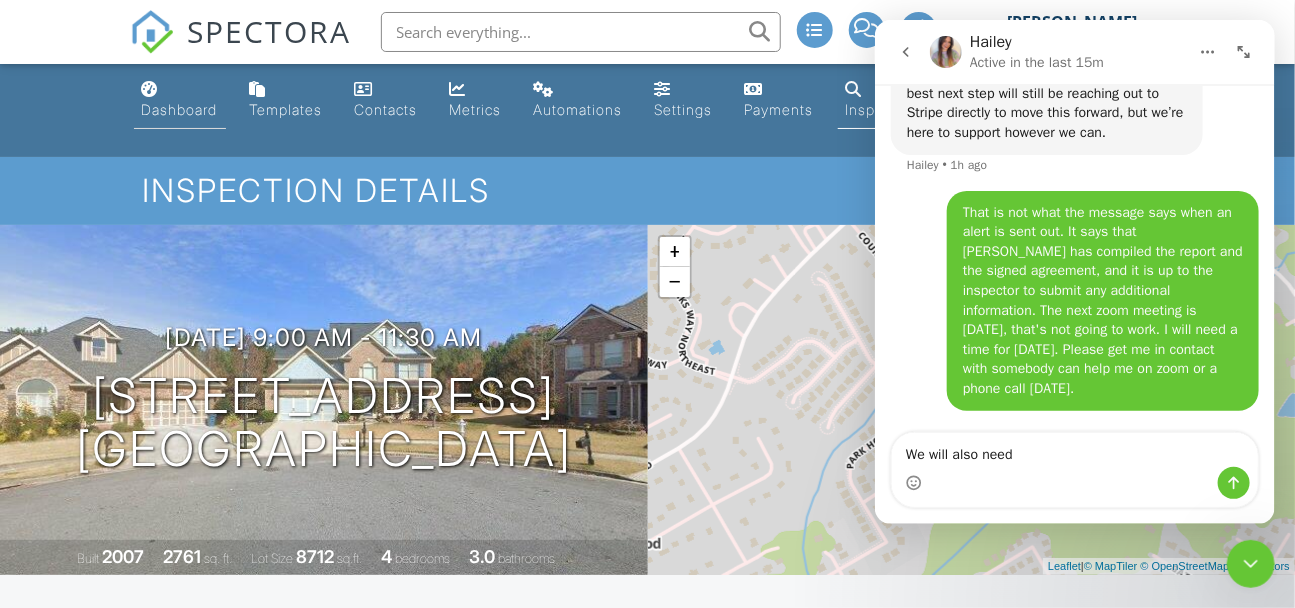 click on "Dashboard" at bounding box center [180, 109] 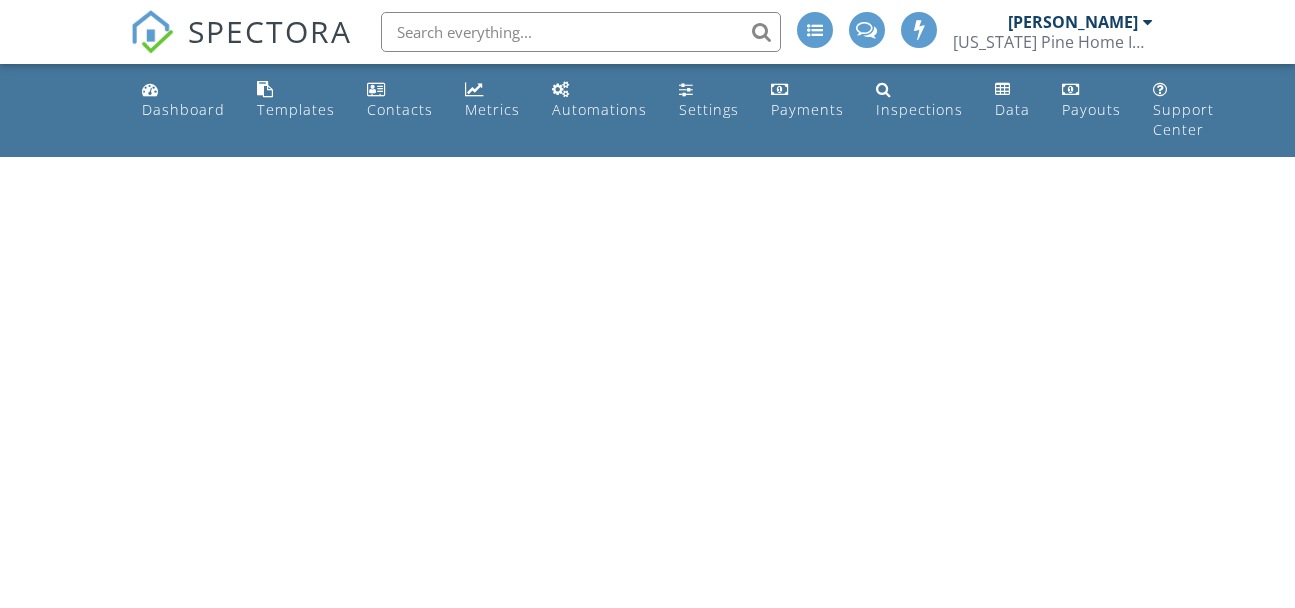 scroll, scrollTop: 0, scrollLeft: 0, axis: both 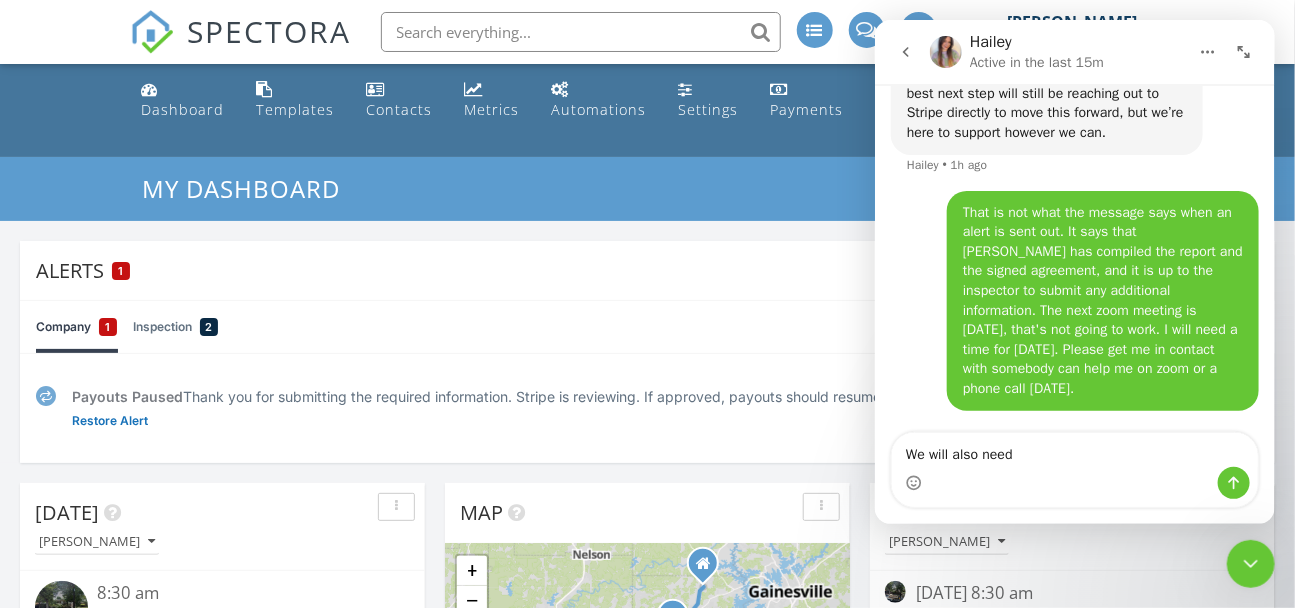 click on "Inspection
2" at bounding box center [175, 327] 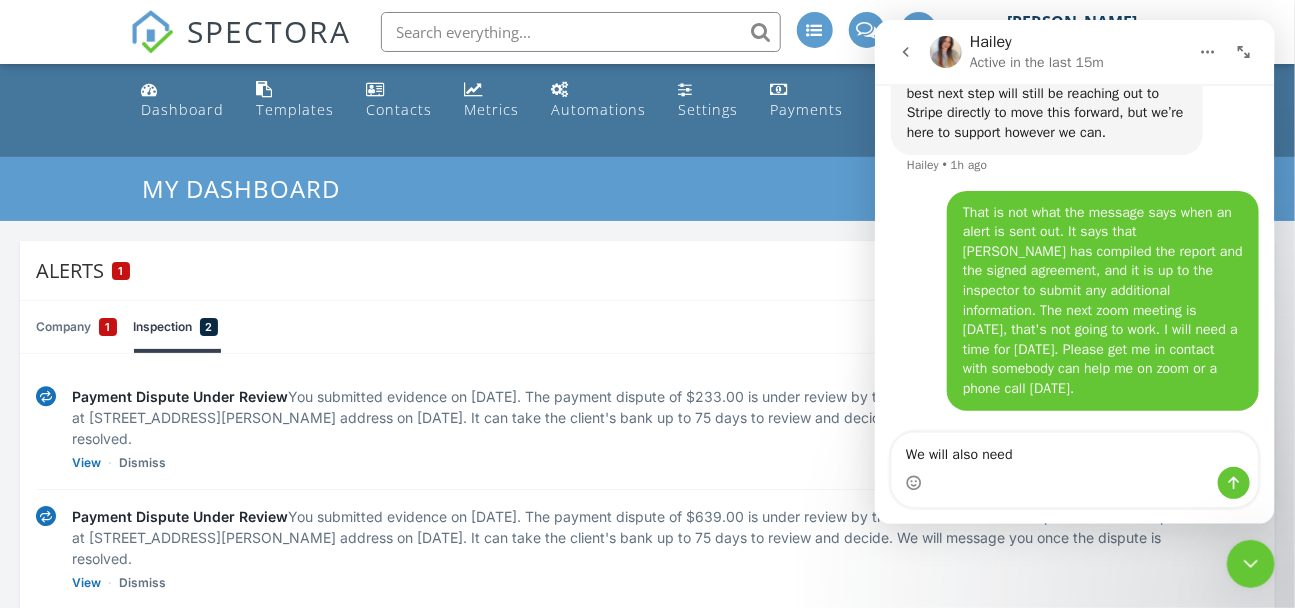 scroll, scrollTop: 10, scrollLeft: 0, axis: vertical 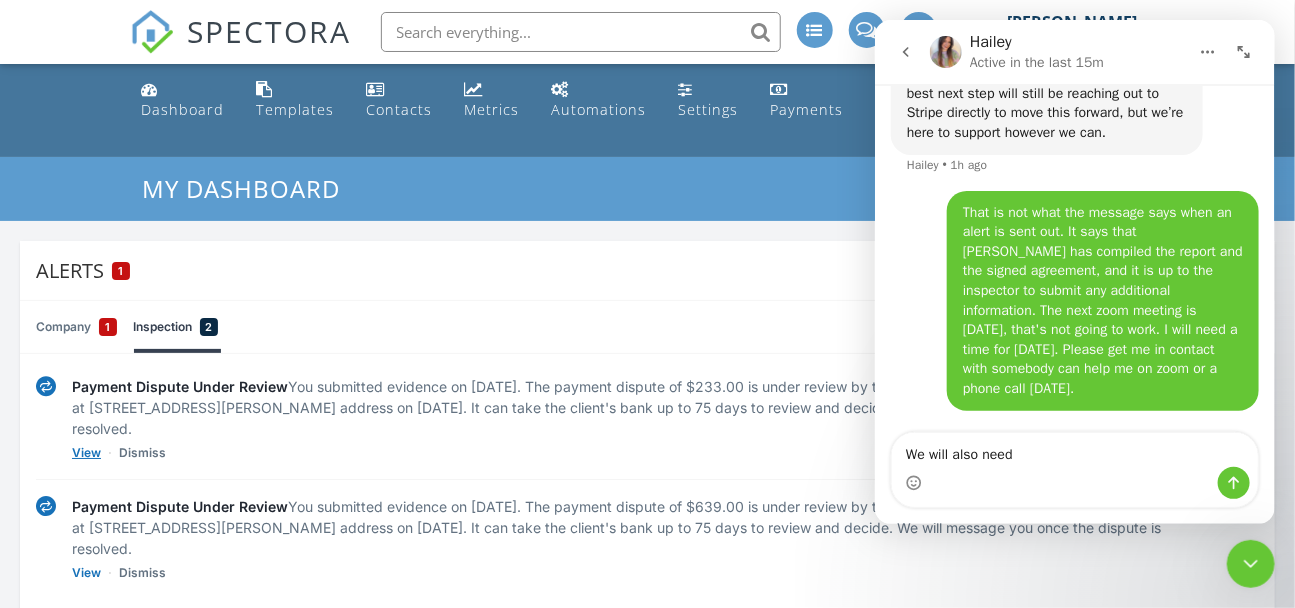 click on "View" at bounding box center (86, 453) 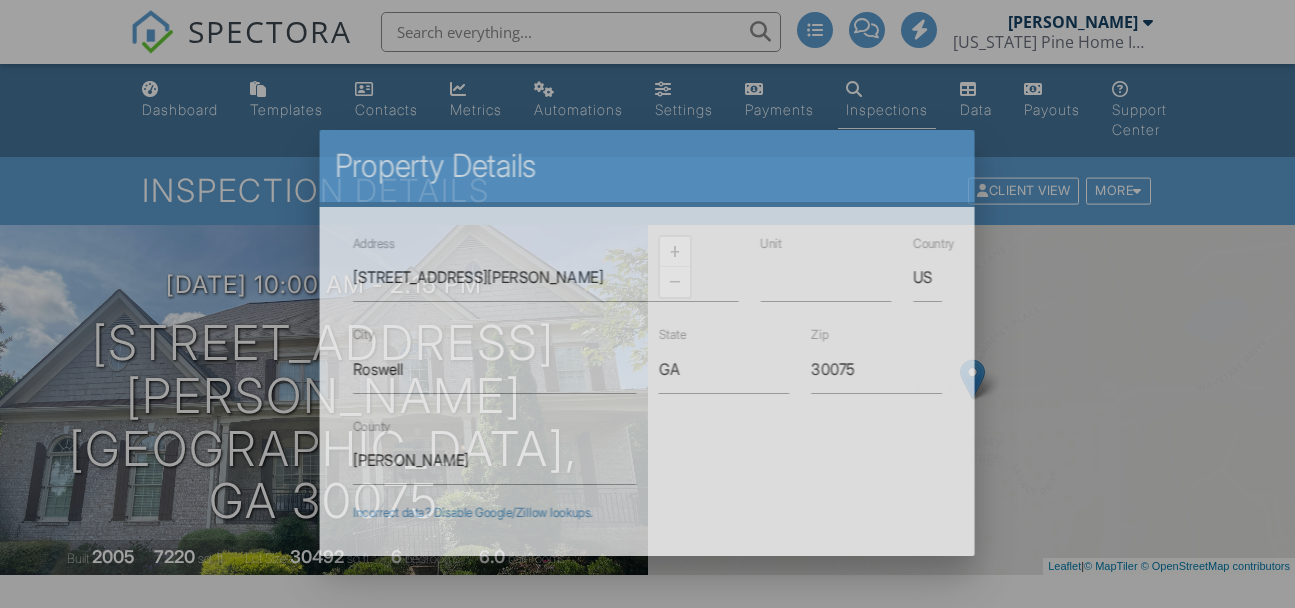 scroll, scrollTop: 0, scrollLeft: 0, axis: both 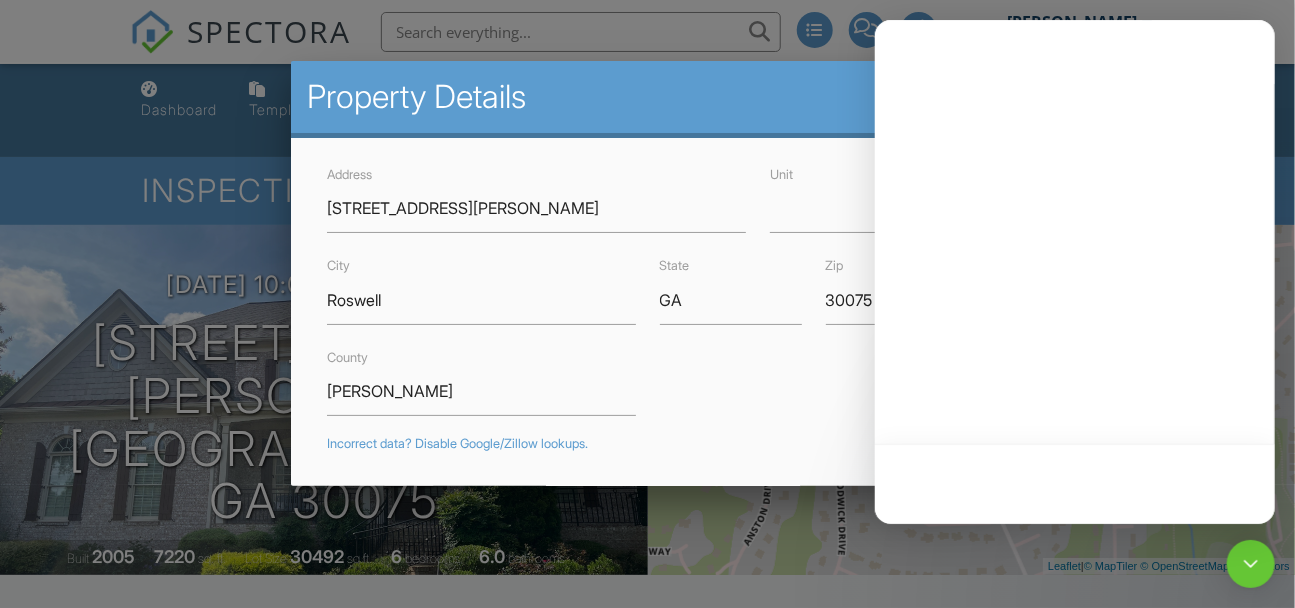 click at bounding box center [647, 280] 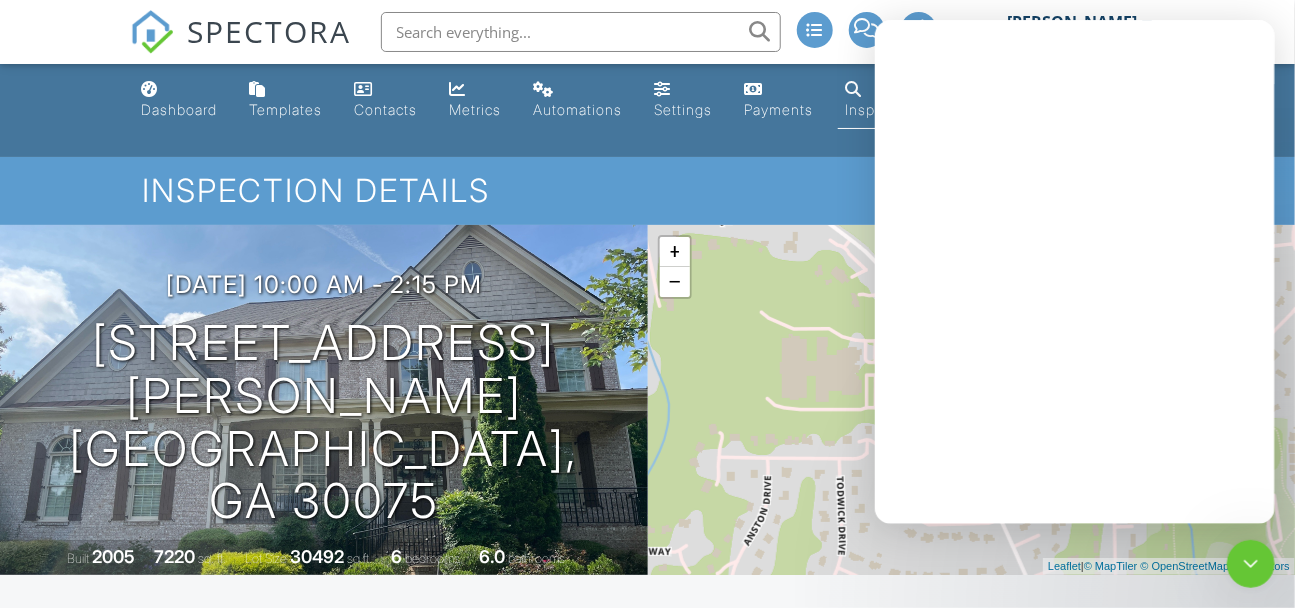 scroll, scrollTop: 0, scrollLeft: 0, axis: both 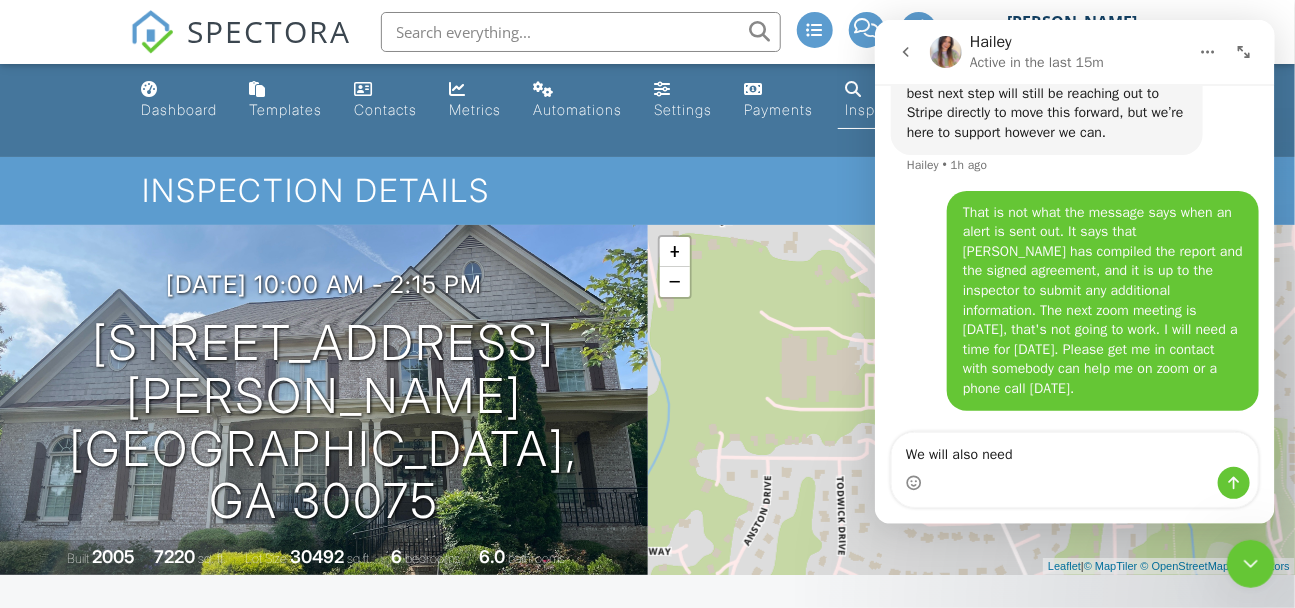 click on "We will also need" at bounding box center (1074, 450) 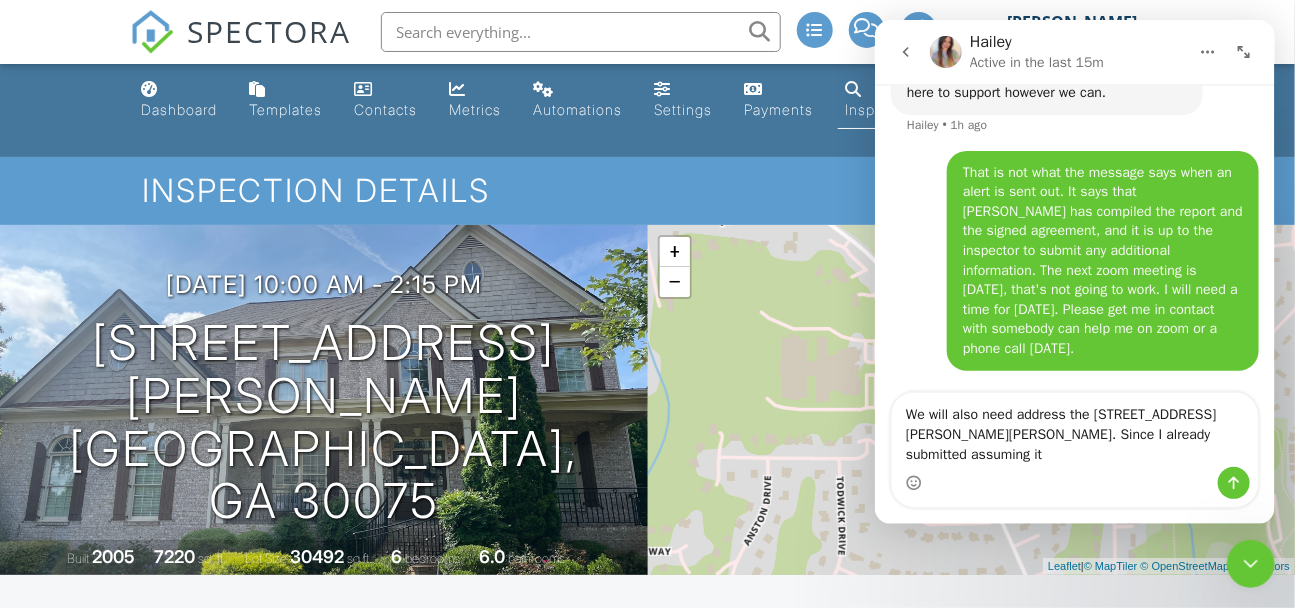 scroll, scrollTop: 5673, scrollLeft: 0, axis: vertical 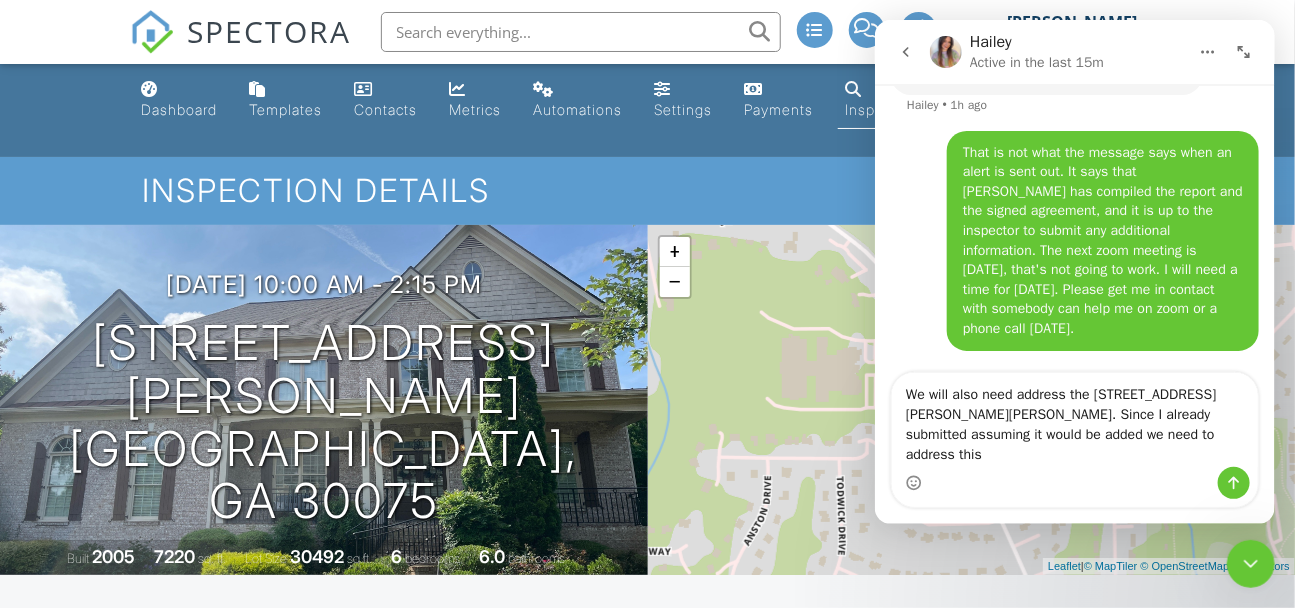 type on "We will also need address the [STREET_ADDRESS][PERSON_NAME][PERSON_NAME]. Since I already submitted assuming it would be added we need to address this." 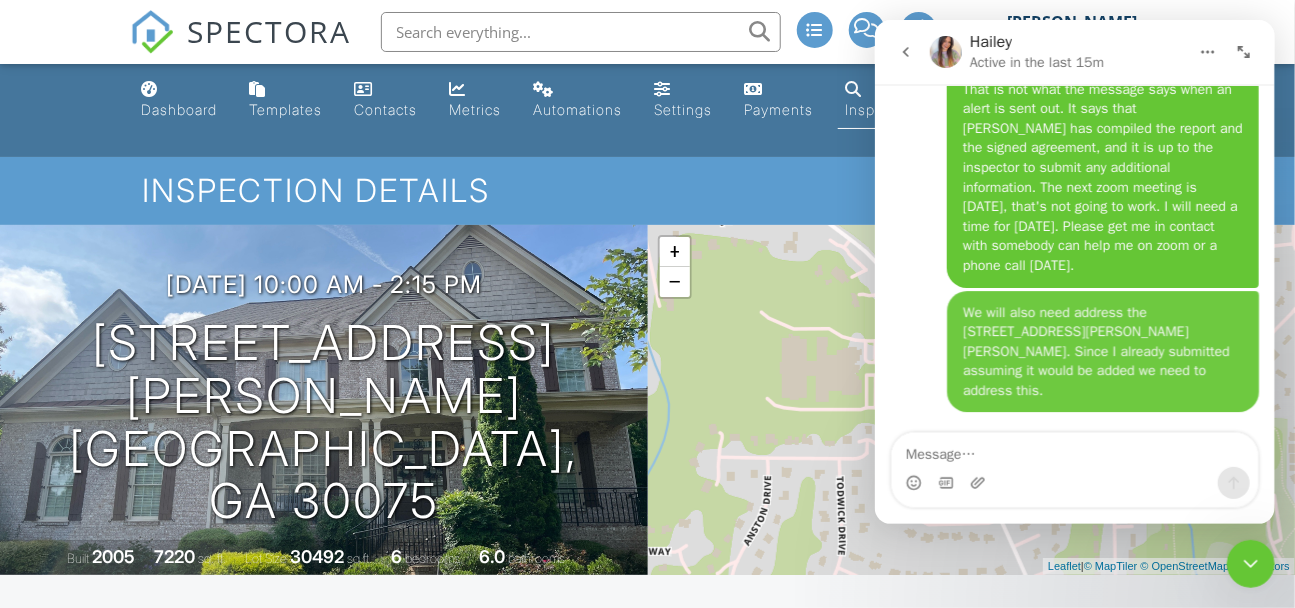 scroll, scrollTop: 5737, scrollLeft: 0, axis: vertical 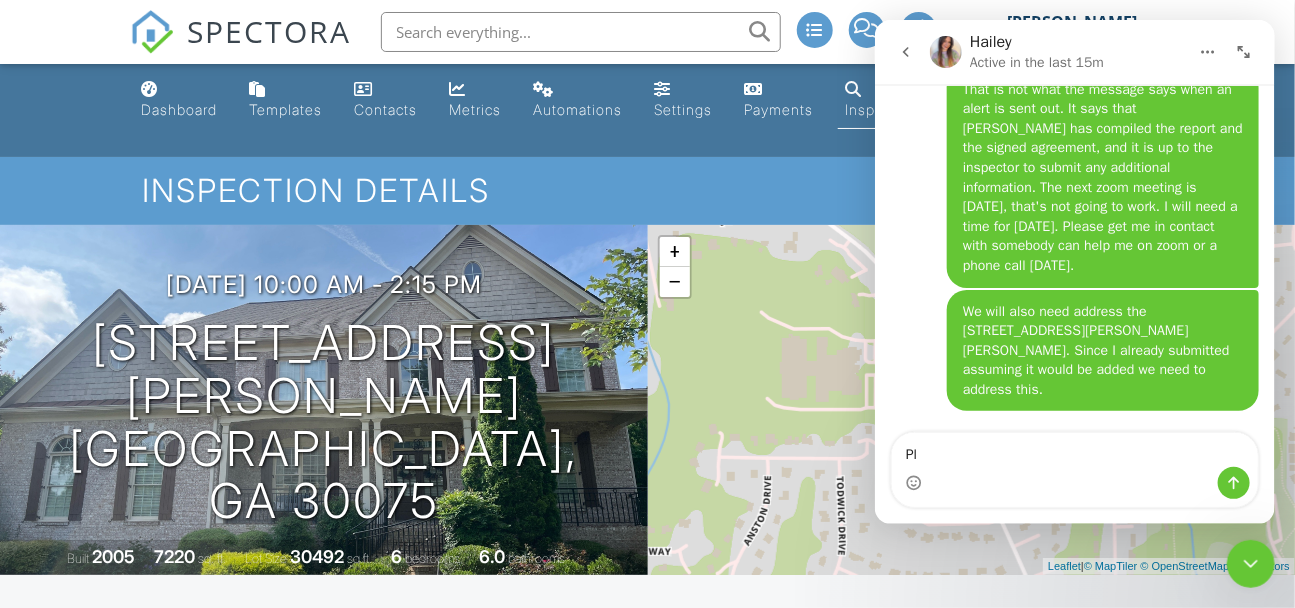 type on "P" 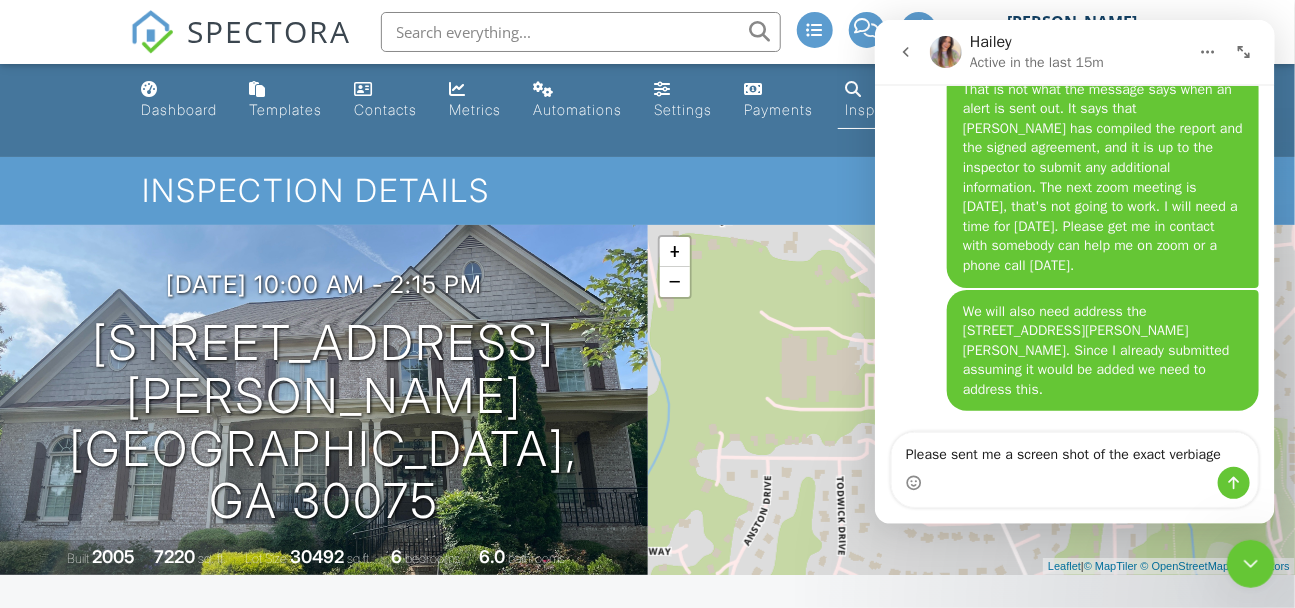 scroll, scrollTop: 5737, scrollLeft: 0, axis: vertical 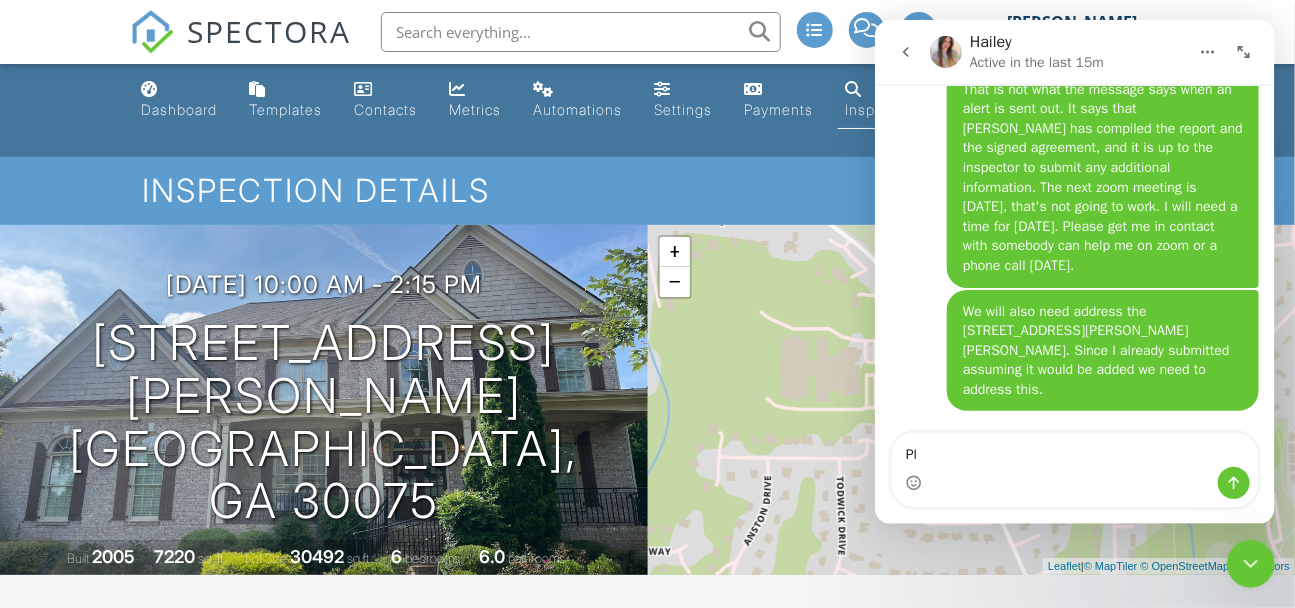 type on "P" 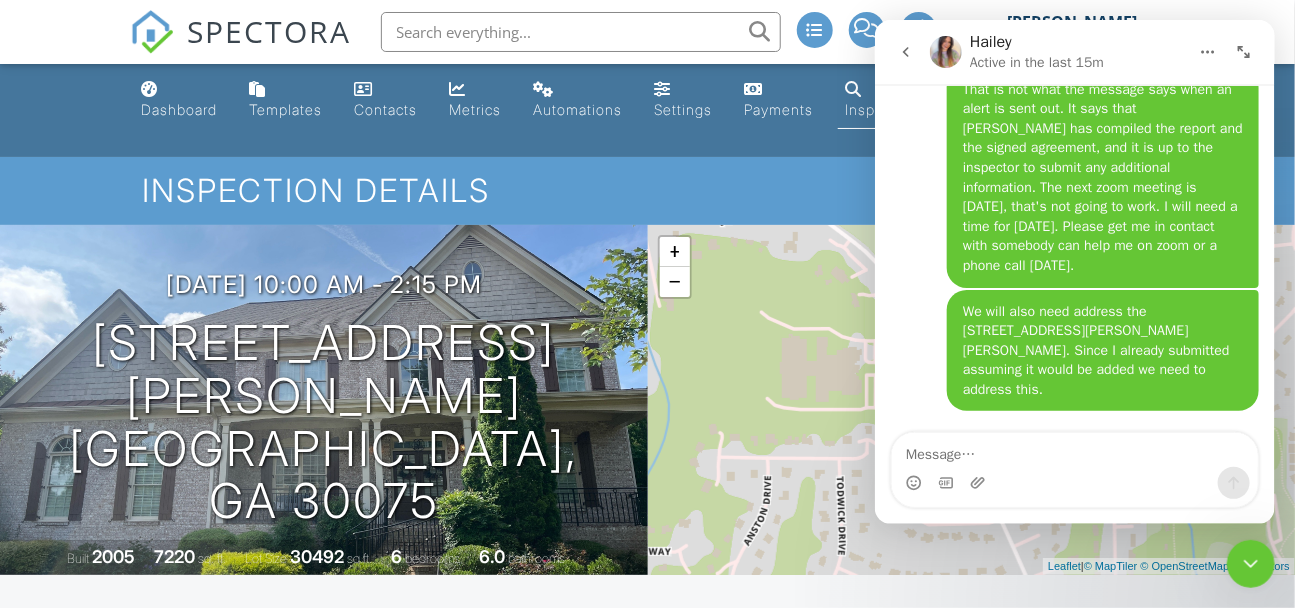type 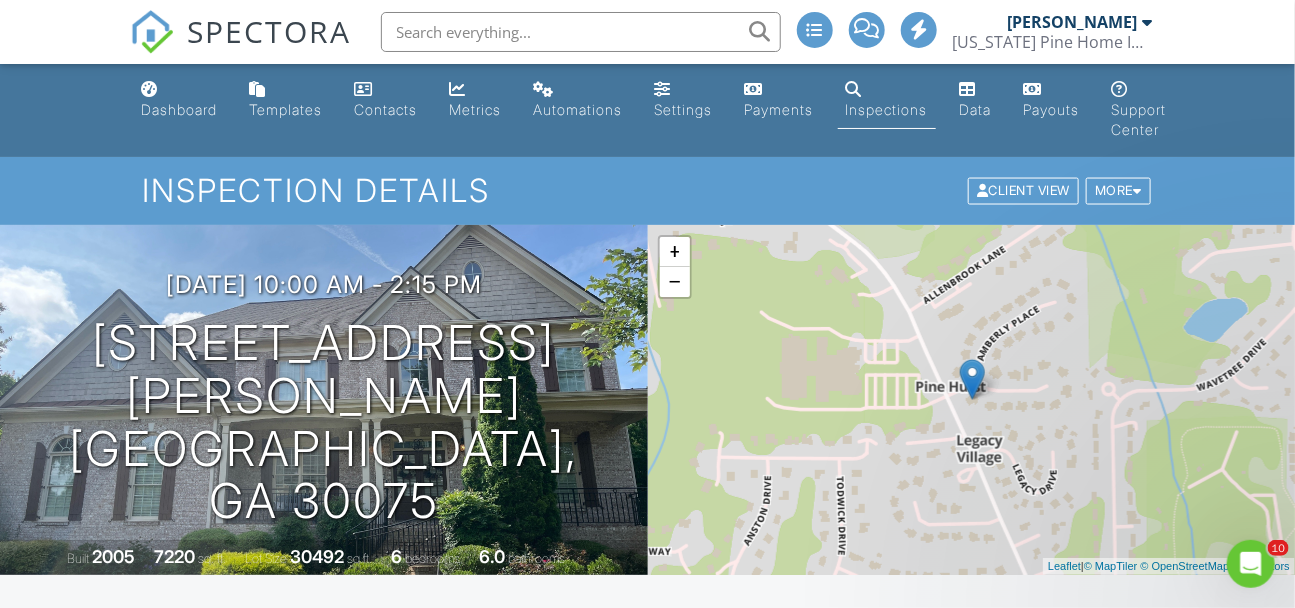 scroll, scrollTop: 0, scrollLeft: 0, axis: both 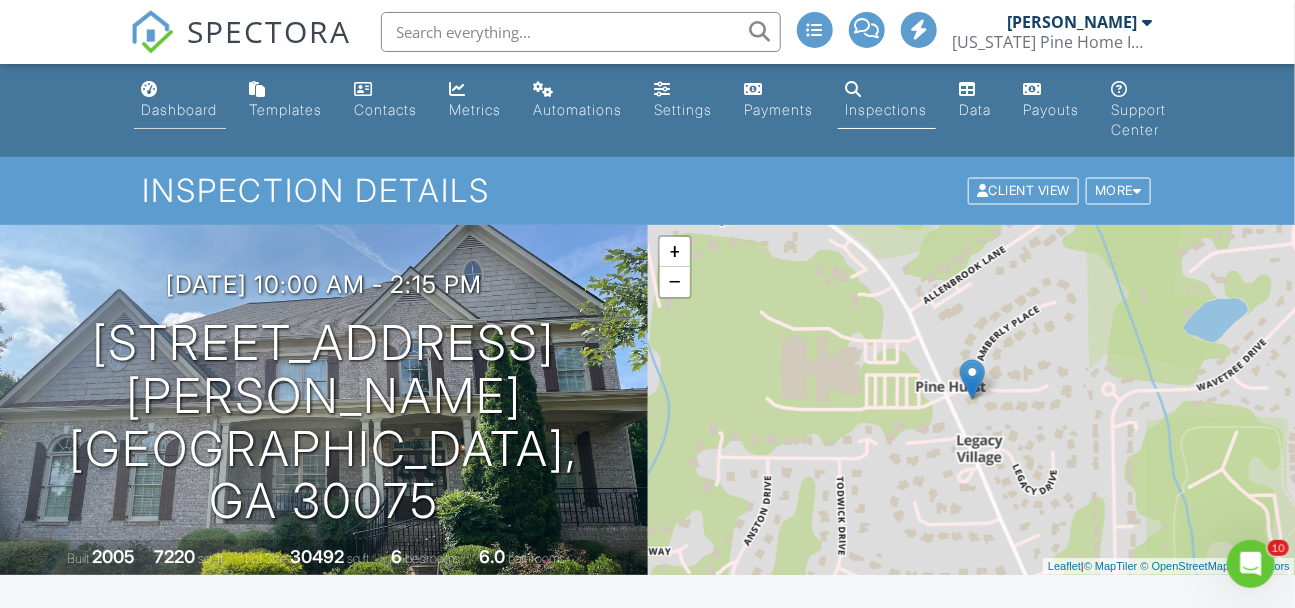 click on "Dashboard" at bounding box center [180, 100] 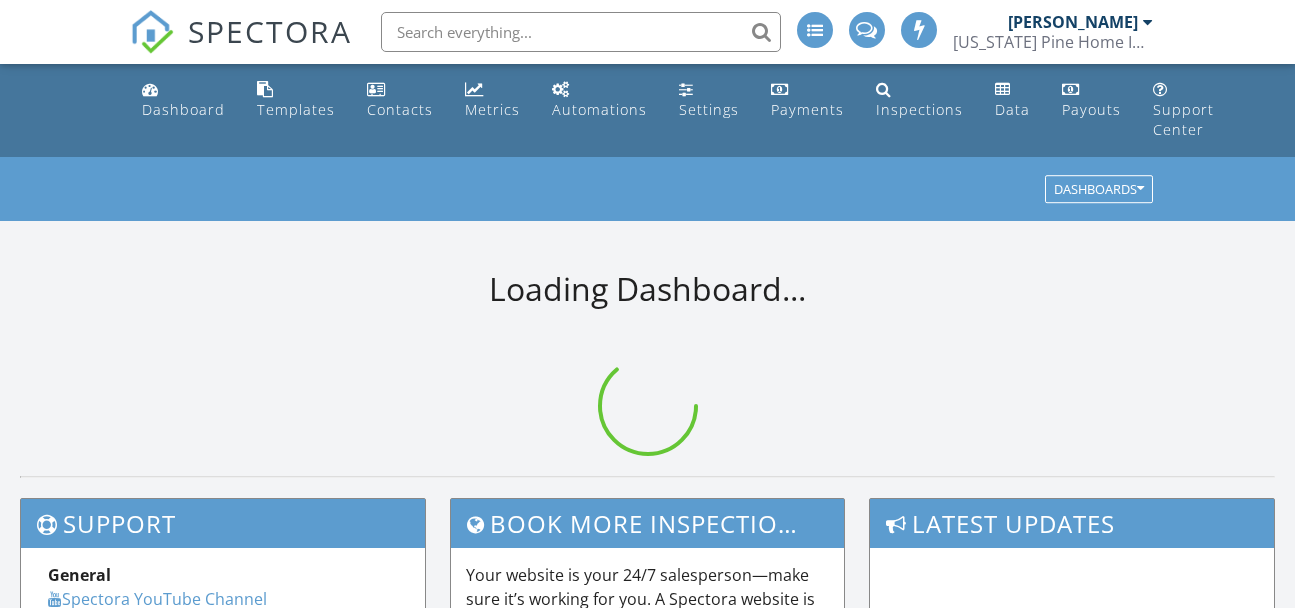 scroll, scrollTop: 0, scrollLeft: 0, axis: both 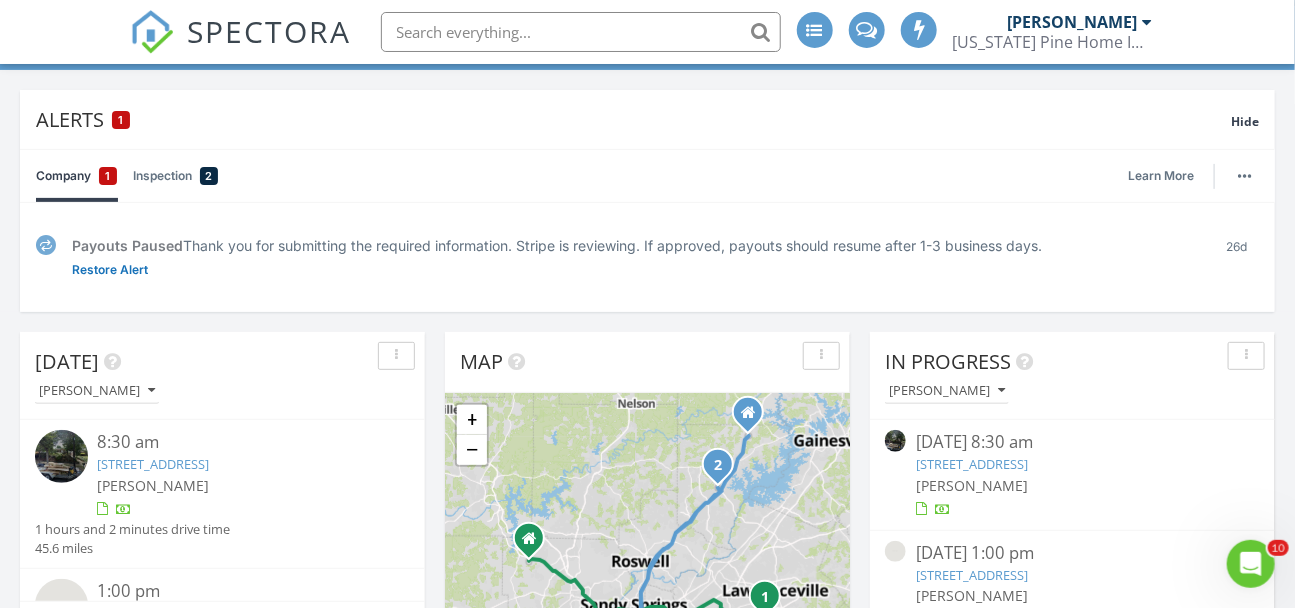 click on "Inspection
2" at bounding box center (175, 176) 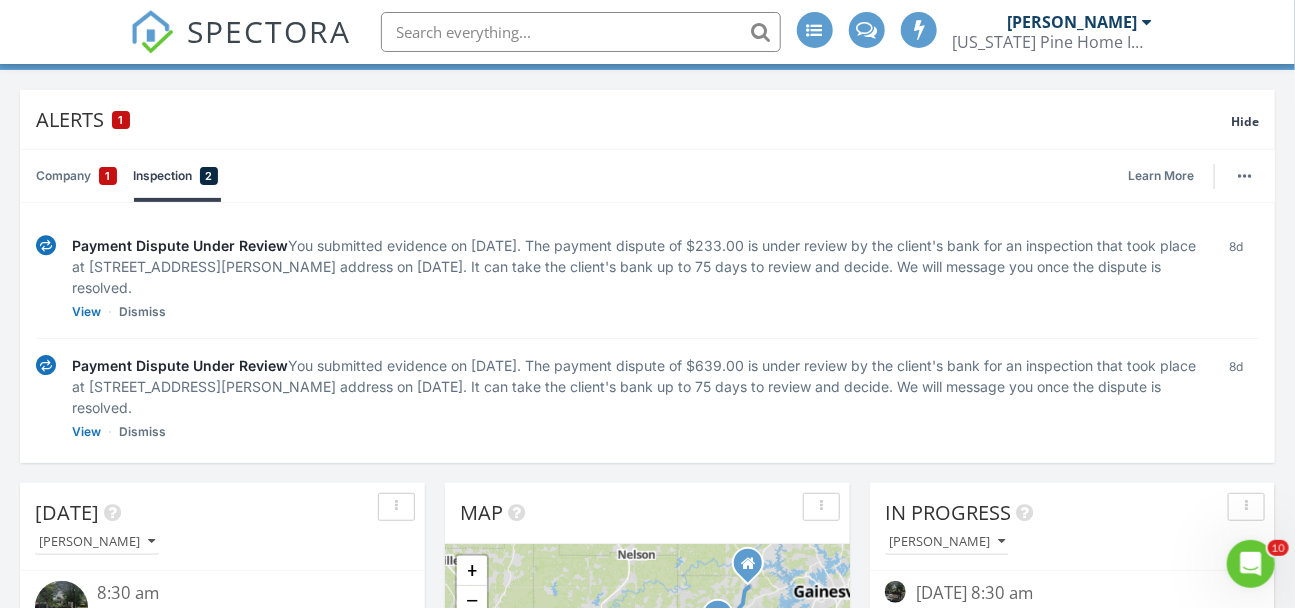 click on "Payment Dispute Under Review" at bounding box center [180, 365] 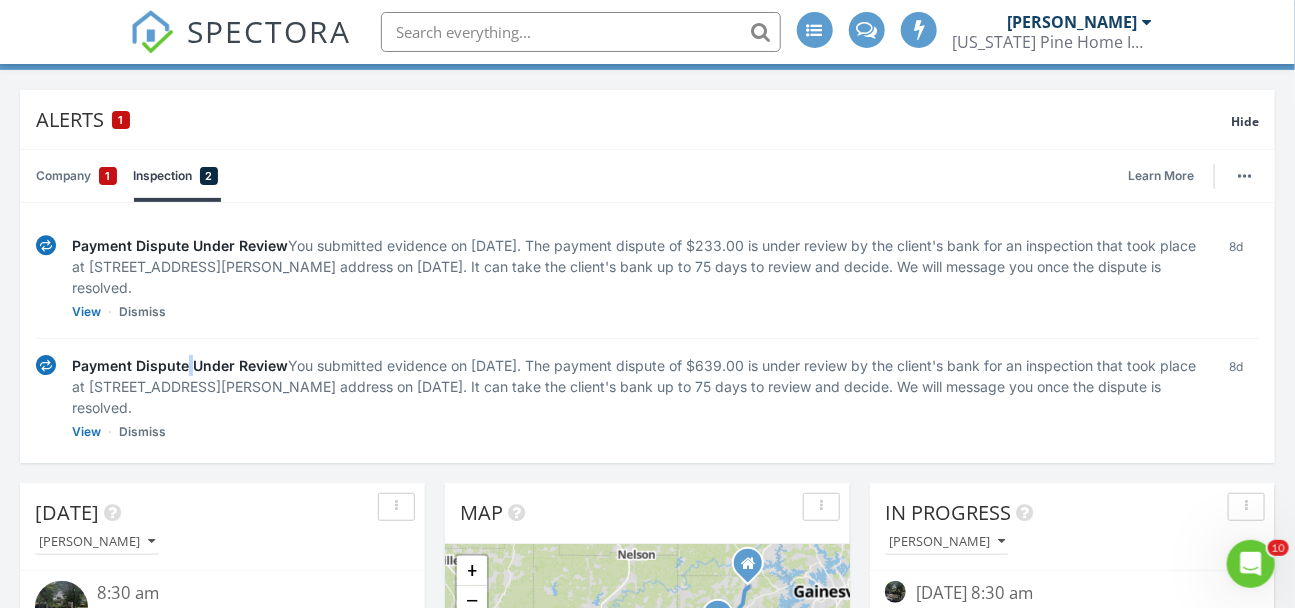 click on "Payment Dispute Under Review" at bounding box center [180, 365] 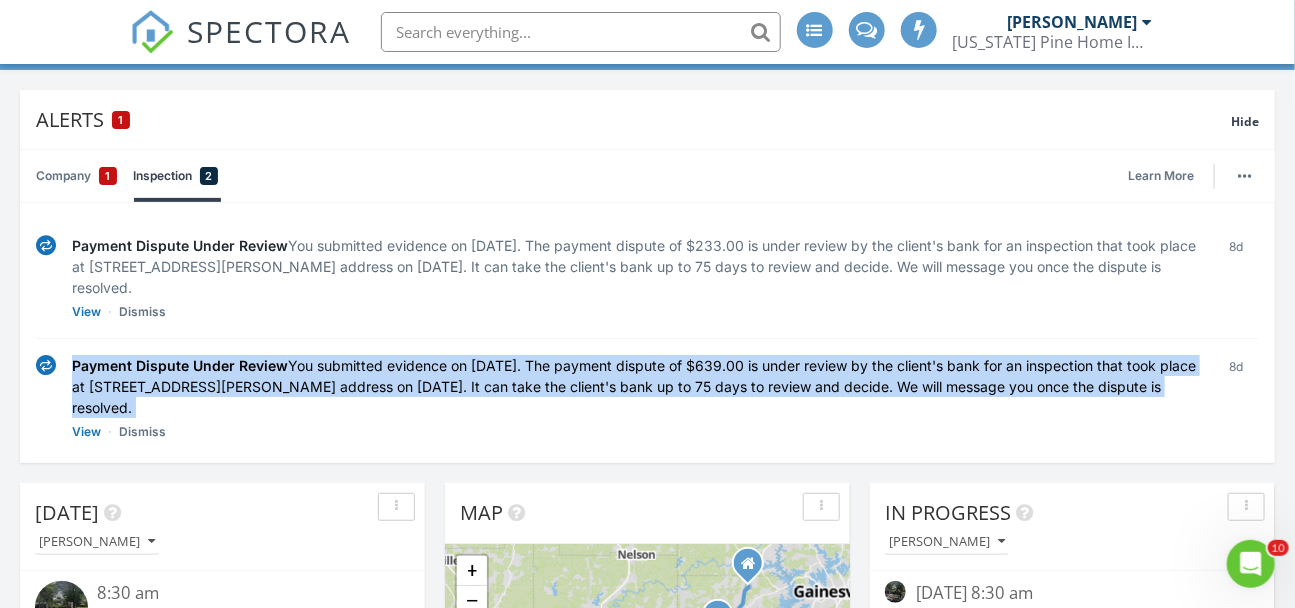 click on "Payment Dispute Under Review" at bounding box center (180, 365) 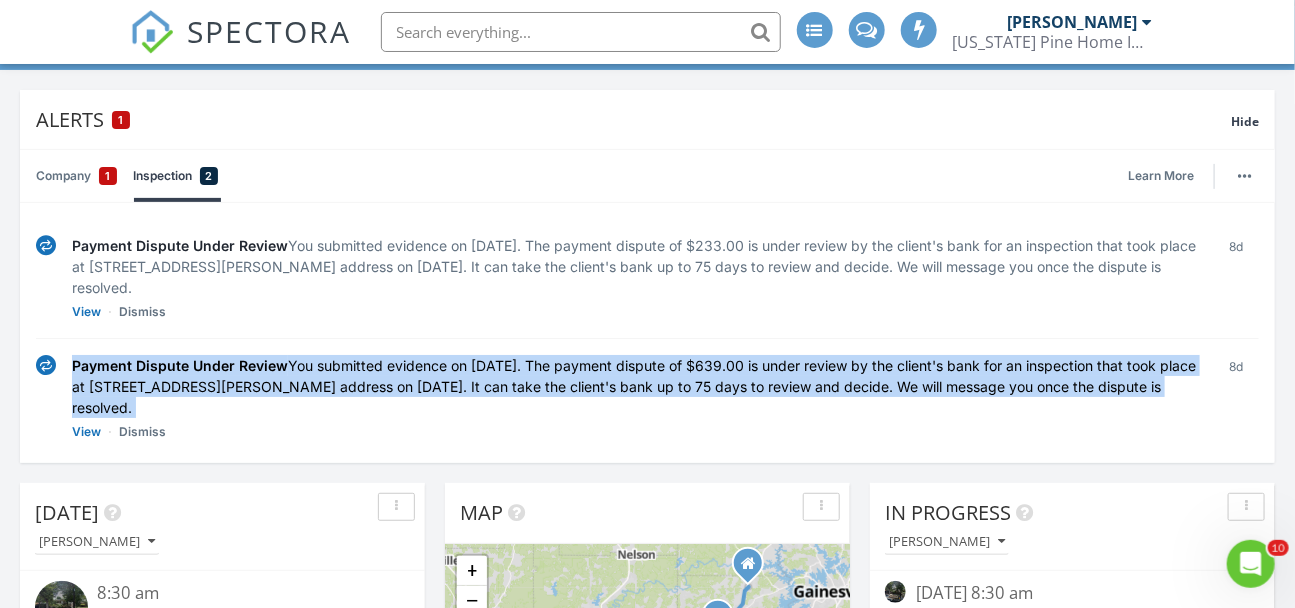 click at bounding box center (46, 365) 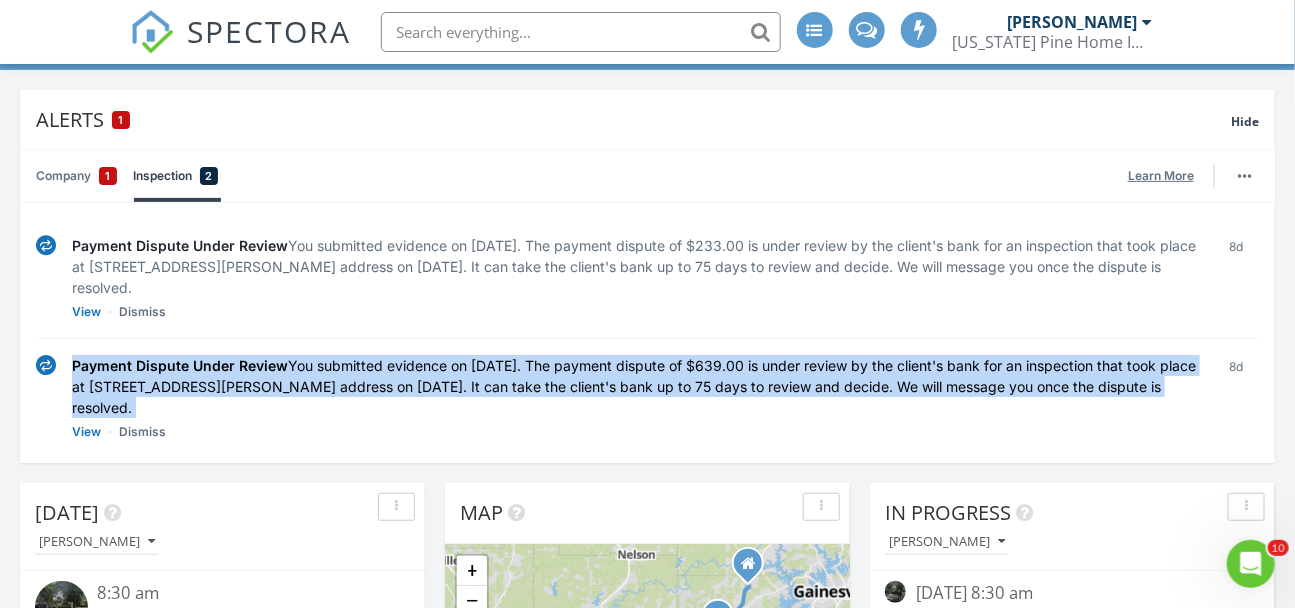 click on "Learn More" at bounding box center (1167, 176) 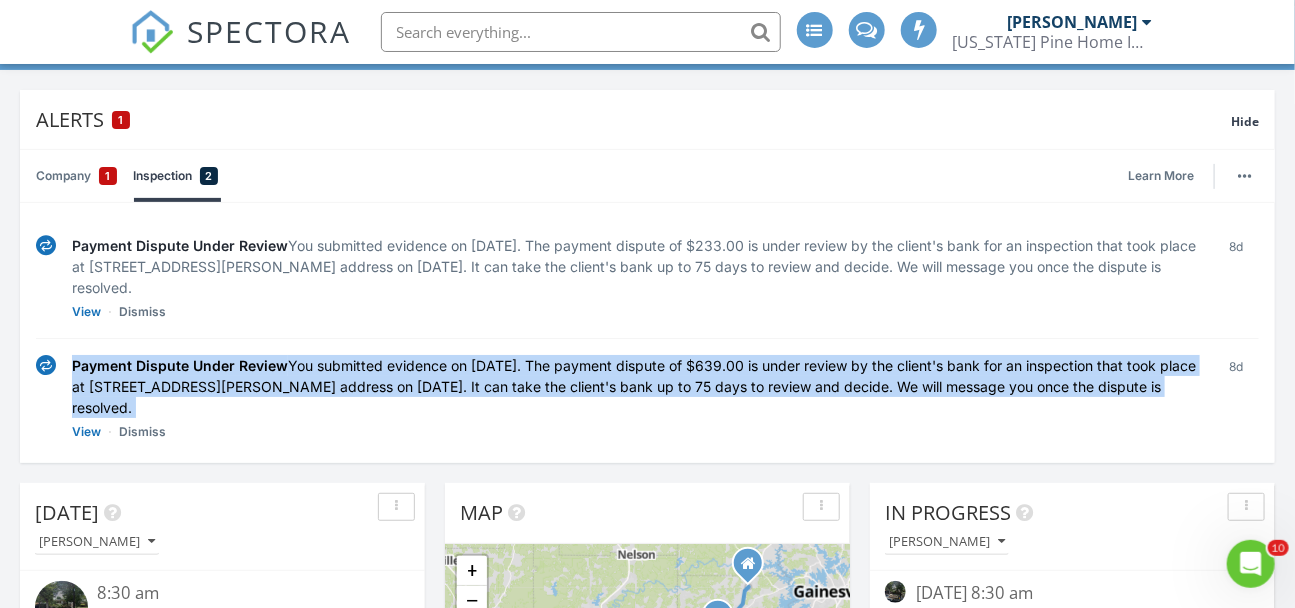 scroll, scrollTop: 10, scrollLeft: 0, axis: vertical 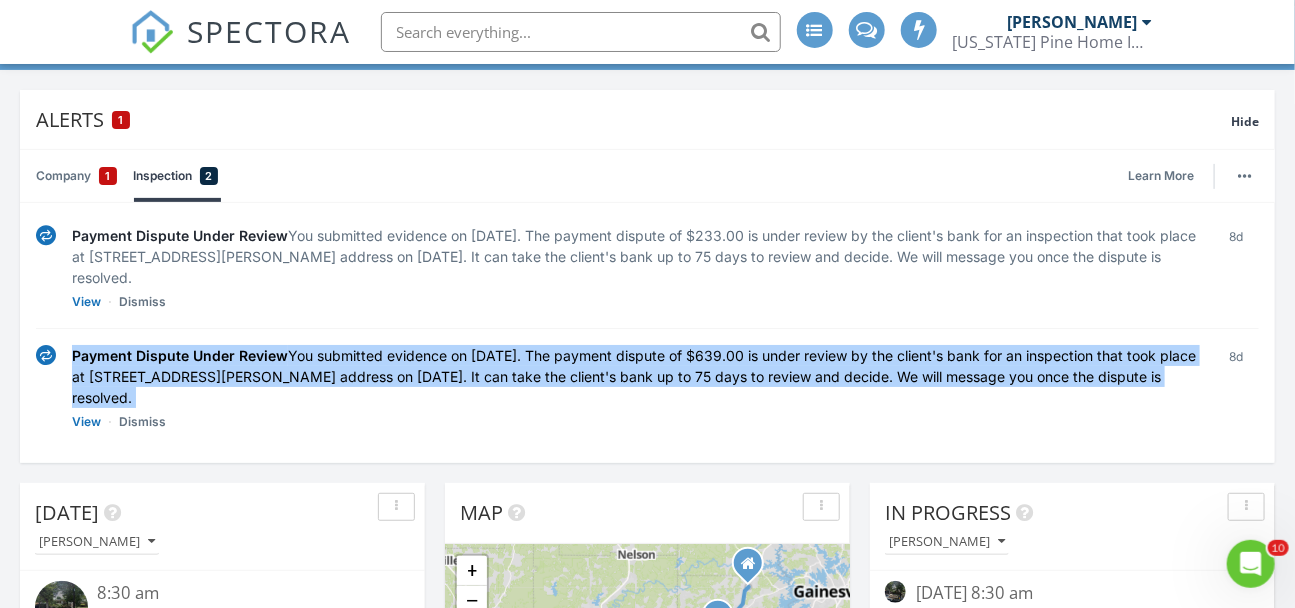 click at bounding box center (1250, 563) 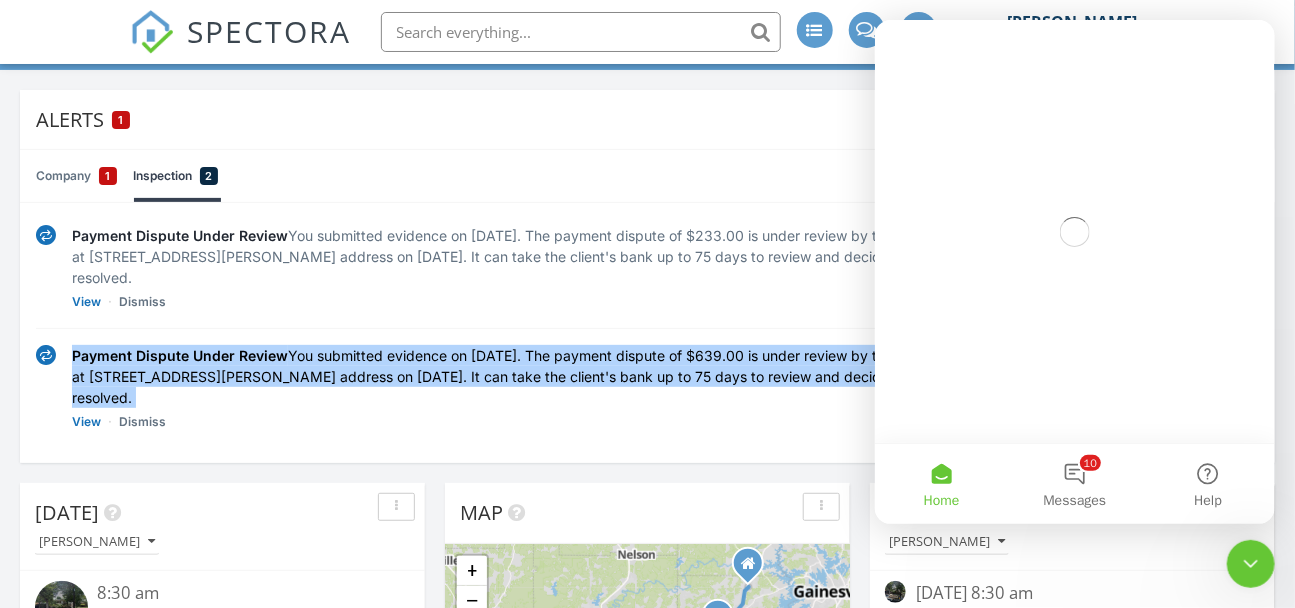 scroll, scrollTop: 0, scrollLeft: 0, axis: both 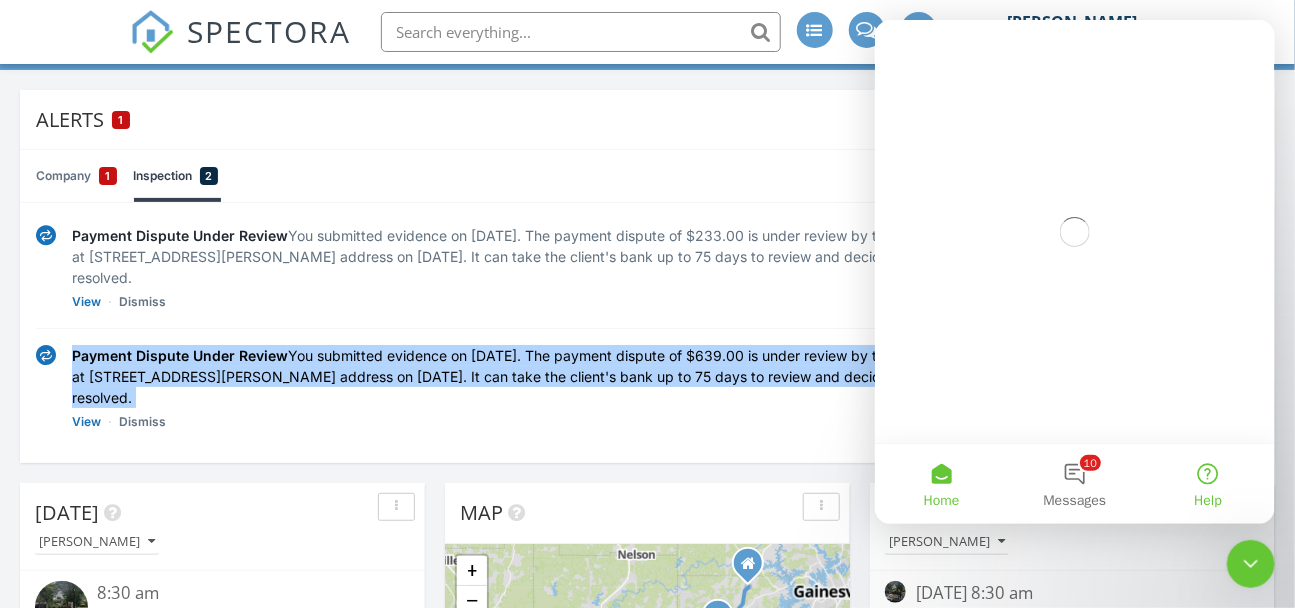 click on "Help" at bounding box center [1207, 484] 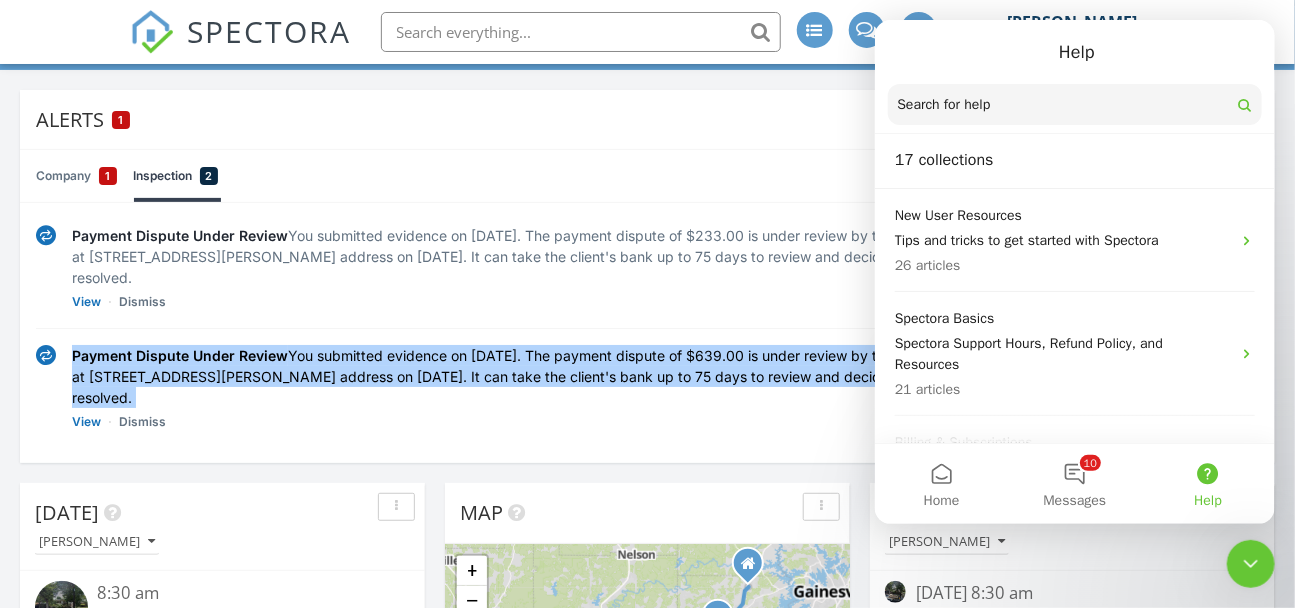 click on "Search for help" at bounding box center [1074, 105] 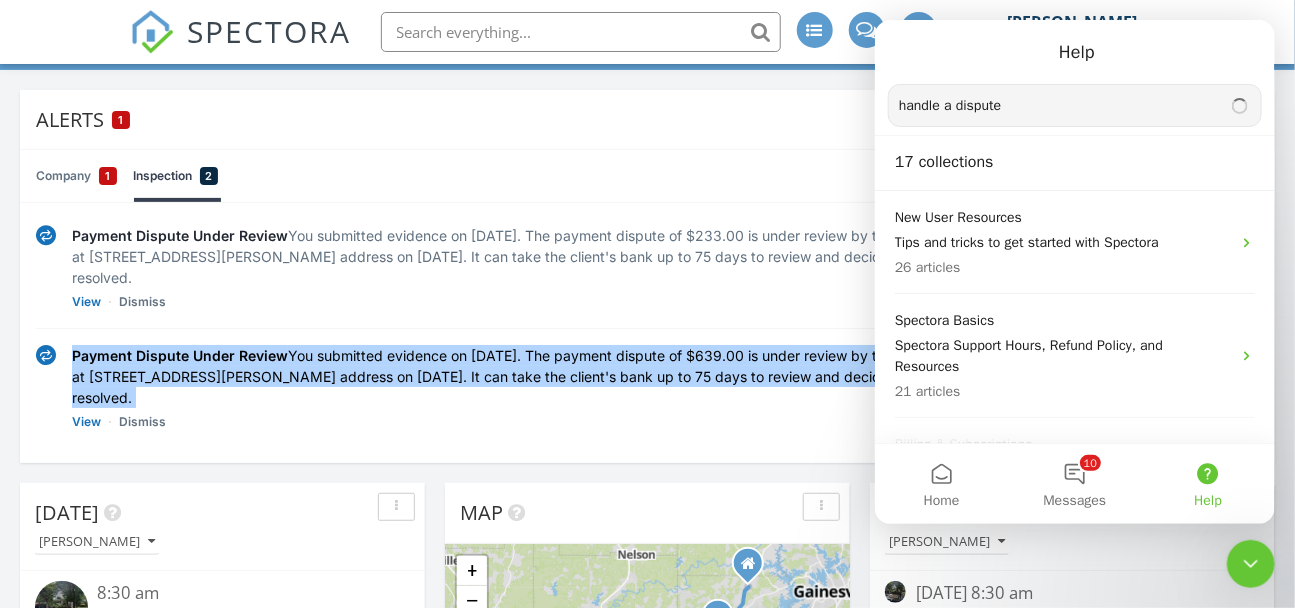 type on "handle a dispute" 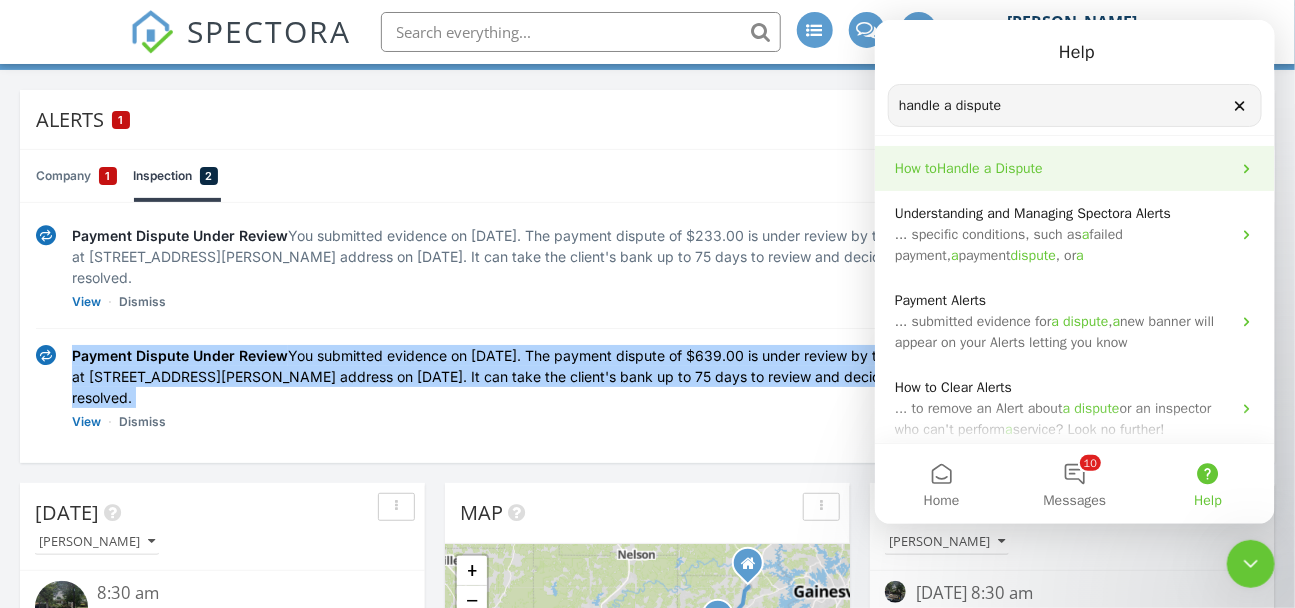 click at bounding box center [993, 168] 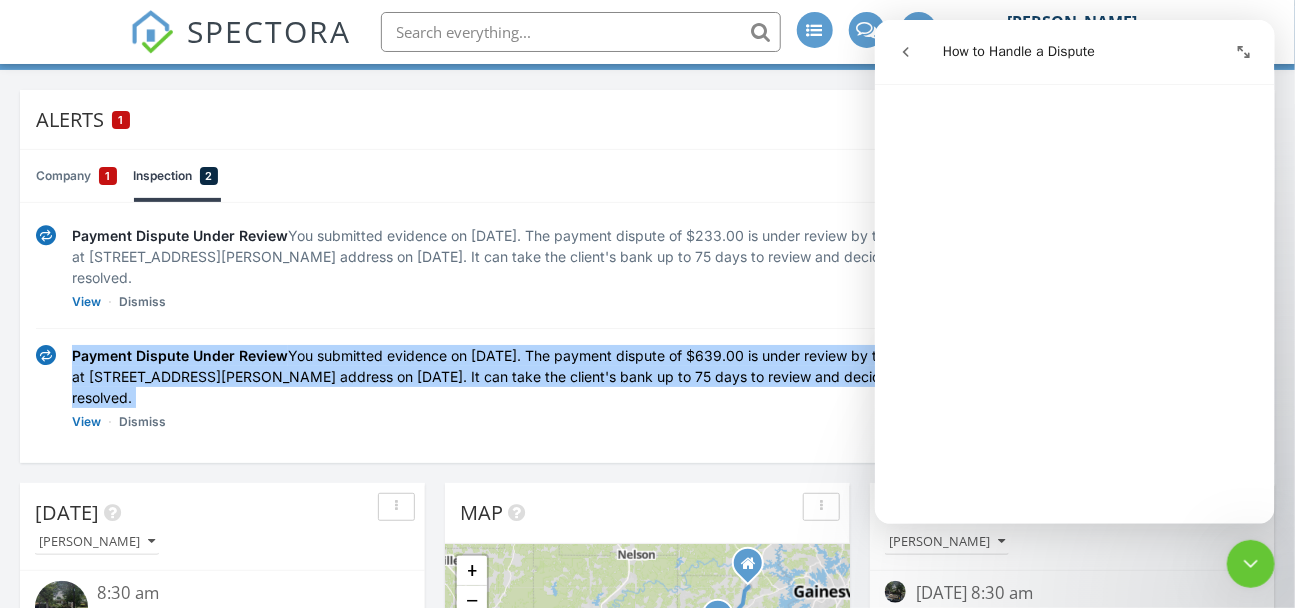 scroll, scrollTop: 1101, scrollLeft: 0, axis: vertical 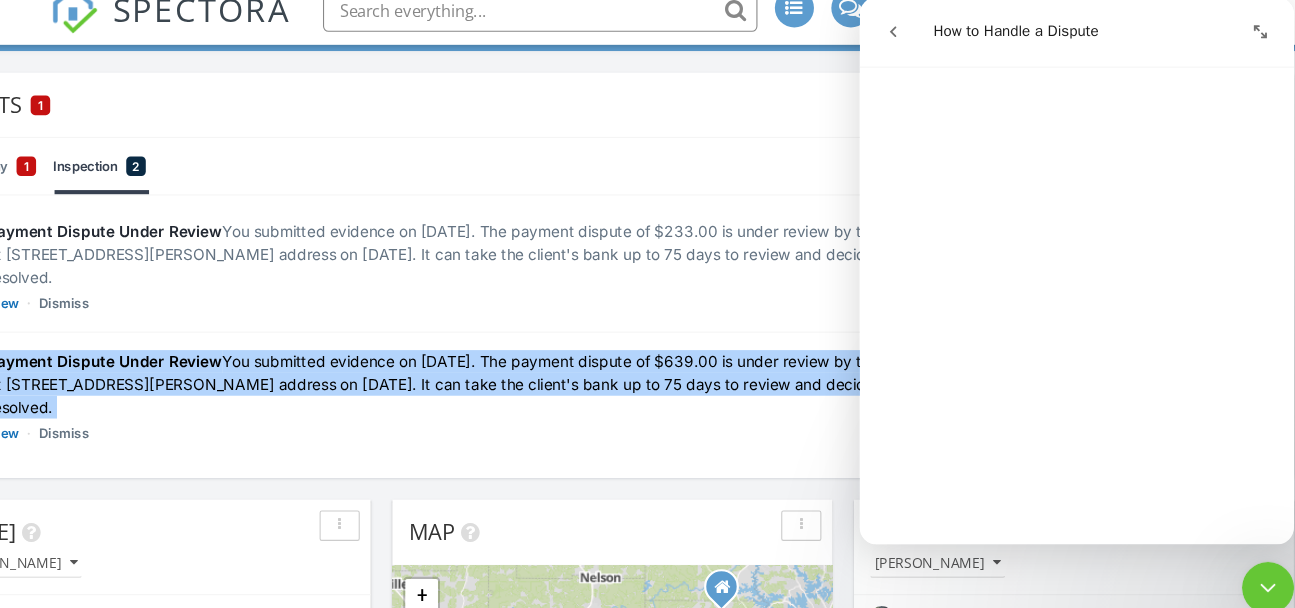 click 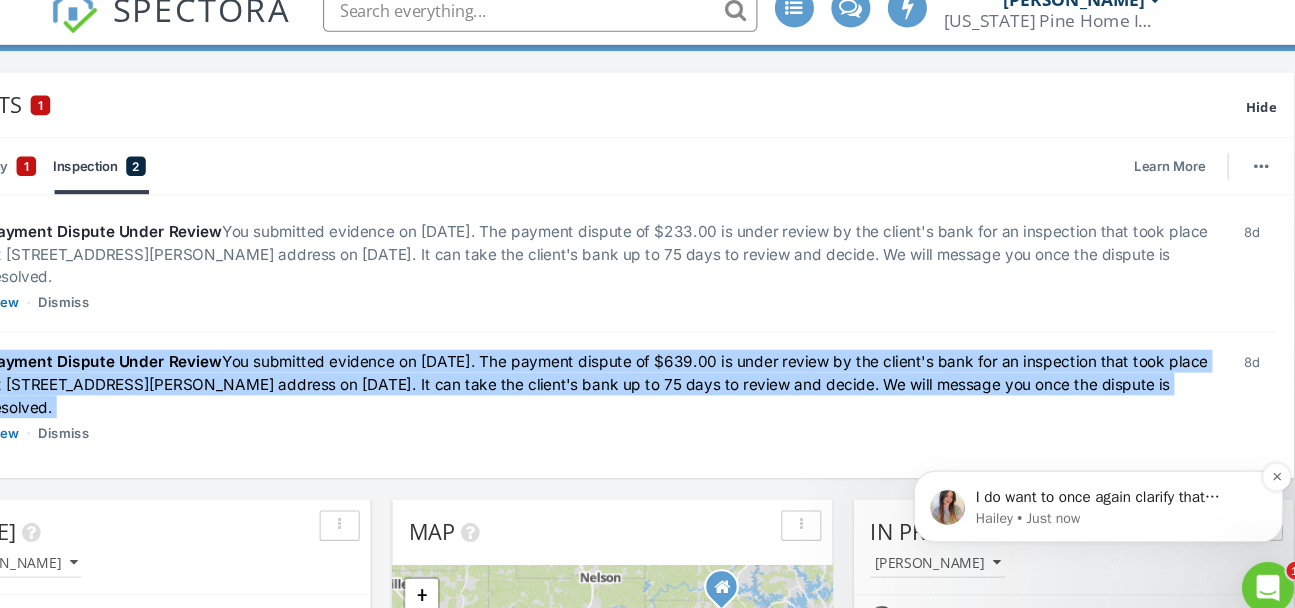 scroll, scrollTop: 0, scrollLeft: 0, axis: both 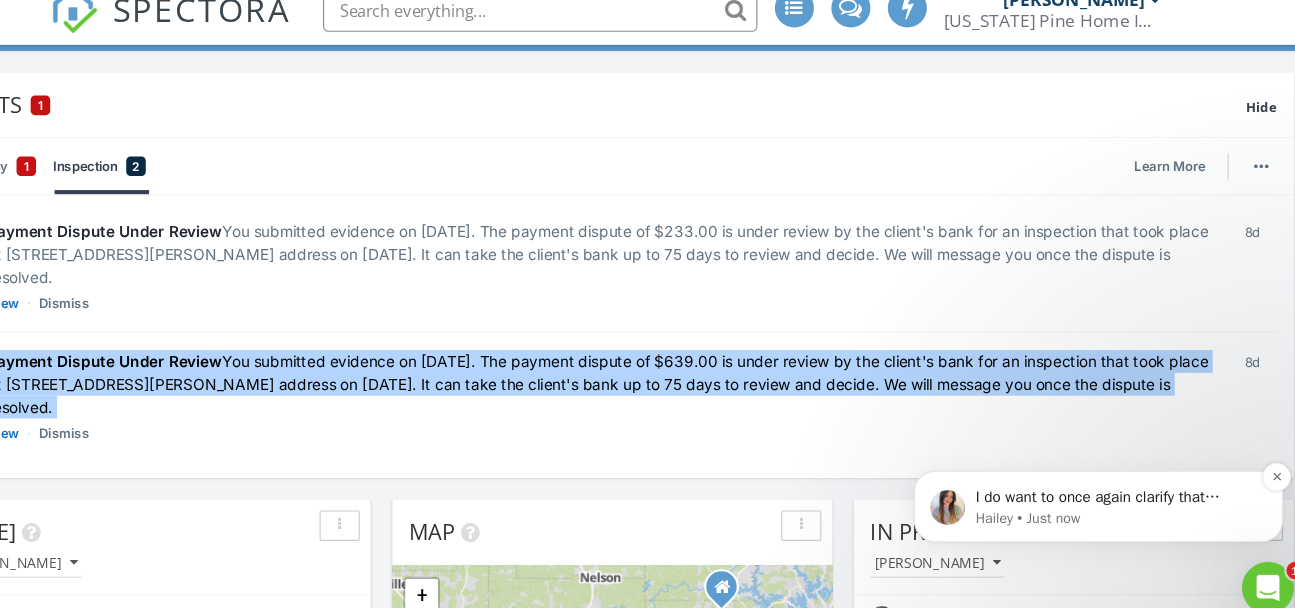 click on "Hailey • Just now" at bounding box center [1097, 503] 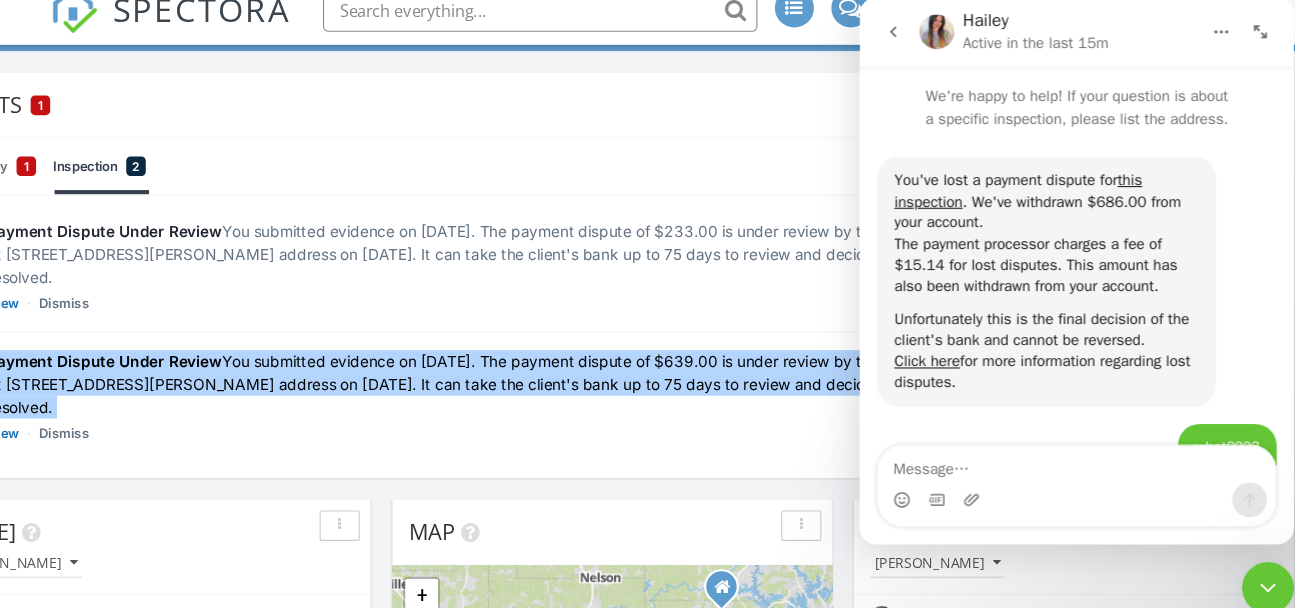 scroll, scrollTop: 2, scrollLeft: 0, axis: vertical 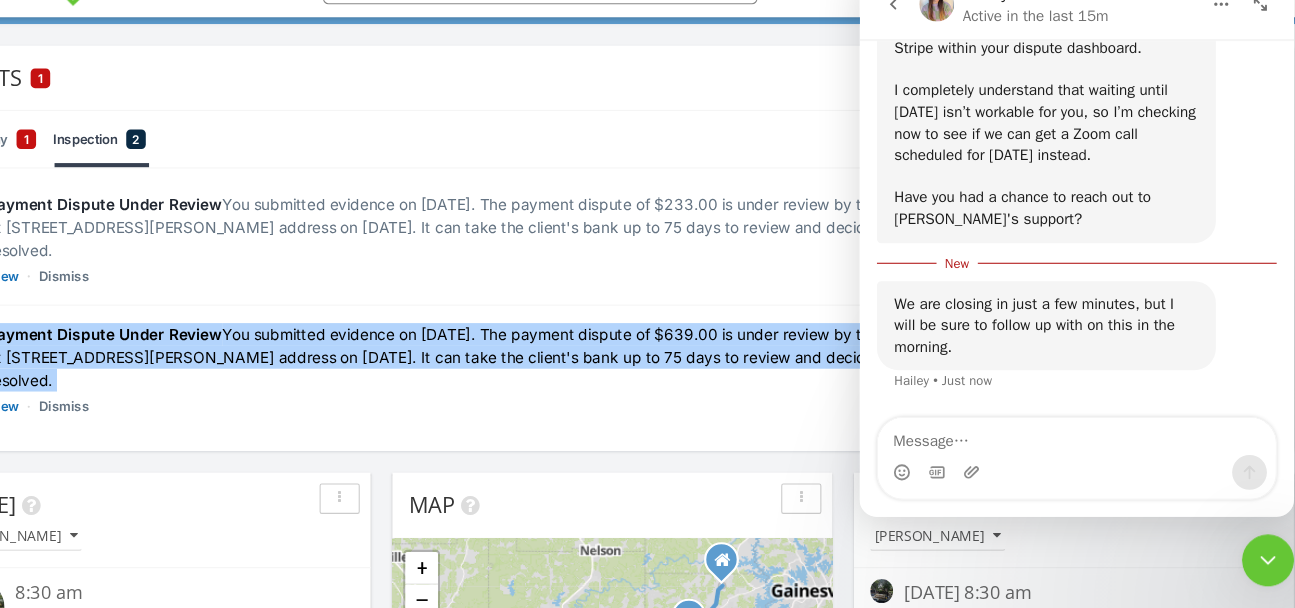 click at bounding box center [1059, 400] 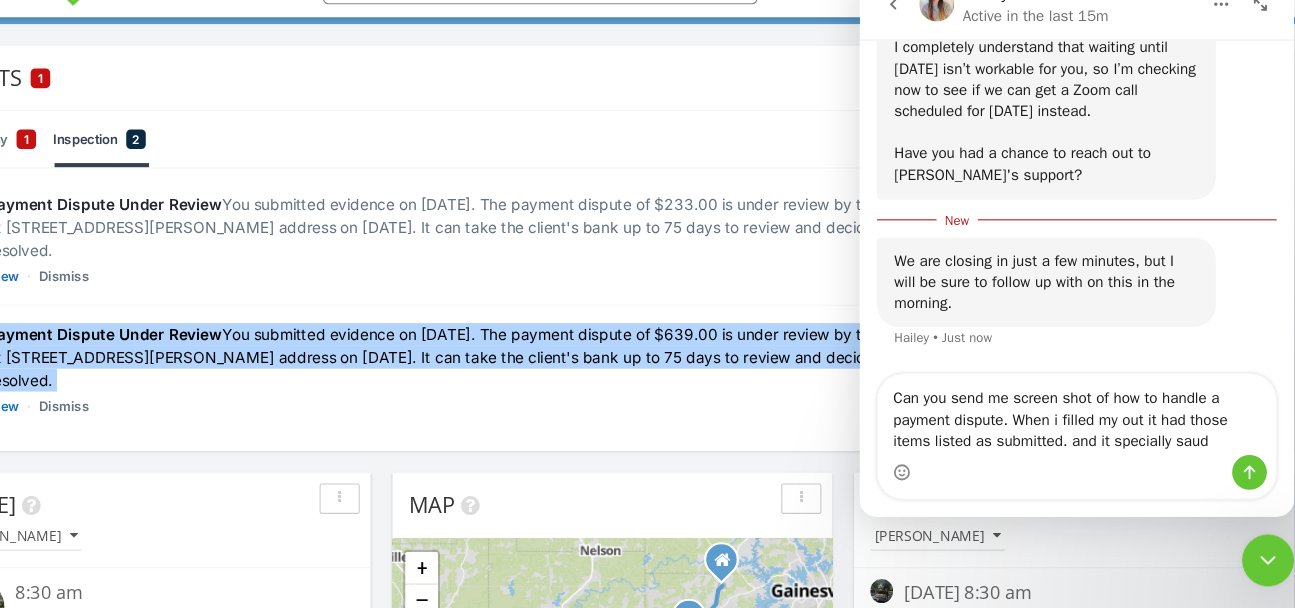 type on "Can you send me screen shot of how to handle a payment dispute. When i filled my out it had those items listed as submitted. and it specially saud" 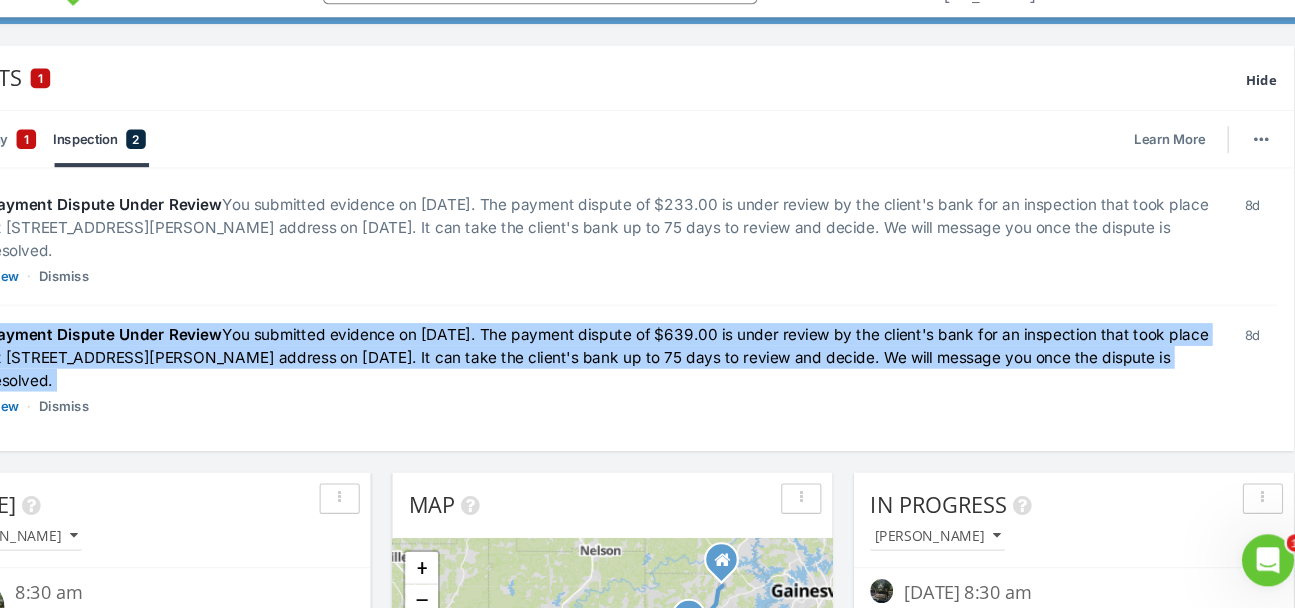 click 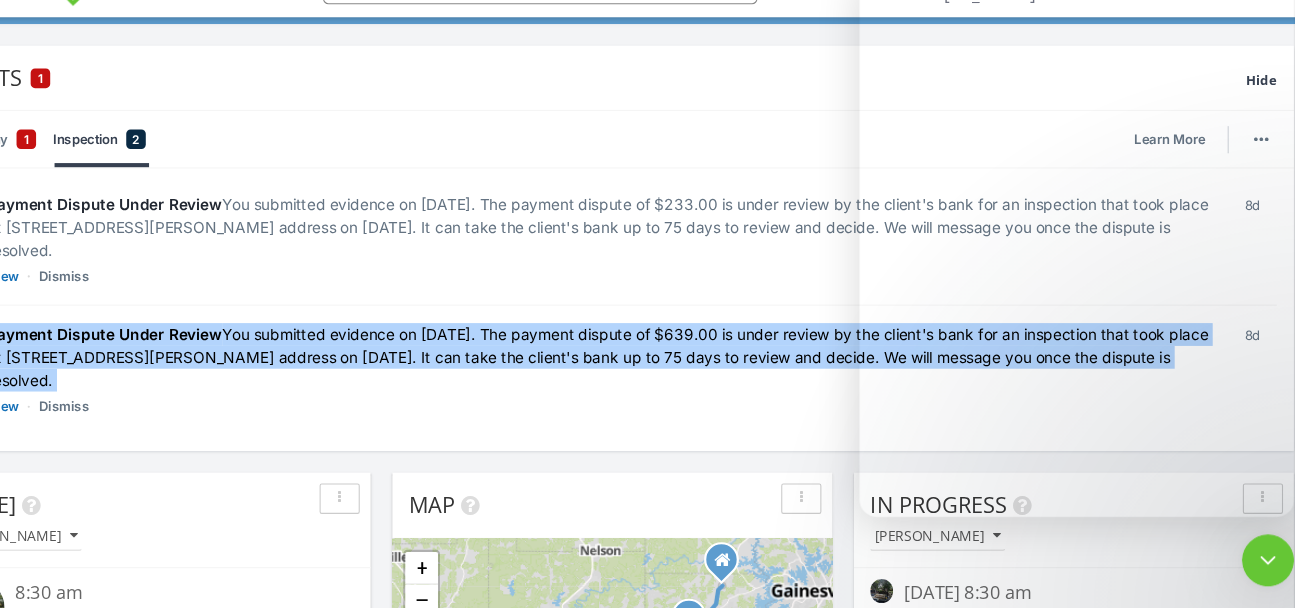 scroll, scrollTop: 151, scrollLeft: 0, axis: vertical 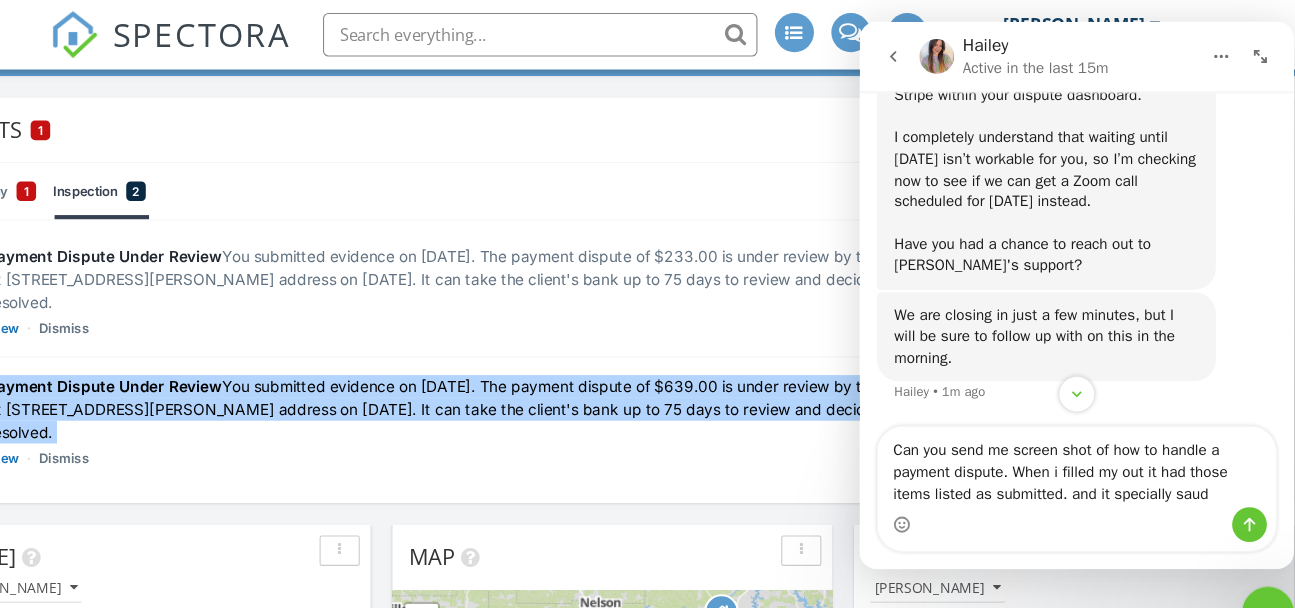 click on "Can you send me screen shot of how to handle a payment dispute. When i filled my out it had those items listed as submitted. and it specially saud" at bounding box center [1059, 431] 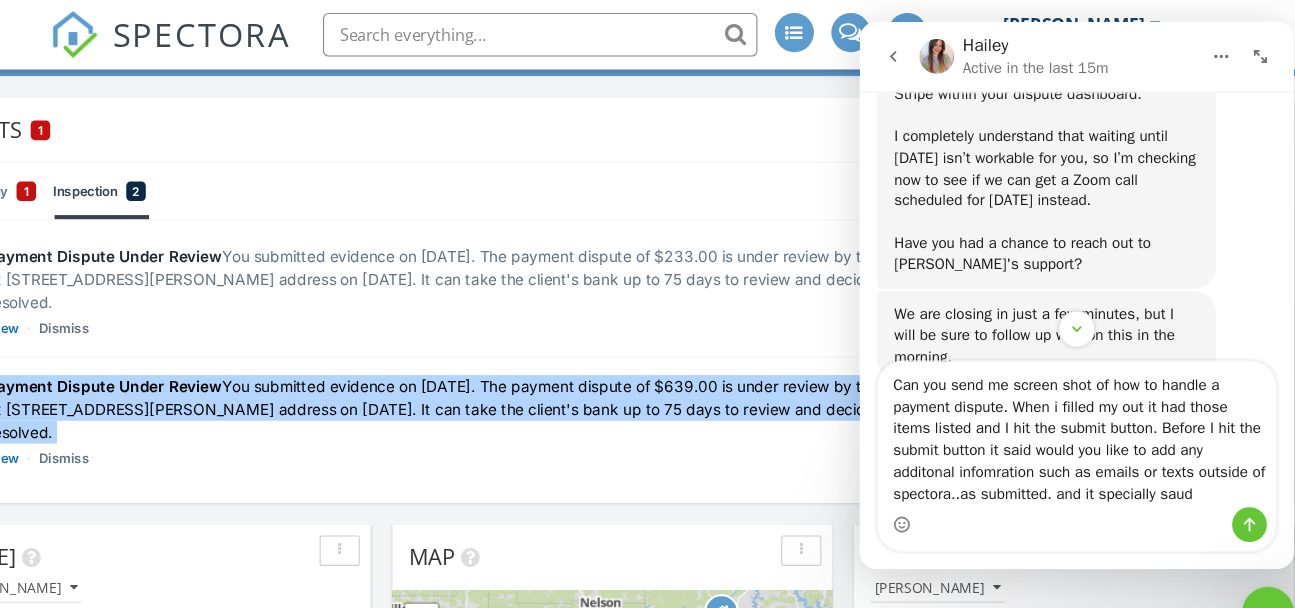 drag, startPoint x: 1201, startPoint y: 454, endPoint x: 977, endPoint y: 453, distance: 224.00223 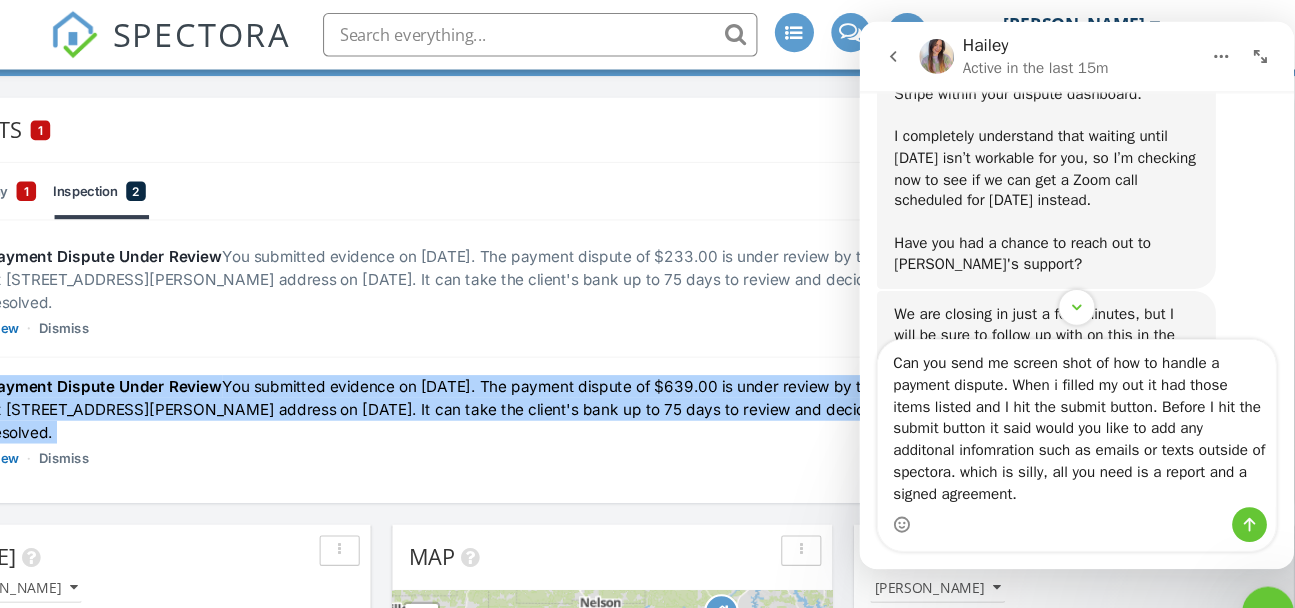 drag, startPoint x: 1033, startPoint y: 456, endPoint x: 904, endPoint y: 340, distance: 173.48486 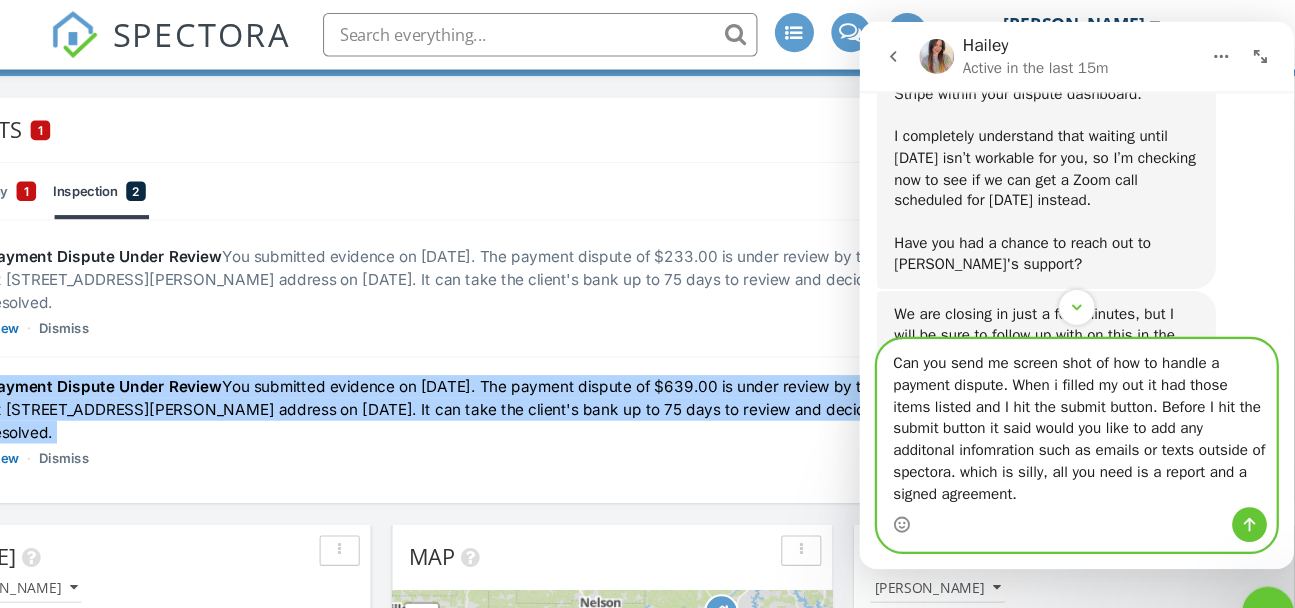 click on "Can you send me screen shot of how to handle a payment dispute. When i filled my out it had those items listed and I hit the submit button. Before I hit the submit button it said would you like to add any additonal infomration such as emails or texts outside of spectora. which is silly, all you need is a report and a signed agreement." at bounding box center (1059, 391) 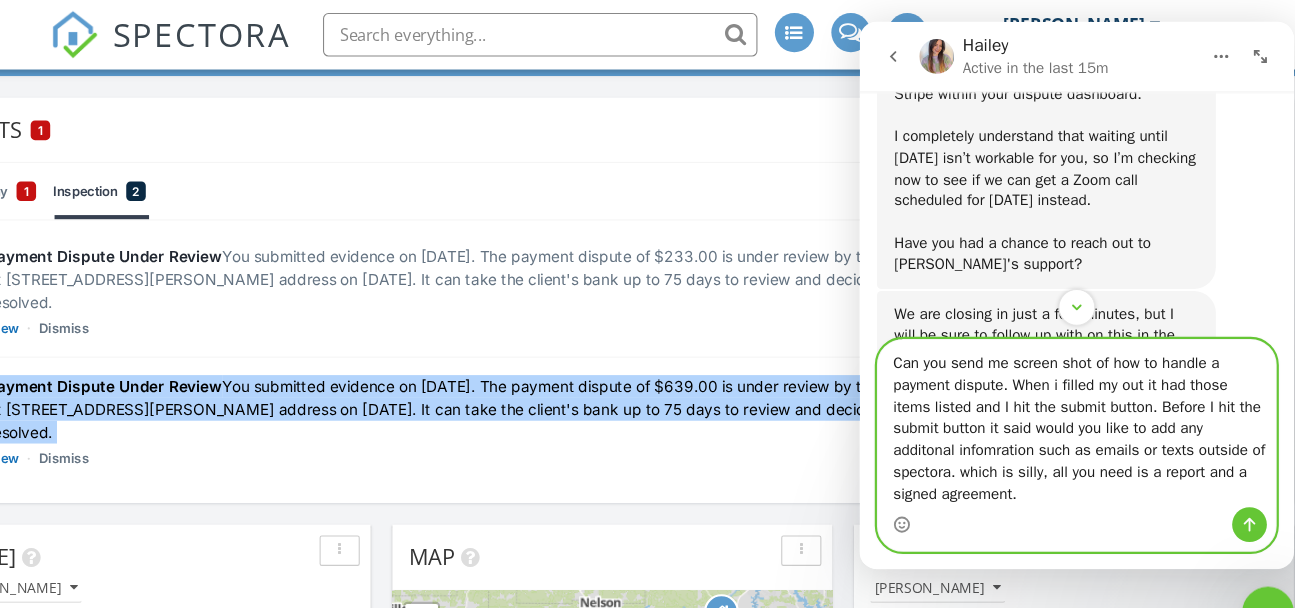 click on "Can you send me screen shot of how to handle a payment dispute. When i filled my out it had those items listed and I hit the submit button. Before I hit the submit button it said would you like to add any additonal infomration such as emails or texts outside of spectora. which is silly, all you need is a report and a signed agreement." at bounding box center [1059, 391] 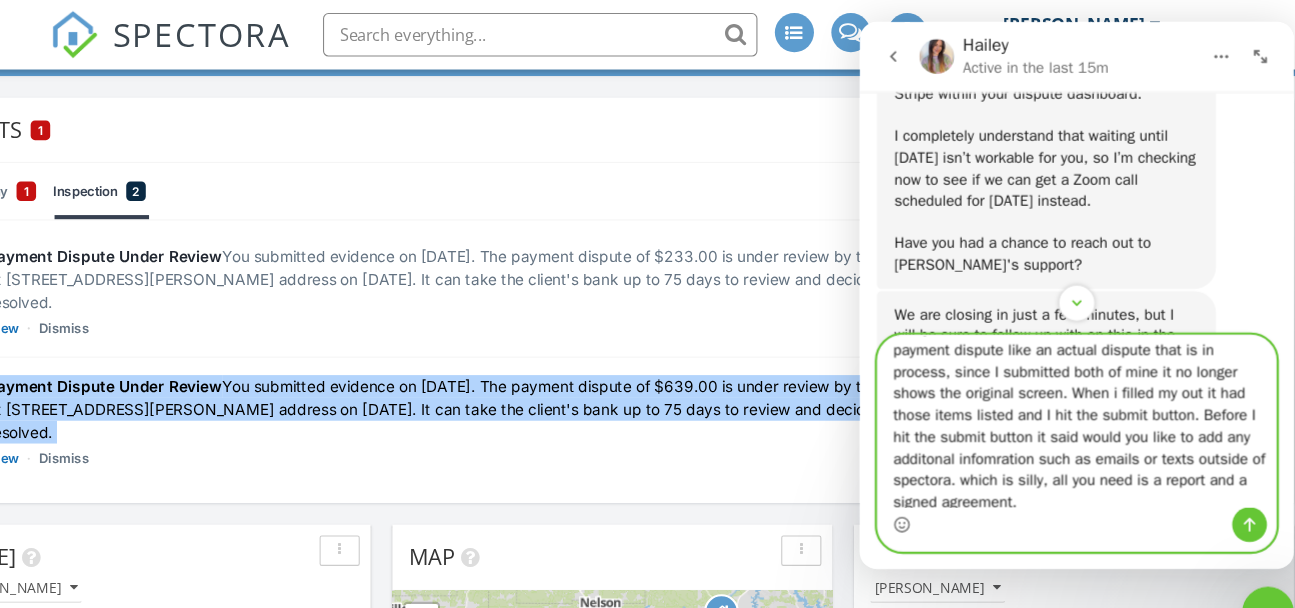 scroll, scrollTop: 35, scrollLeft: 0, axis: vertical 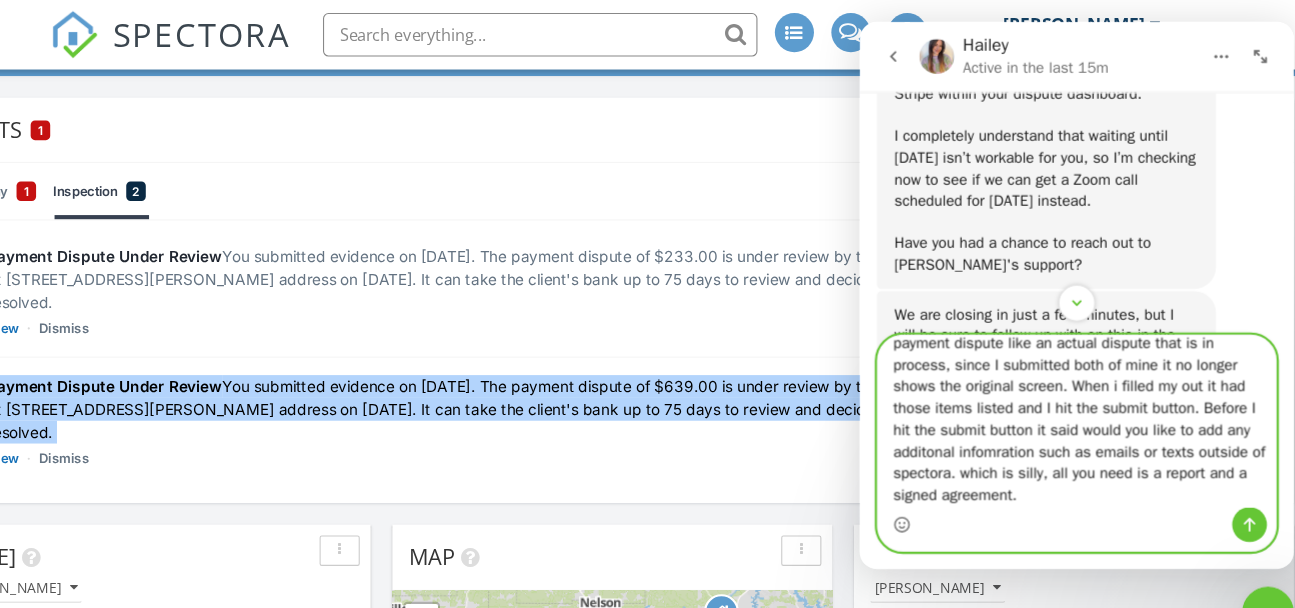 click on "Can you send me screen shot of how to handle a payment dispute like an actual dispute that is in process, since I submitted both of mine it no longer shows the original screen. When i filled my out it had those items listed and I hit the submit button. Before I hit the submit button it said would you like to add any additonal infomration such as emails or texts outside of spectora. which is silly, all you need is a report and a signed agreement." at bounding box center [1059, 389] 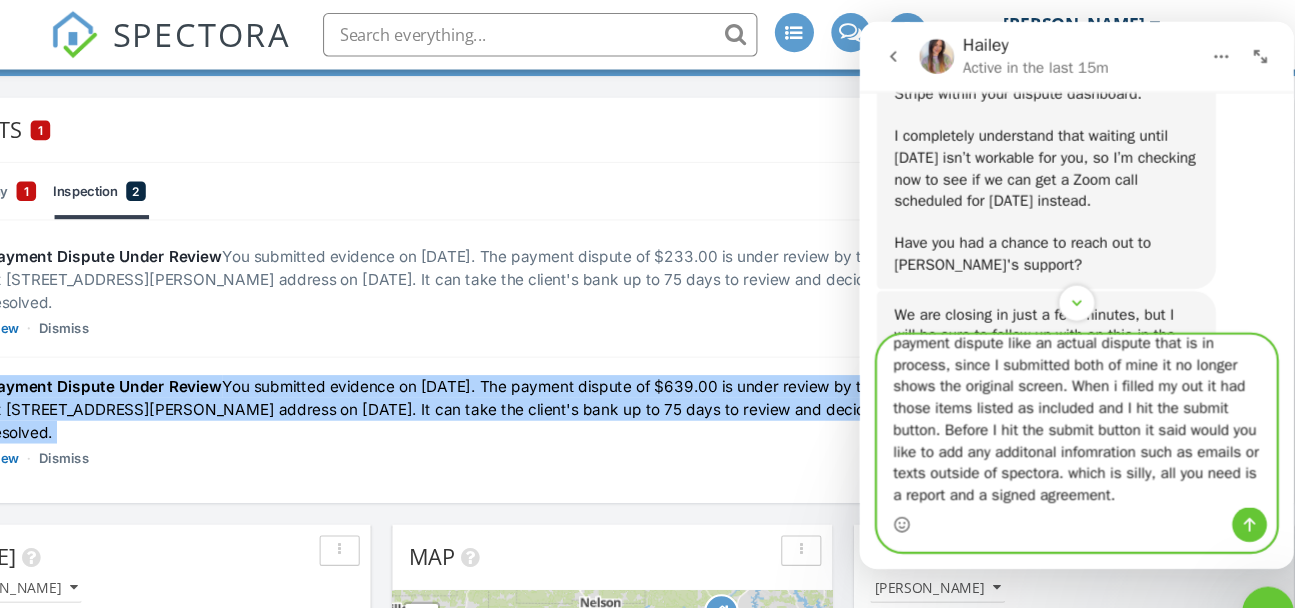 drag, startPoint x: 1090, startPoint y: 376, endPoint x: 950, endPoint y: 396, distance: 141.42136 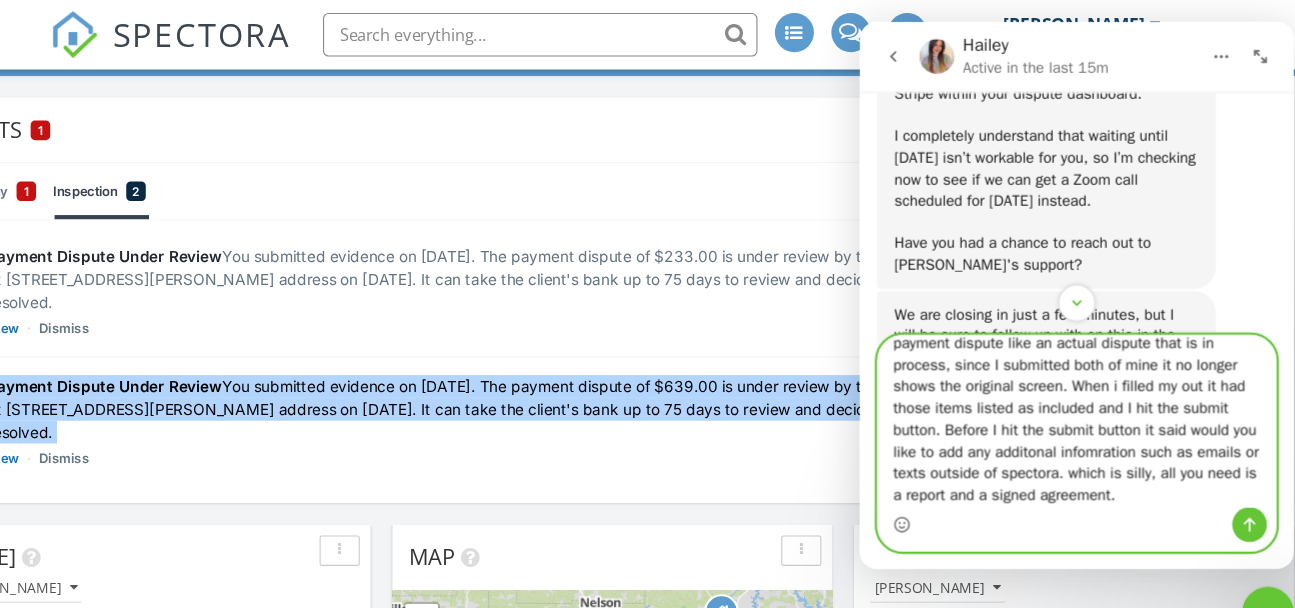 click on "Can you send me screen shot of how to handle a payment dispute like an actual dispute that is in process, since I submitted both of mine it no longer shows the original screen. When i filled my out it had those items listed as included and I hit the submit button. Before I hit the submit button it said would you like to add any additonal infomration such as emails or texts outside of spectora. which is silly, all you need is a report and a signed agreement." at bounding box center (1059, 389) 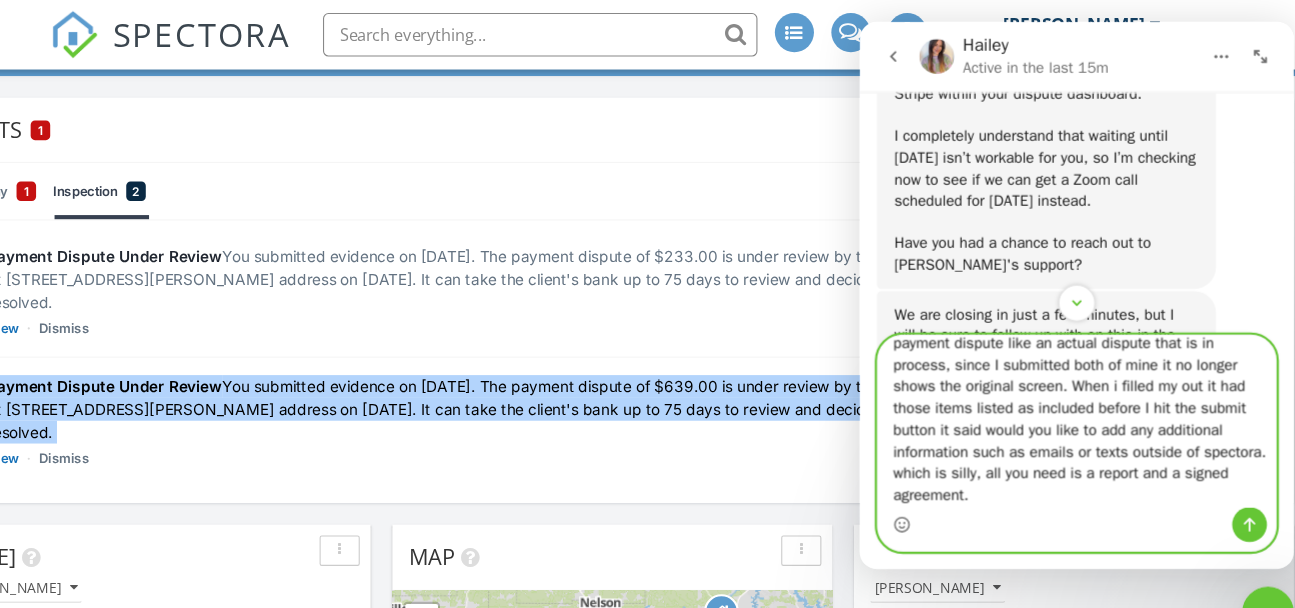 click on "Can you send me screen shot of how to handle a payment dispute like an actual dispute that is in process, since I submitted both of mine it no longer shows the original screen. When i filled my out it had those items listed as included before I hit the submit button it said would you like to add any additional information such as emails or texts outside of spectora. which is silly, all you need is a report and a signed agreement." at bounding box center (1059, 389) 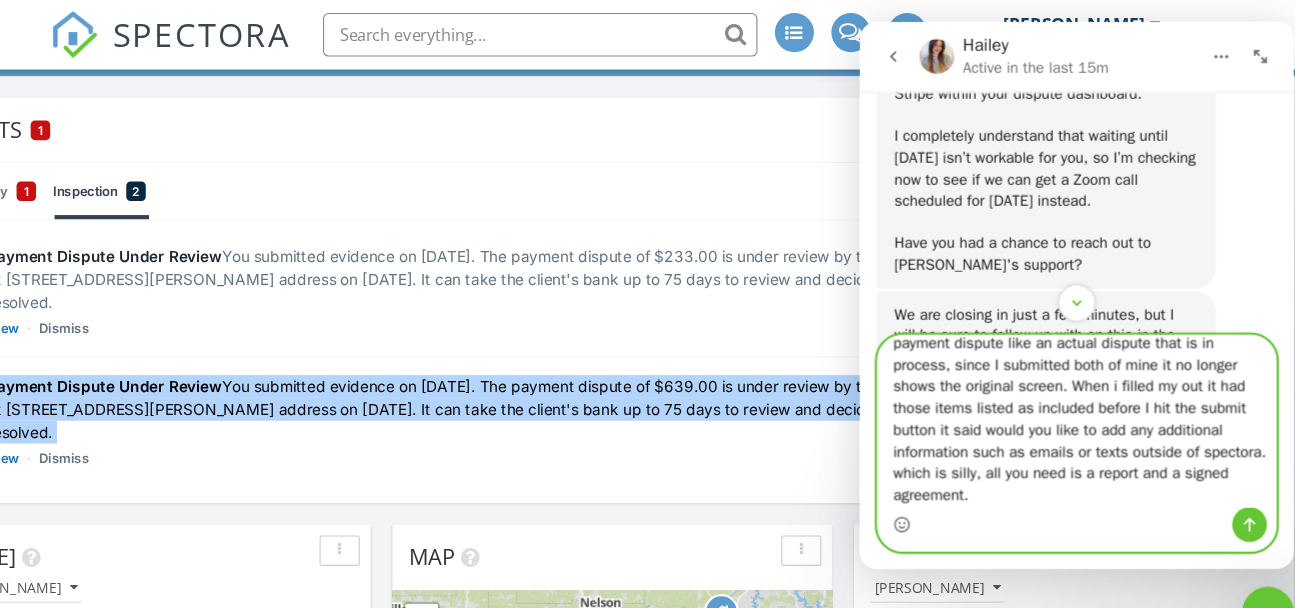 scroll, scrollTop: 0, scrollLeft: 0, axis: both 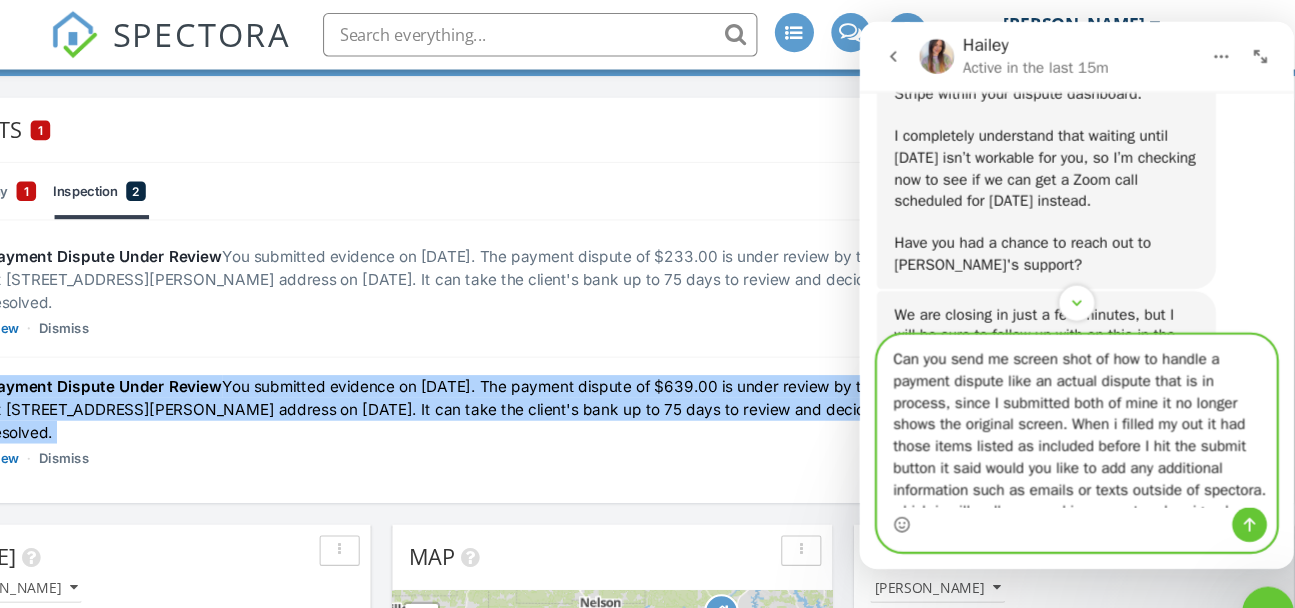 click on "Can you send me screen shot of how to handle a payment dispute like an actual dispute that is in process, since I submitted both of mine it no longer shows the original screen. When i filled my out it had those items listed as included before I hit the submit button it said would you like to add any additional information such as emails or texts outside of spectora. which is silly, all you need is a report and a signed agreement." at bounding box center (1059, 389) 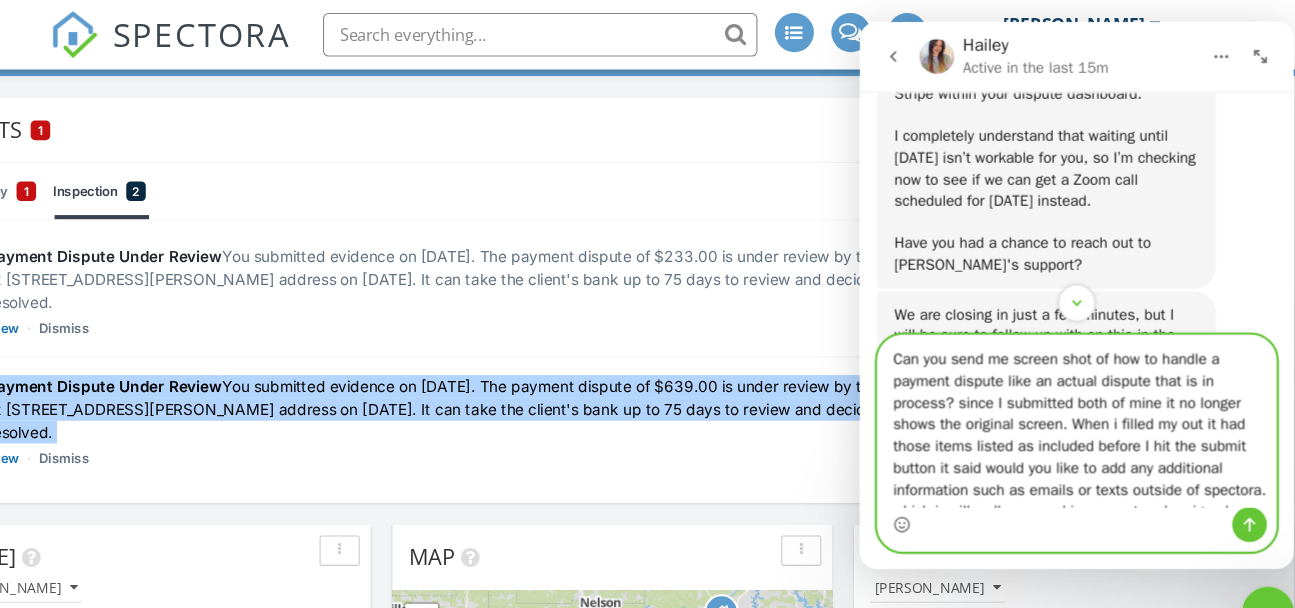 click on "Can you send me screen shot of how to handle a payment dispute like an actual dispute that is in process? since I submitted both of mine it no longer shows the original screen. When i filled my out it had those items listed as included before I hit the submit button it said would you like to add any additional information such as emails or texts outside of spectora. which is silly, all you need is a report and a signed agreement." at bounding box center [1059, 389] 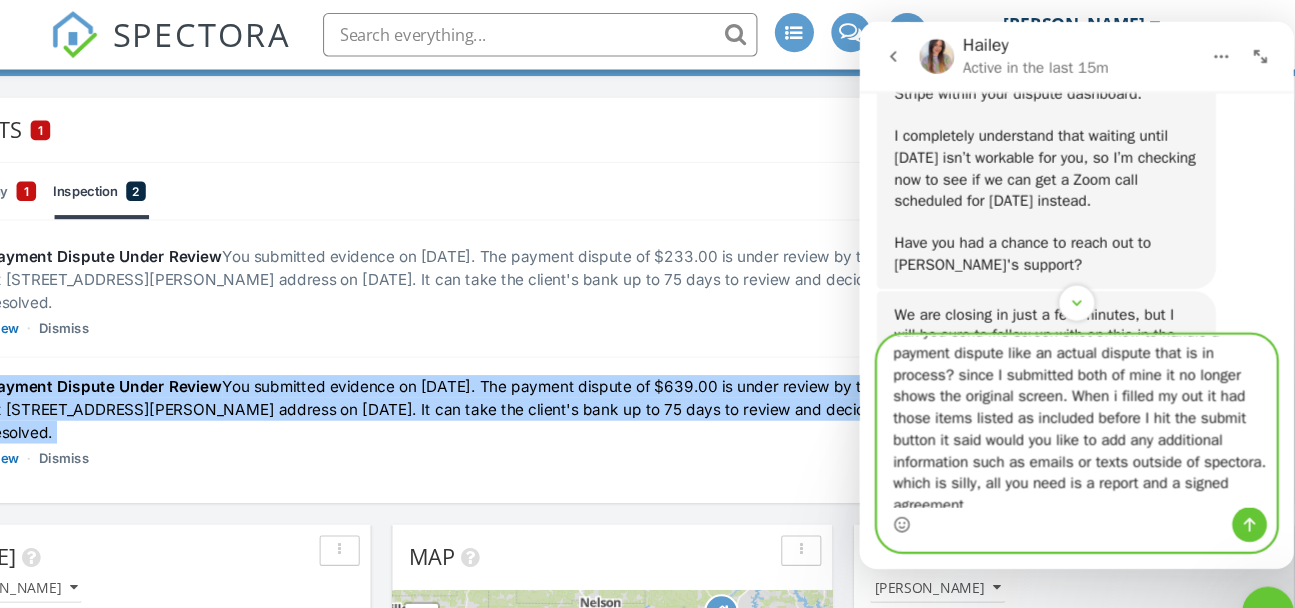 scroll, scrollTop: 35, scrollLeft: 0, axis: vertical 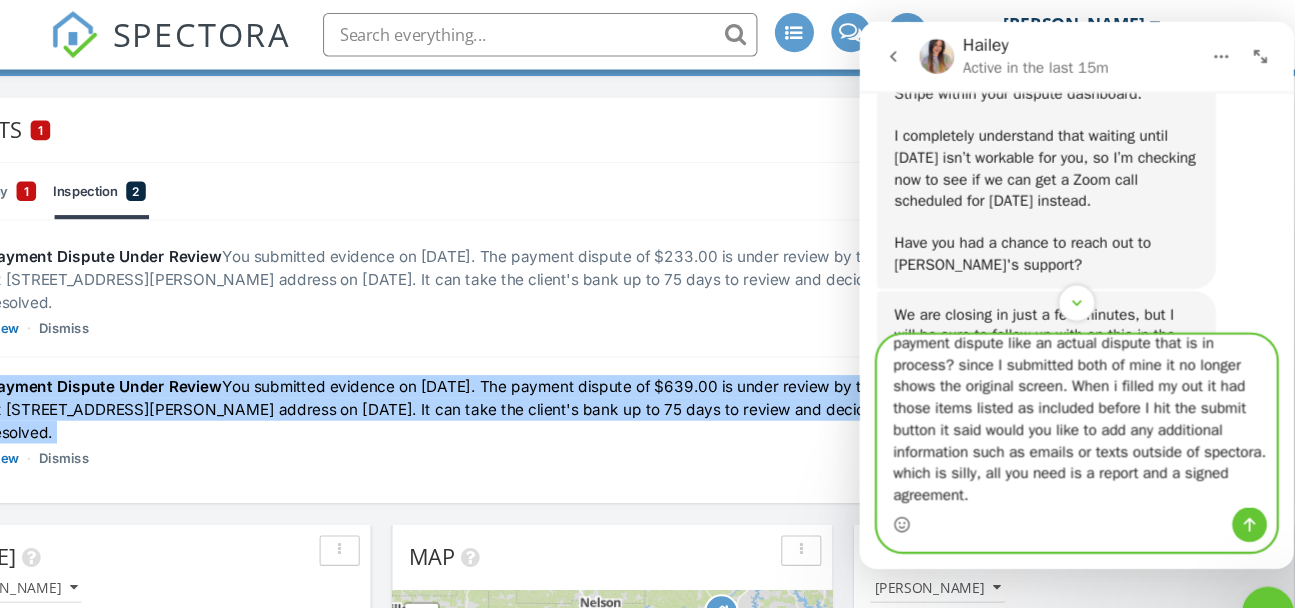 type on "Can you send me screen shot of how to handle a payment dispute like an actual dispute that is in process? since I submitted both of mine it no longer shows the original screen. When i filled my out it had those items listed as included before I hit the submit button it said would you like to add any additional information such as emails or texts outside of spectora. which is silly, all you need is a report and a signed agreement." 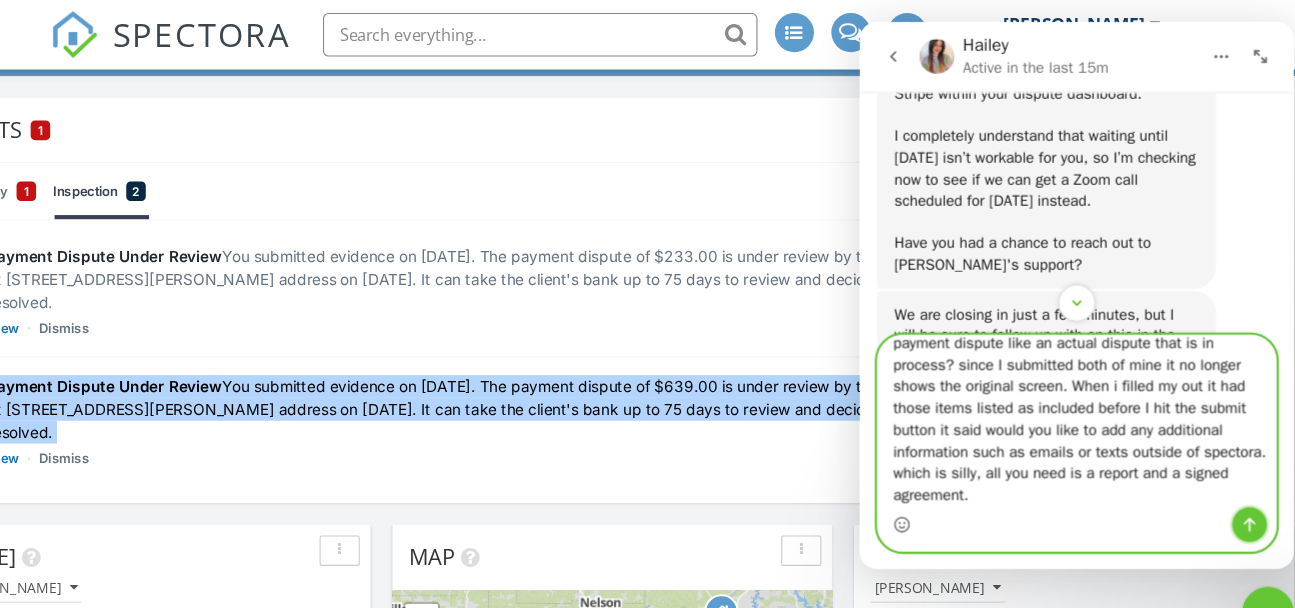 click 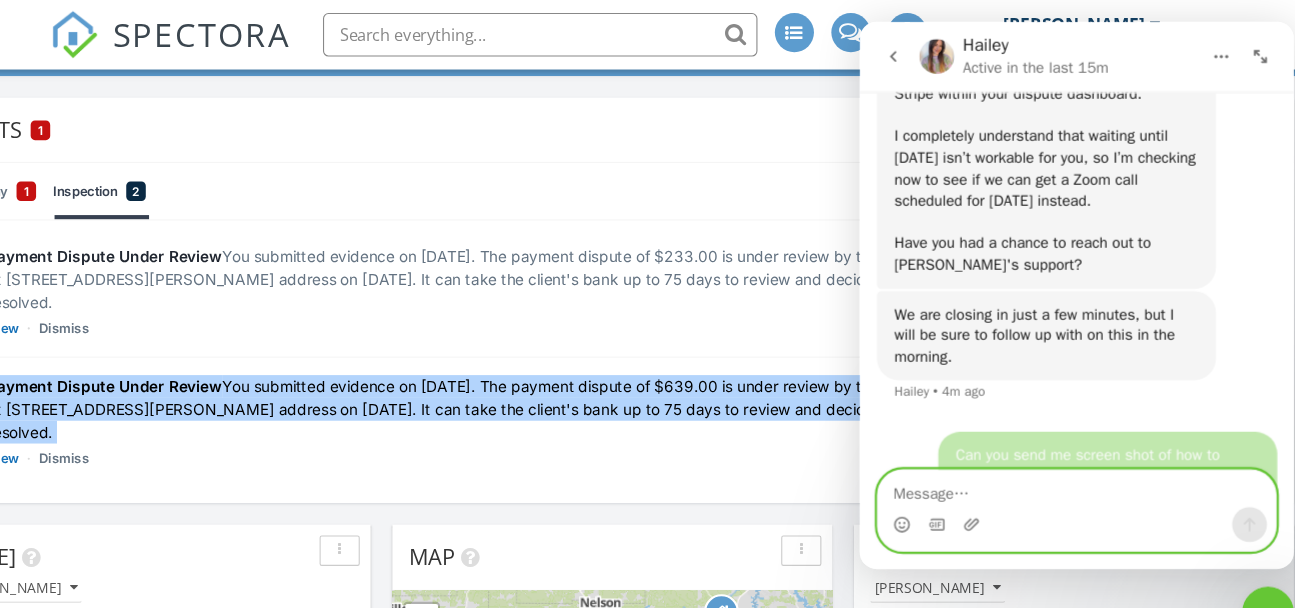 scroll, scrollTop: 0, scrollLeft: 0, axis: both 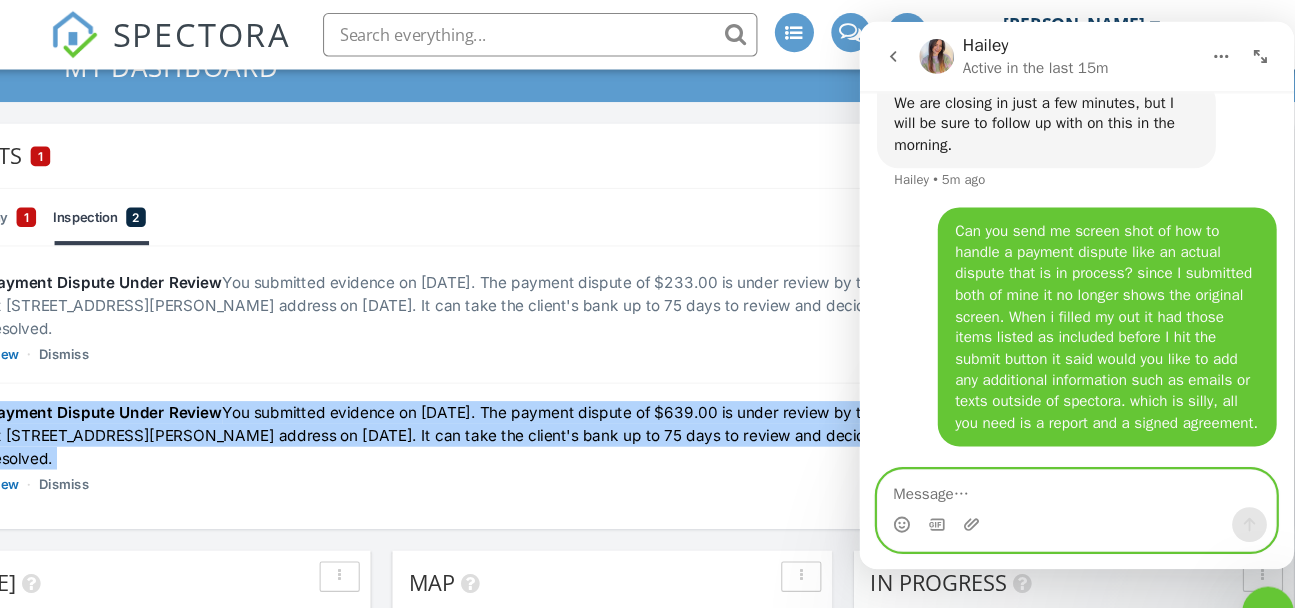 click at bounding box center (1059, 451) 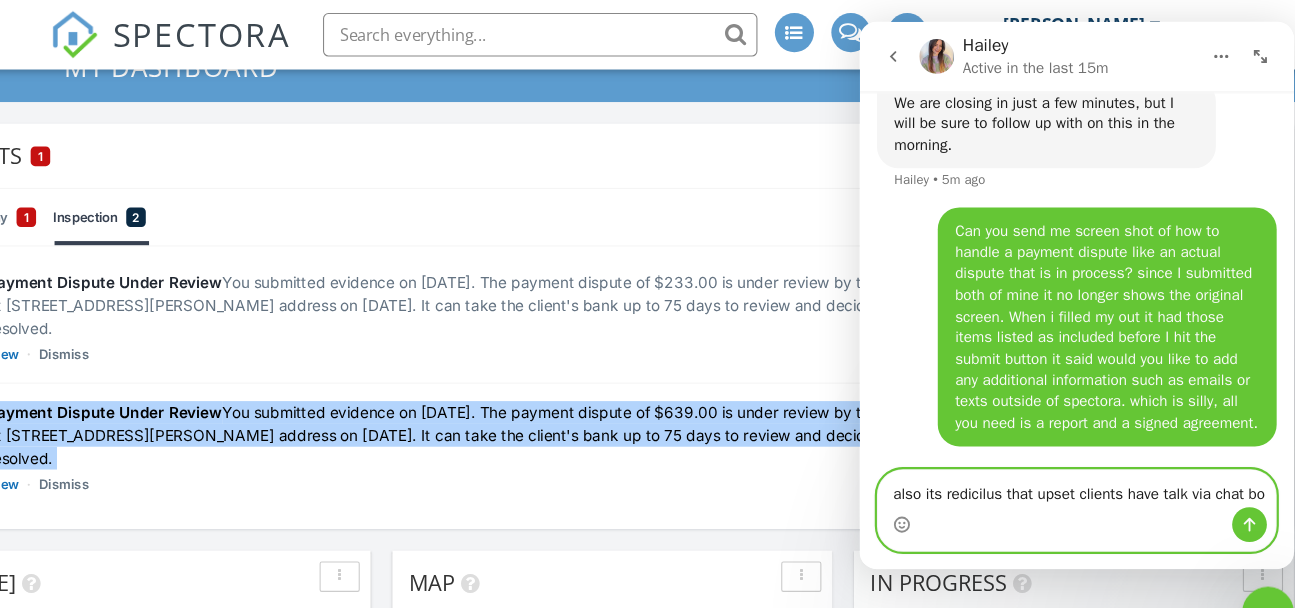 scroll, scrollTop: 6667, scrollLeft: 0, axis: vertical 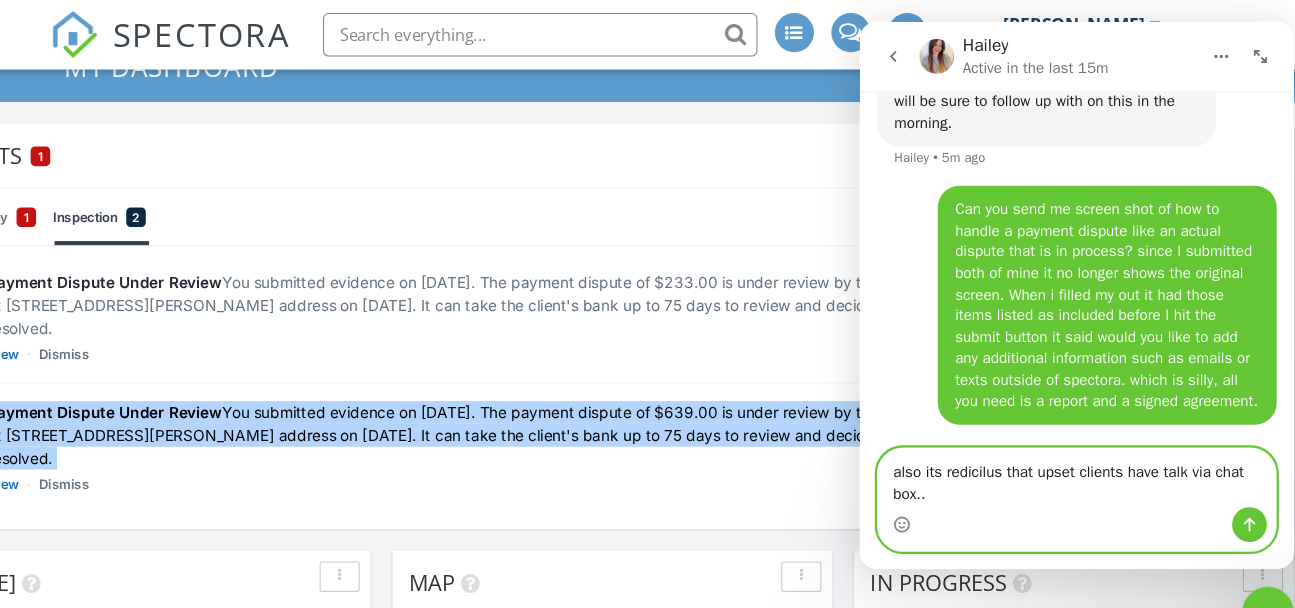 drag, startPoint x: 943, startPoint y: 459, endPoint x: 876, endPoint y: 415, distance: 80.1561 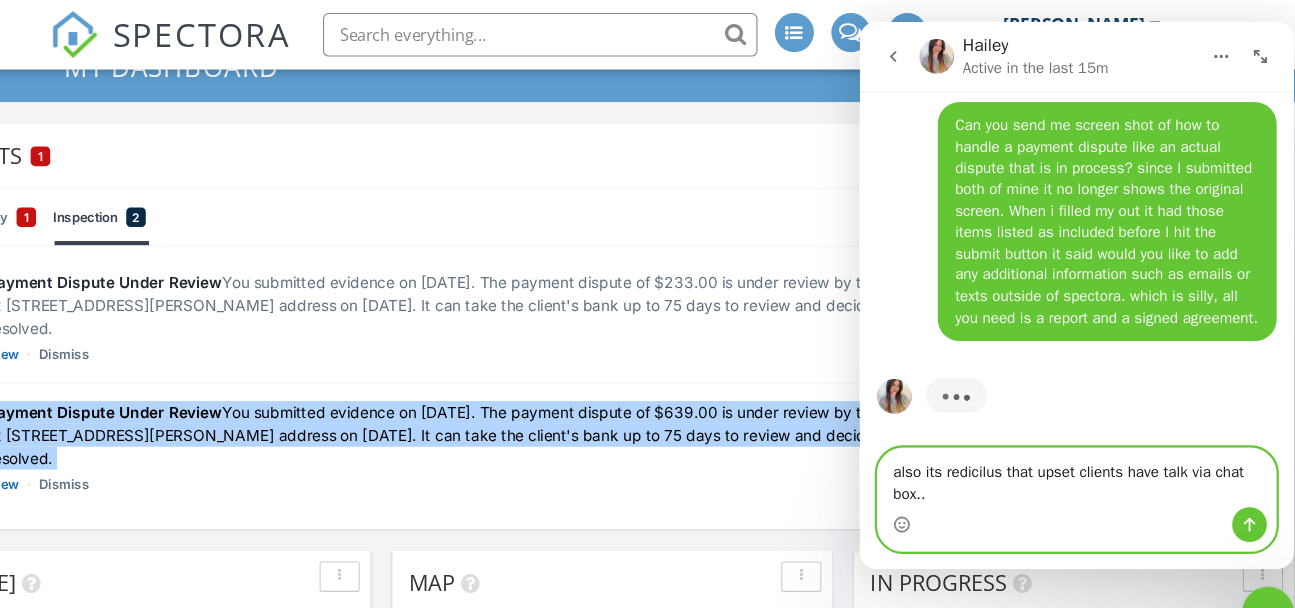 scroll, scrollTop: 6744, scrollLeft: 0, axis: vertical 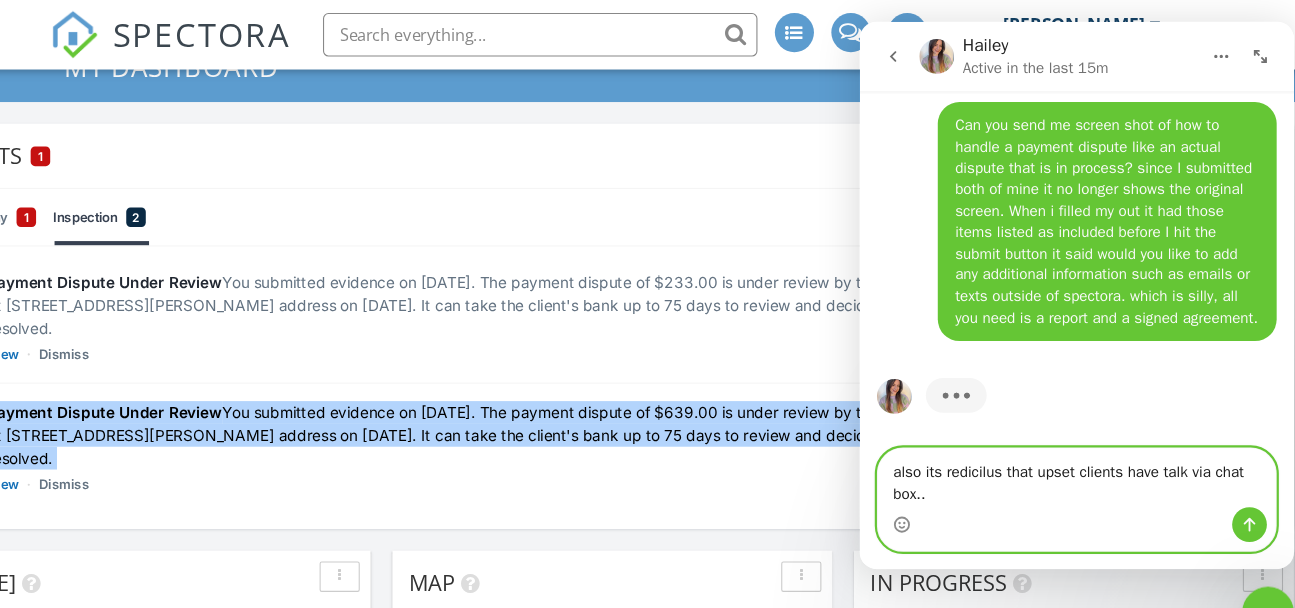 click on "also its redicilus that upset clients have talk via chat box.." at bounding box center [1059, 441] 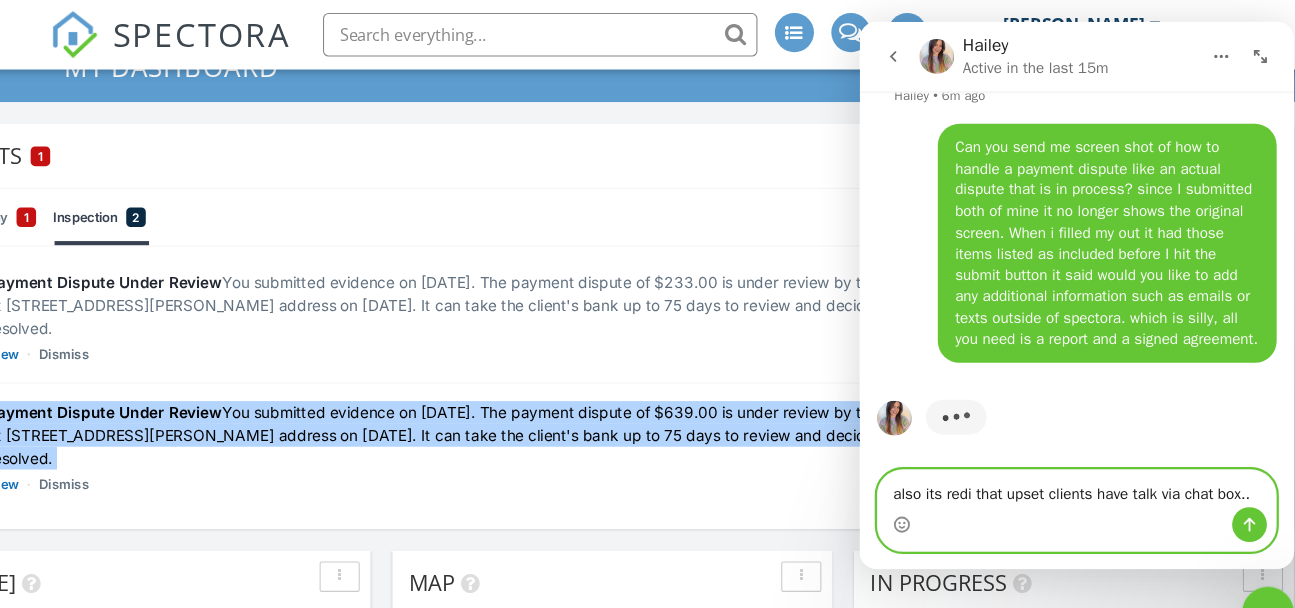 scroll, scrollTop: 6724, scrollLeft: 0, axis: vertical 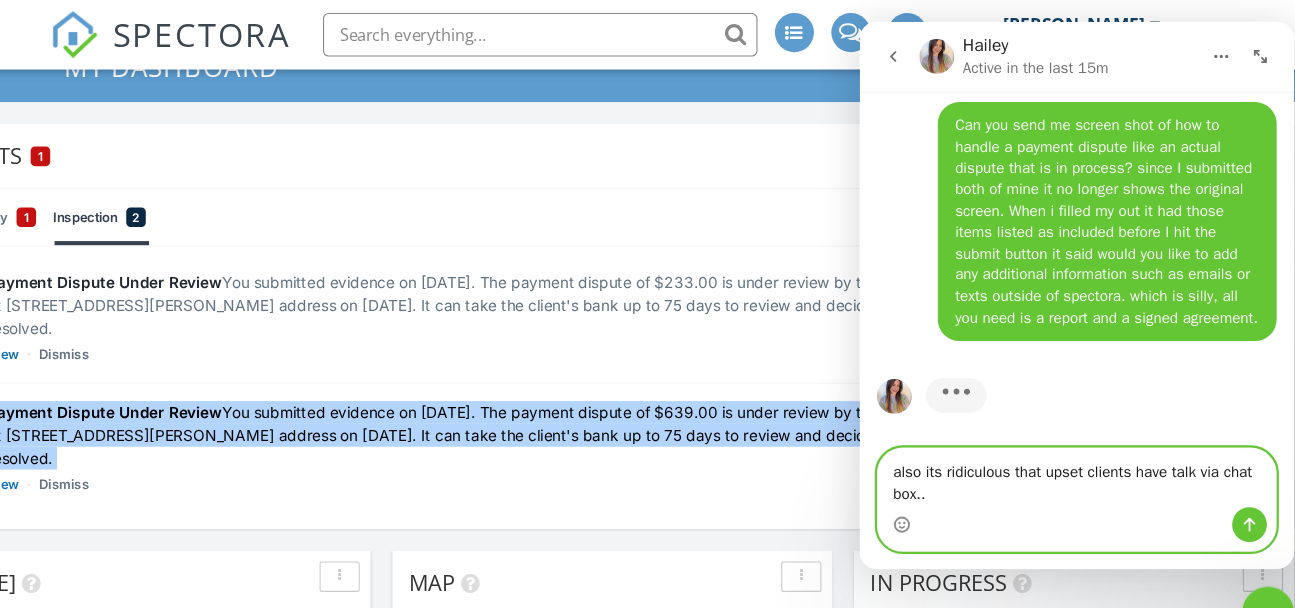 click on "also its ridiculous that upset clients have talk via chat box.." at bounding box center (1059, 441) 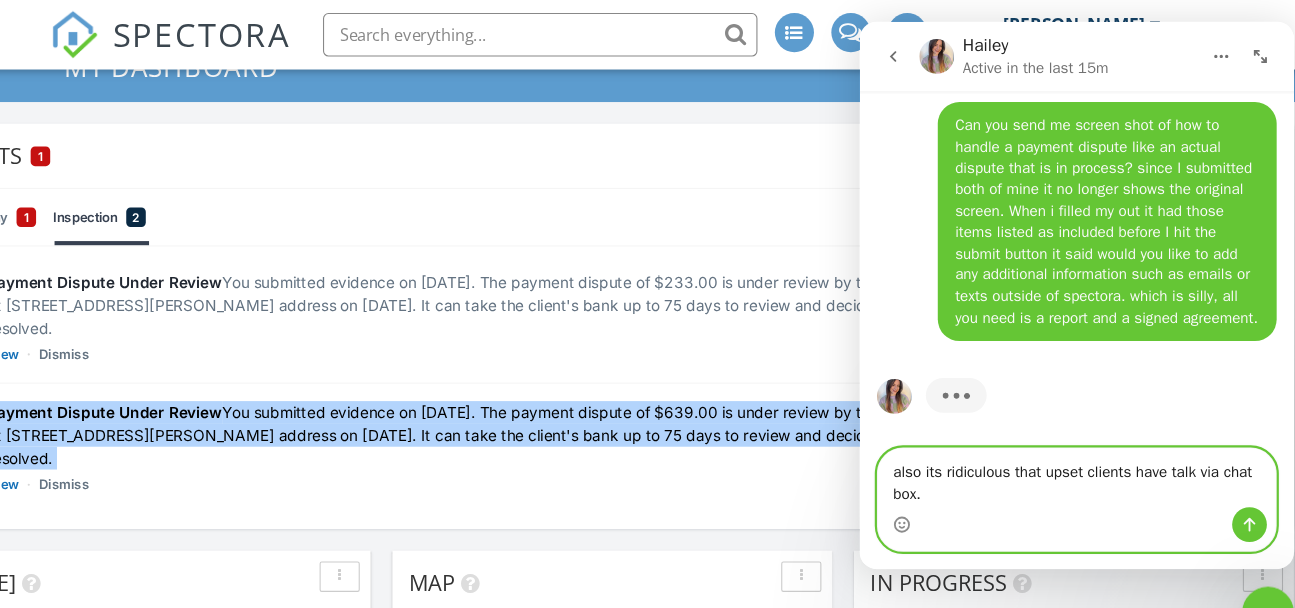 click on "also its ridiculous that upset clients have talk via chat box." at bounding box center (1059, 441) 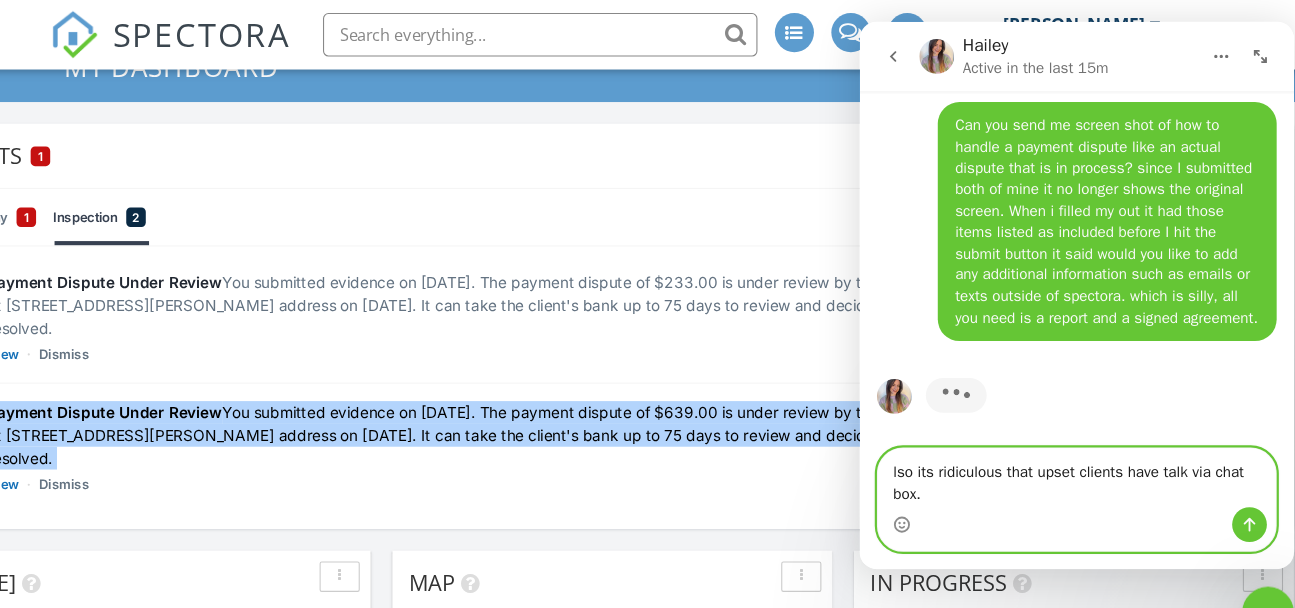 type on "Also its ridiculous that upset clients have talk via chat box." 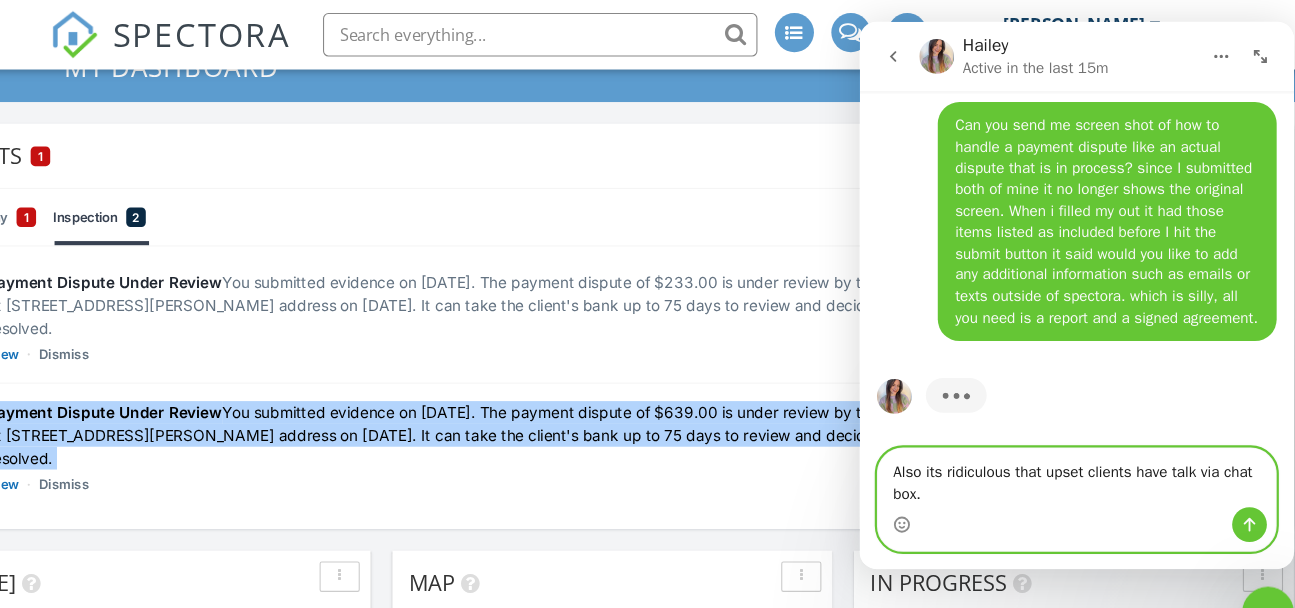 click on "Also its ridiculous that upset clients have talk via chat box." at bounding box center [1059, 441] 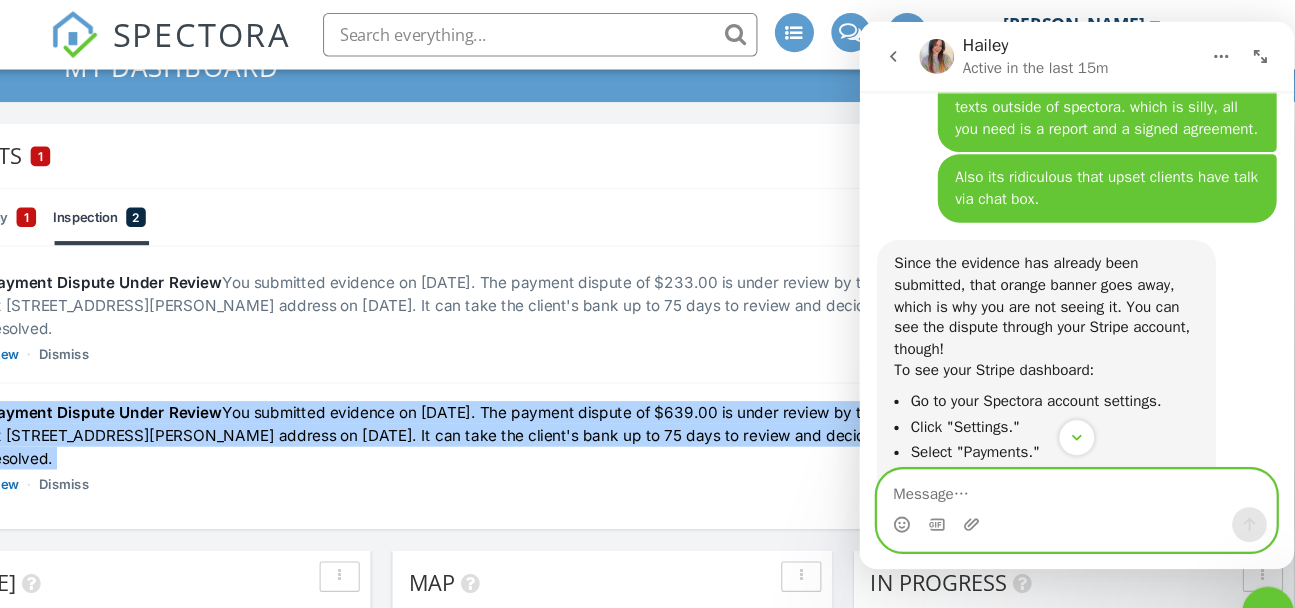 scroll, scrollTop: 7011, scrollLeft: 0, axis: vertical 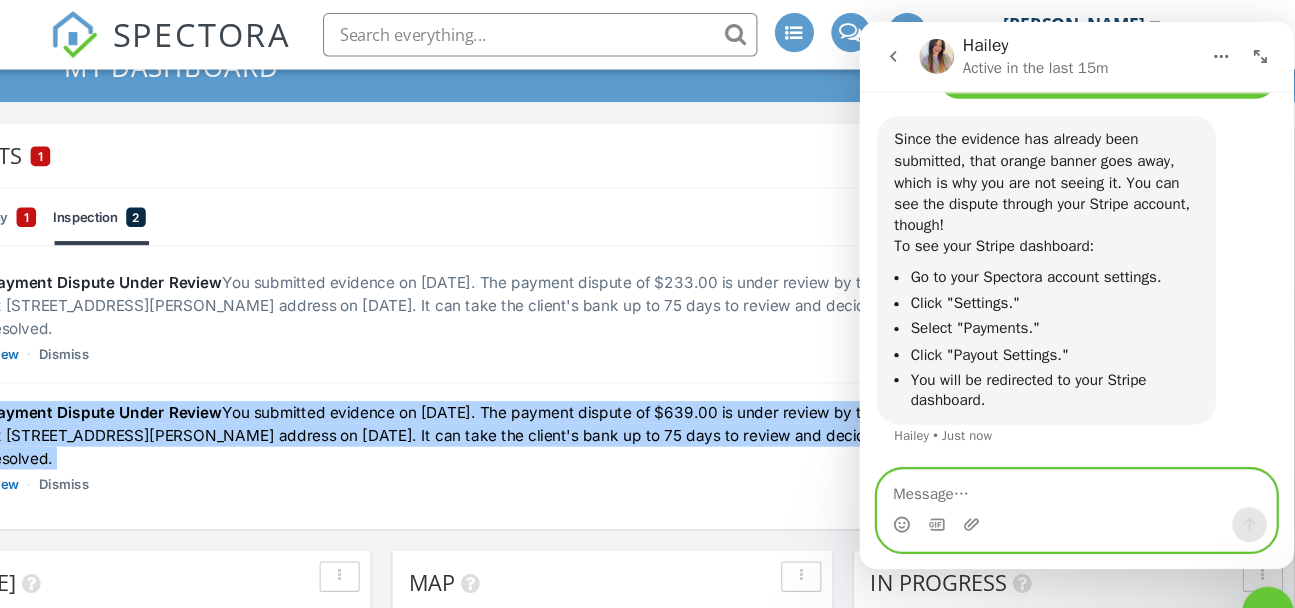 type 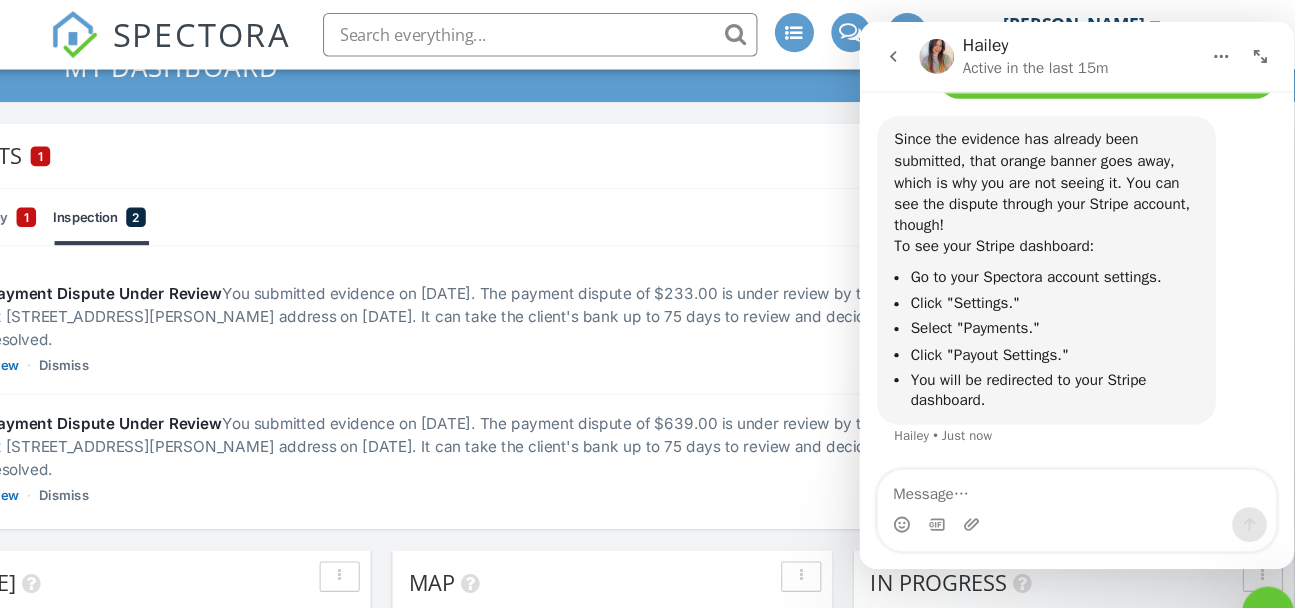 click on "Alerts
1" at bounding box center (633, 143) 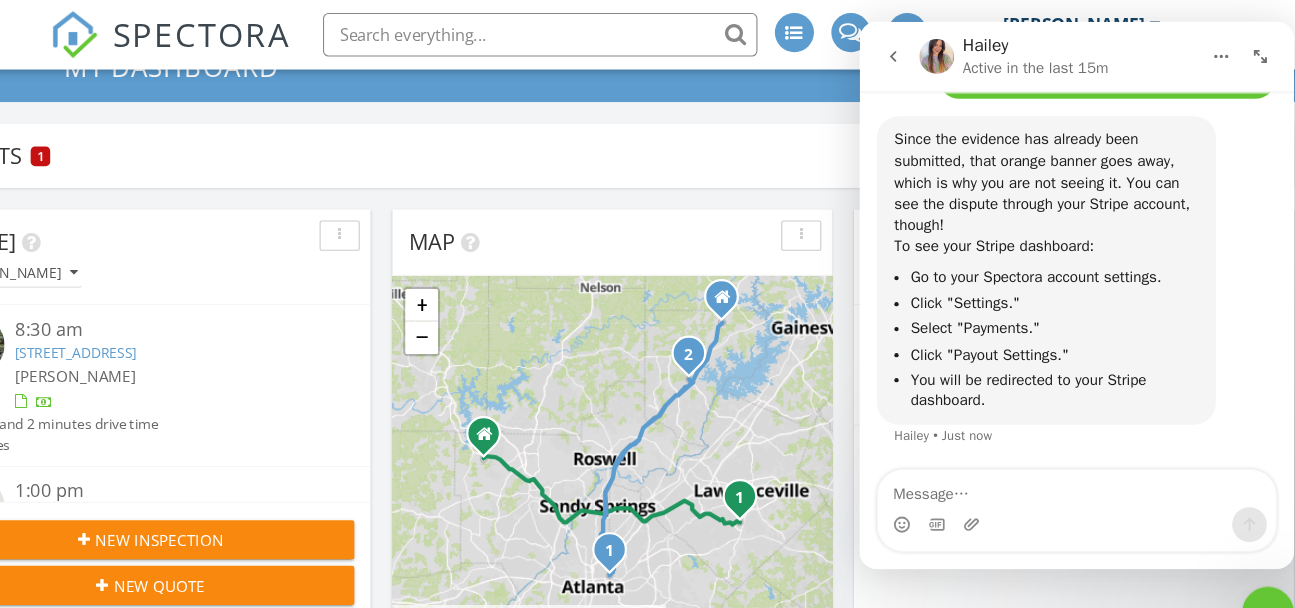 click at bounding box center [1265, 610] 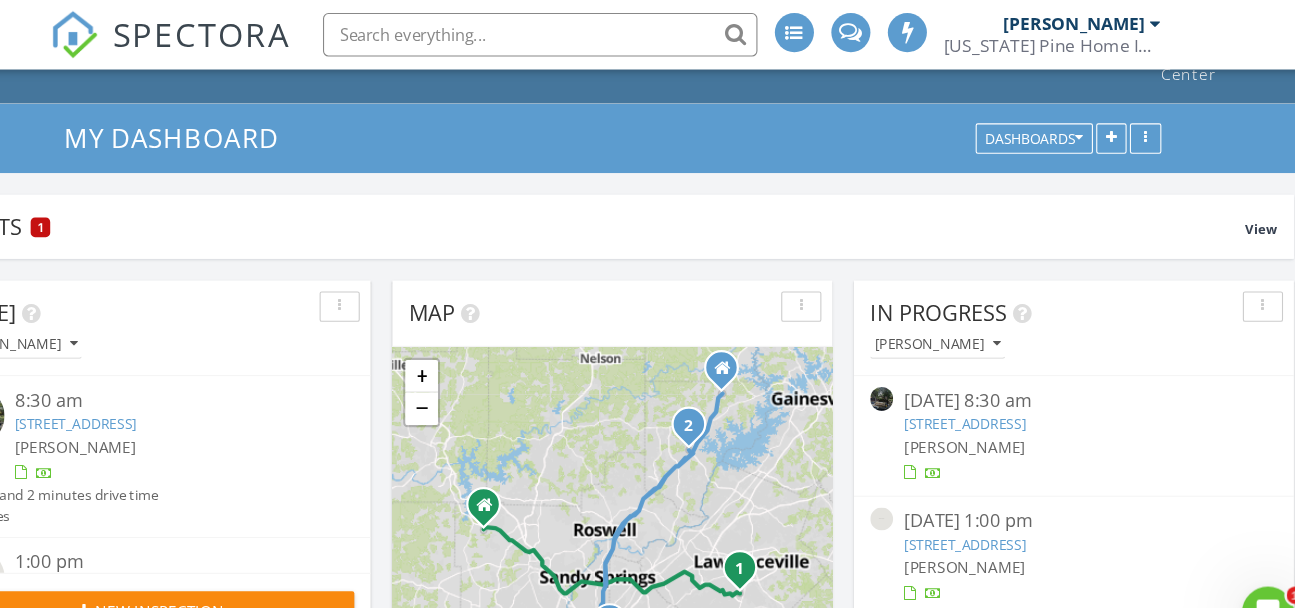 scroll, scrollTop: 0, scrollLeft: 0, axis: both 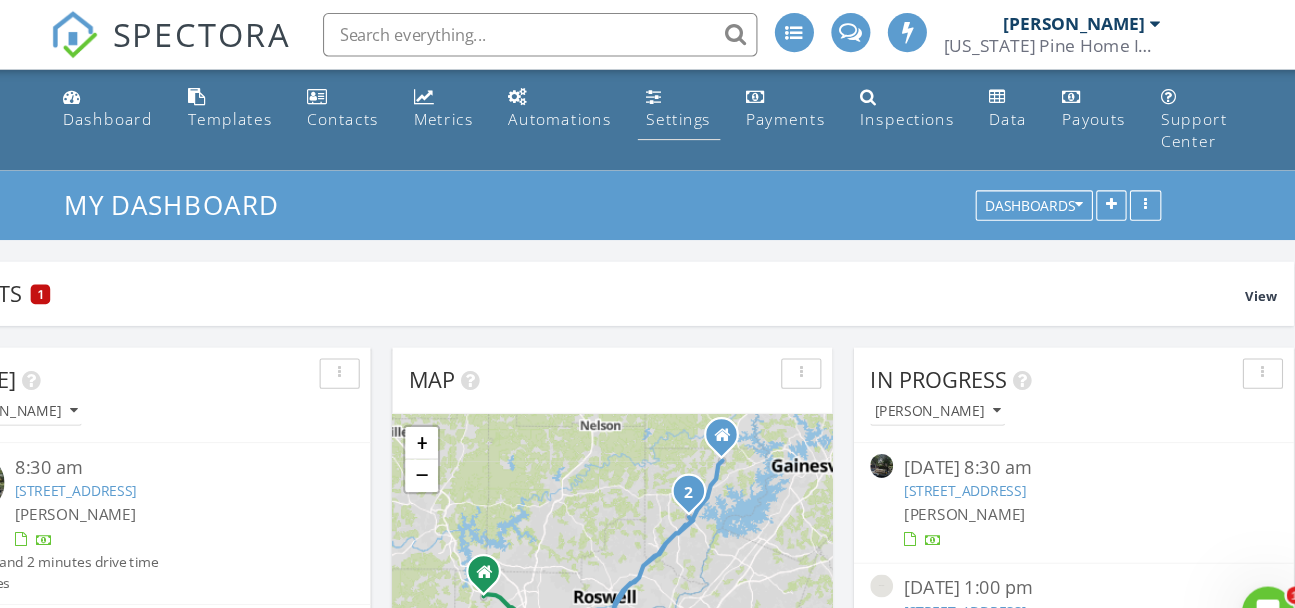 click on "Settings" at bounding box center [709, 109] 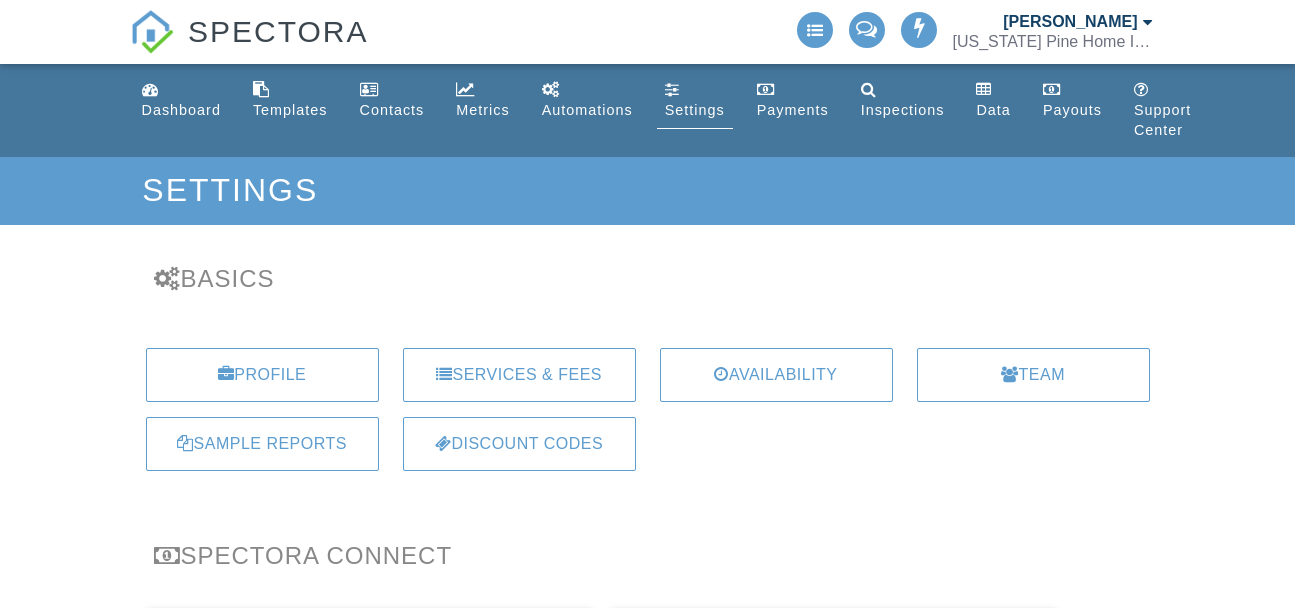 scroll, scrollTop: 0, scrollLeft: 0, axis: both 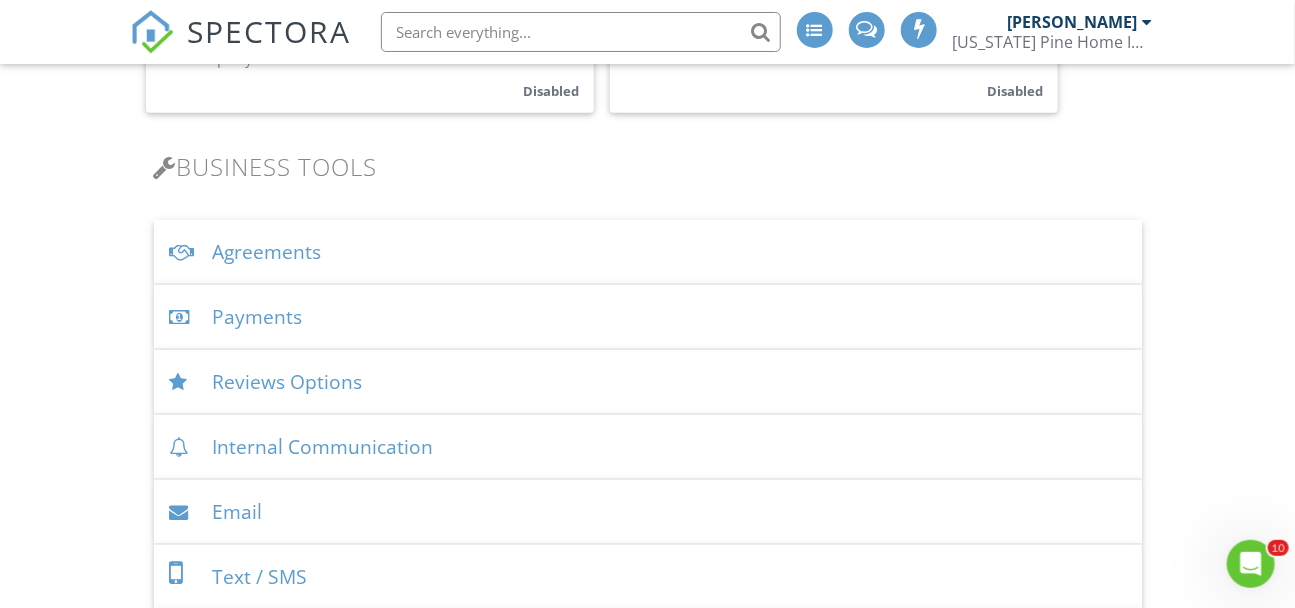 click on "Payments" at bounding box center (648, 317) 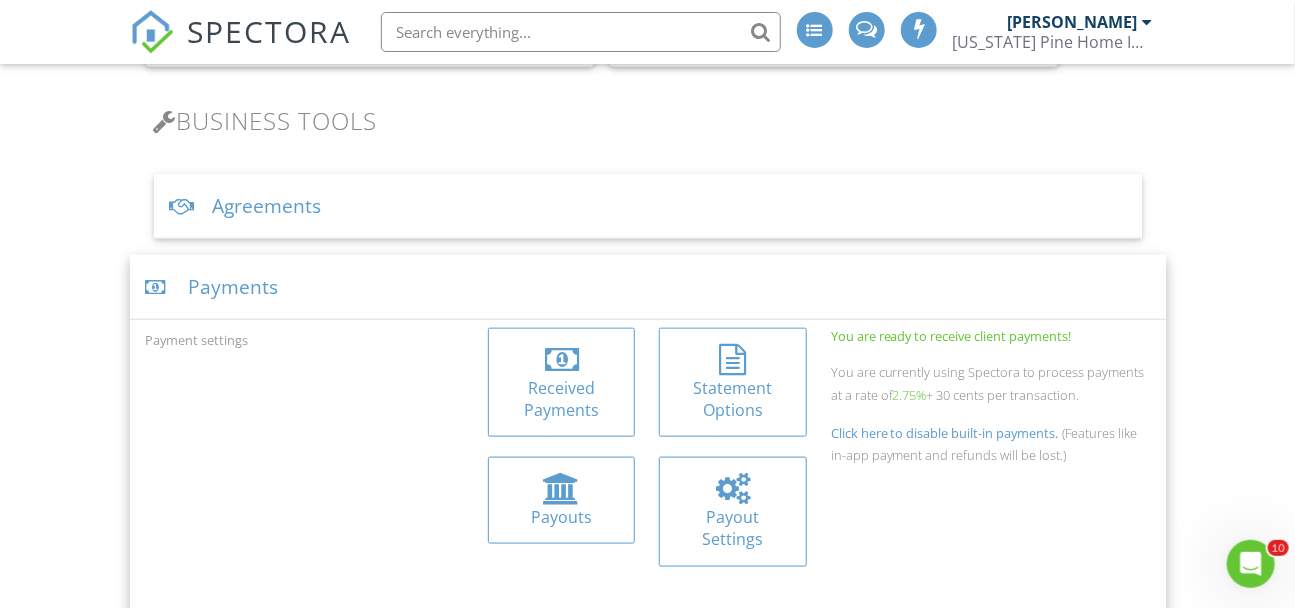scroll, scrollTop: 673, scrollLeft: 0, axis: vertical 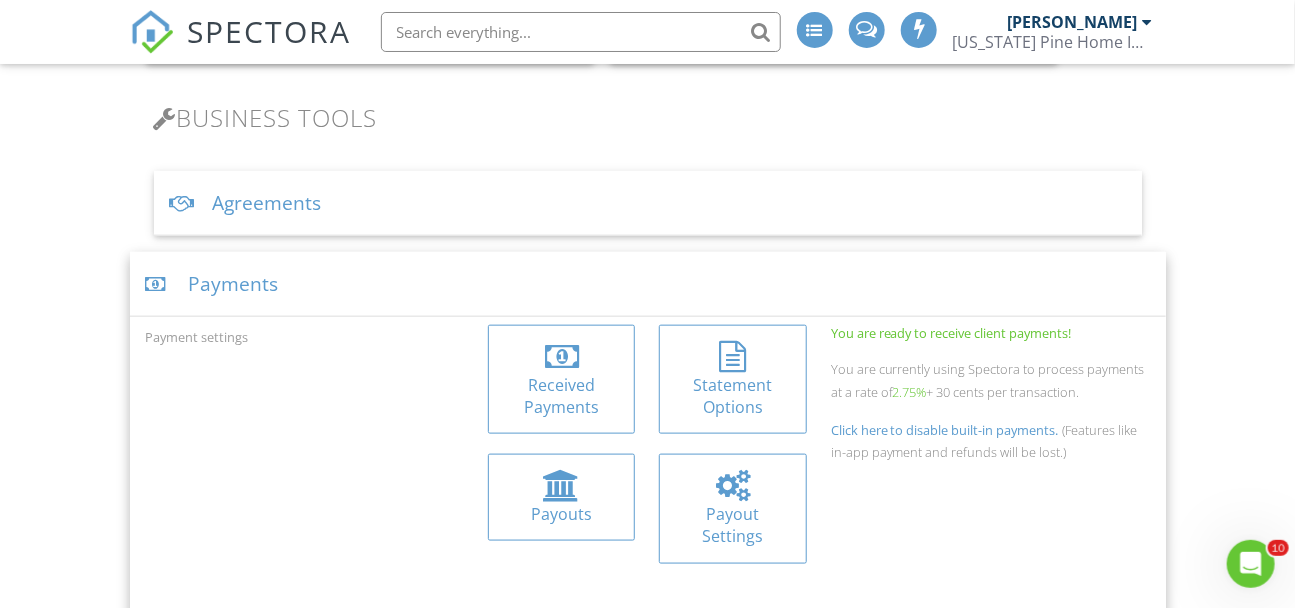 click at bounding box center [732, 486] 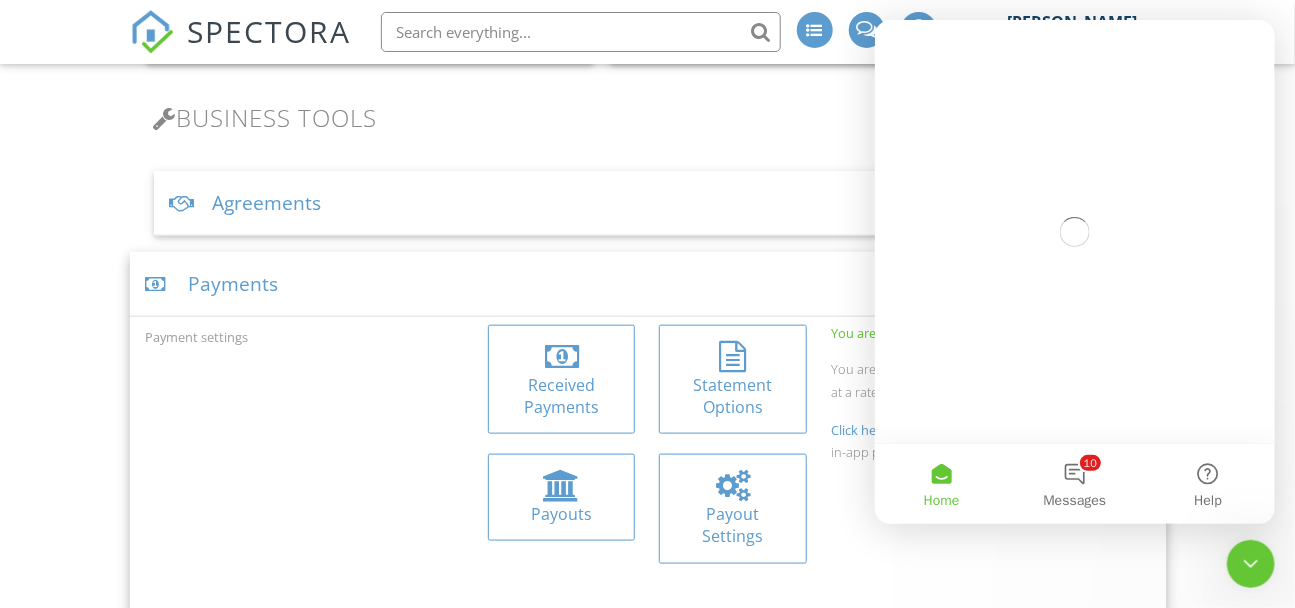 scroll, scrollTop: 0, scrollLeft: 0, axis: both 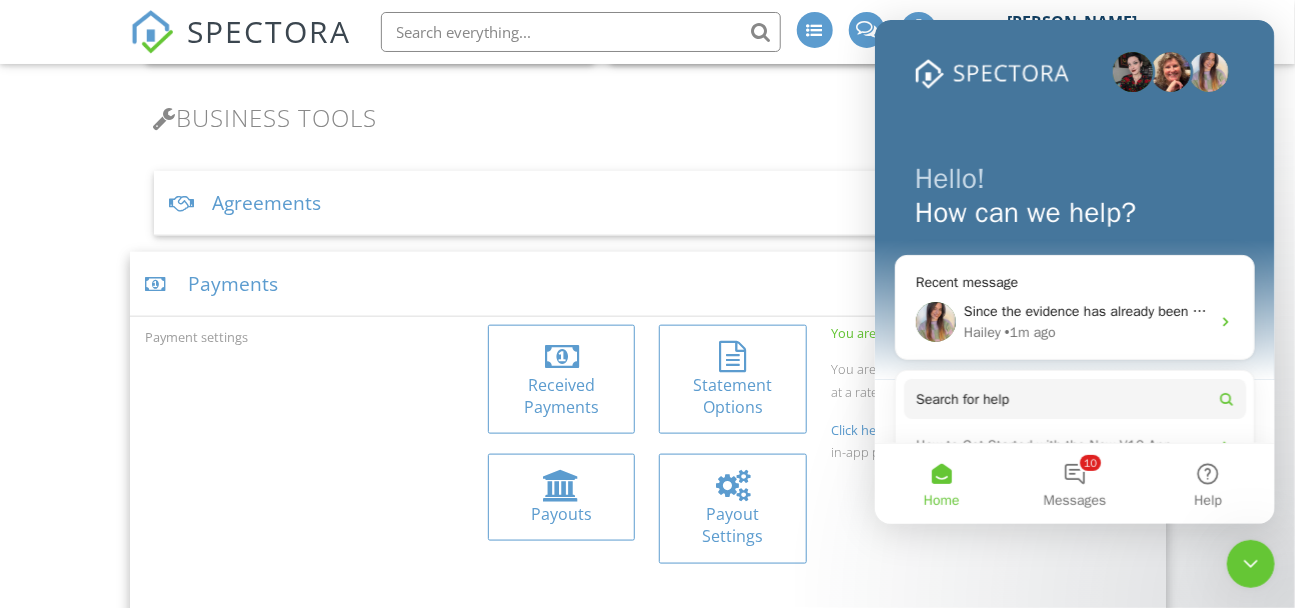 click on "Hailey •  1m ago" at bounding box center [1086, 332] 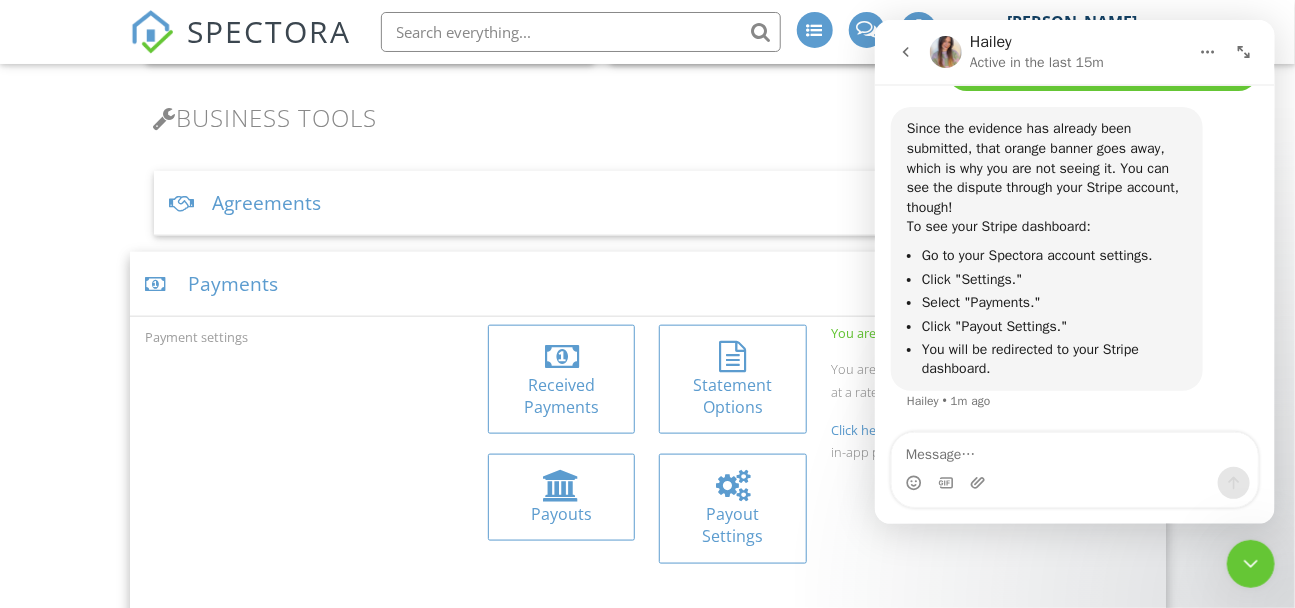 scroll, scrollTop: 7011, scrollLeft: 0, axis: vertical 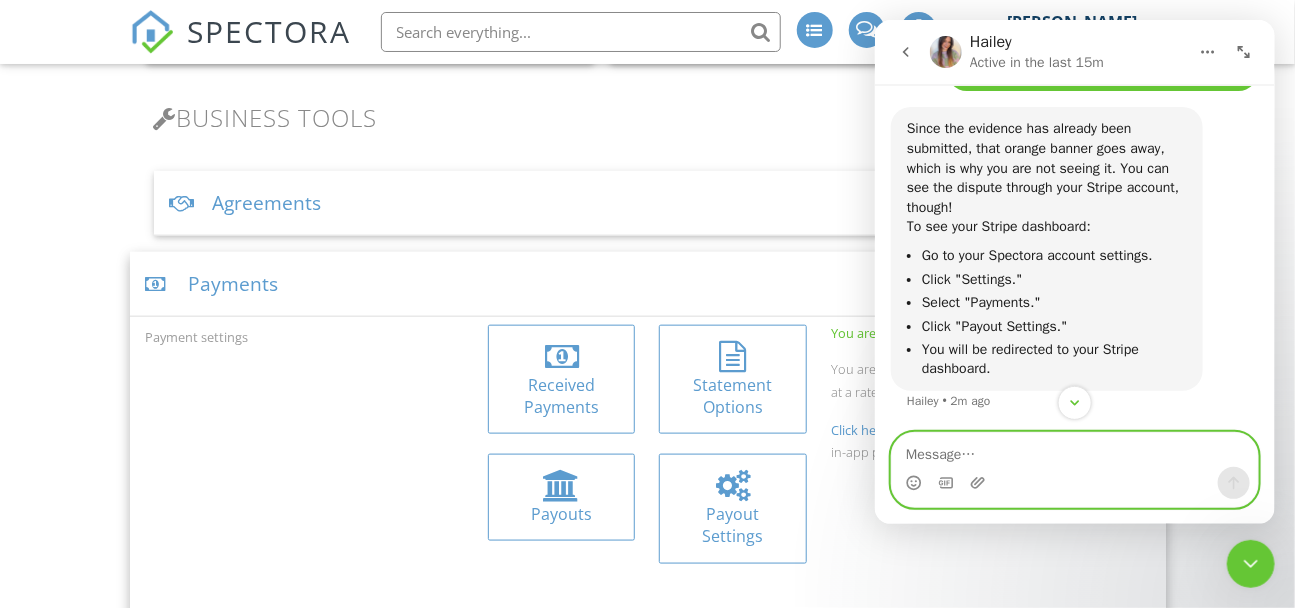 click at bounding box center (1074, 450) 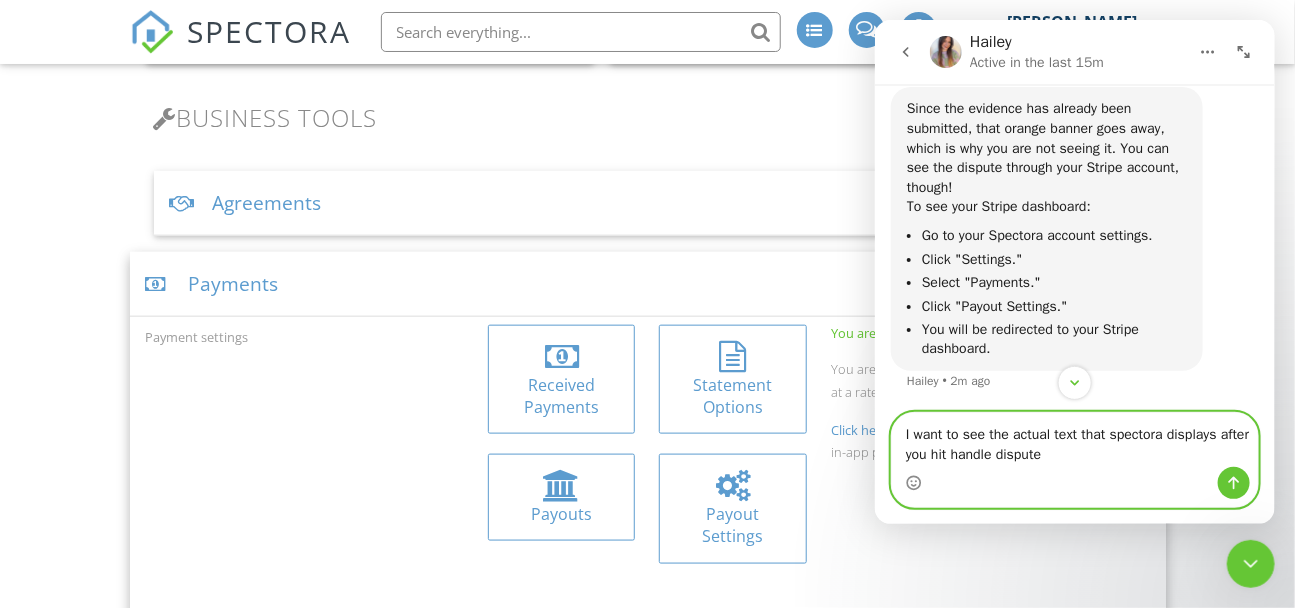 type on "I want to see the actual text that spectora displays after you hit handle dispute." 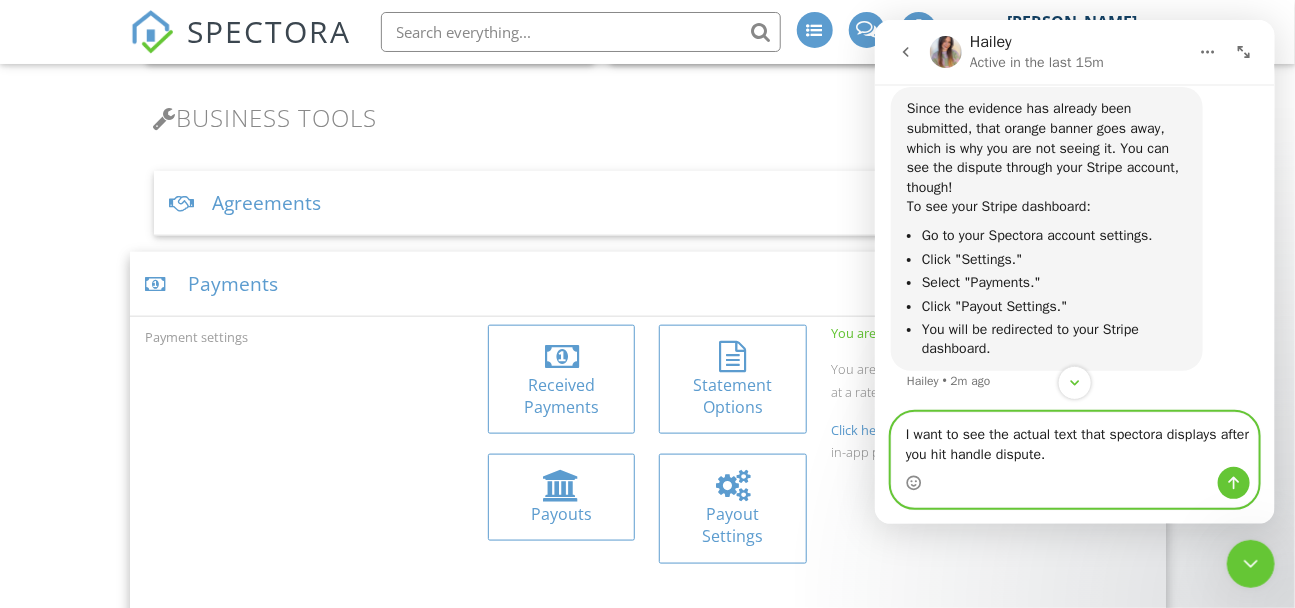 click on "I want to see the actual text that spectora displays after you hit handle dispute." at bounding box center (1074, 440) 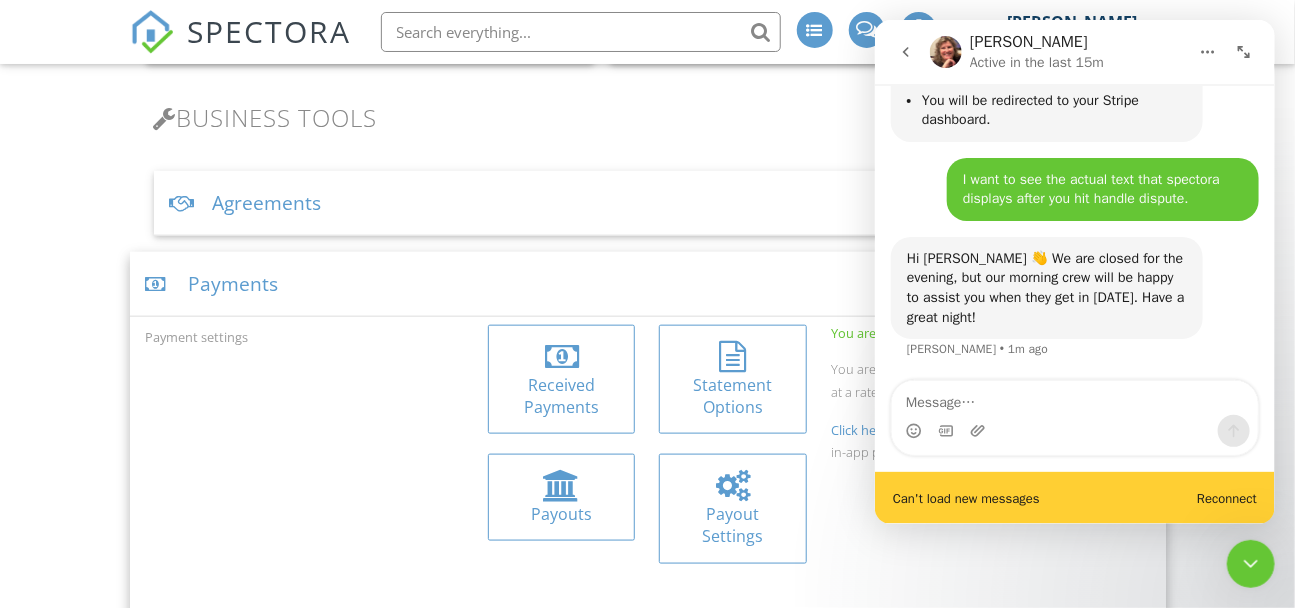 scroll, scrollTop: 7260, scrollLeft: 0, axis: vertical 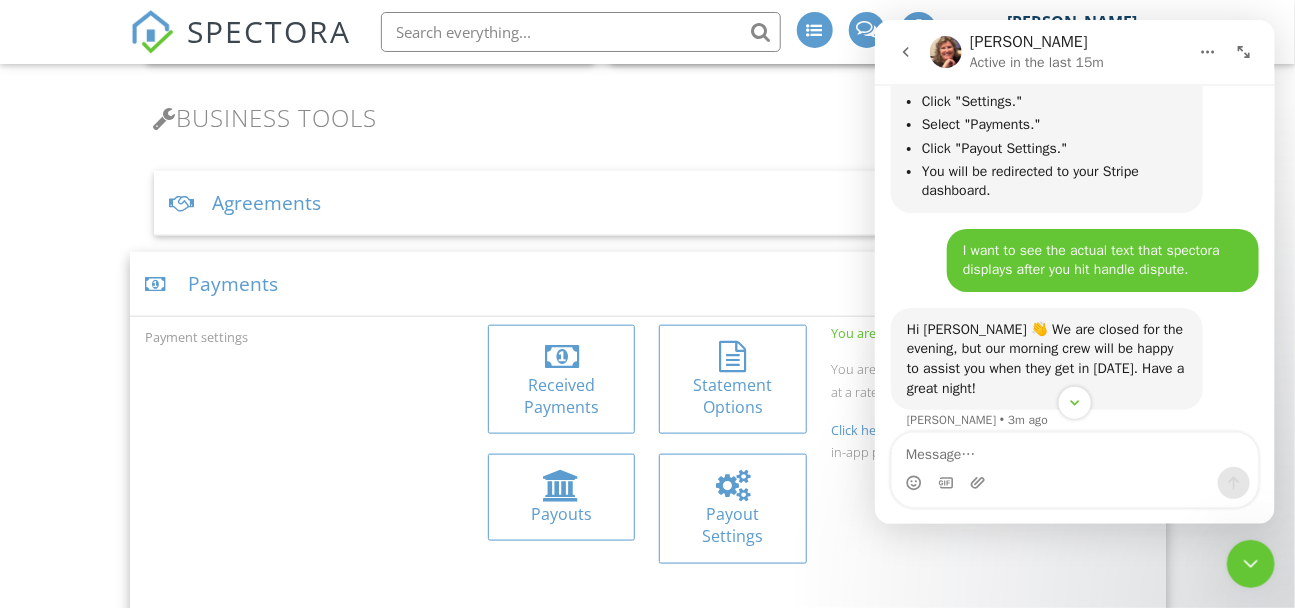 click 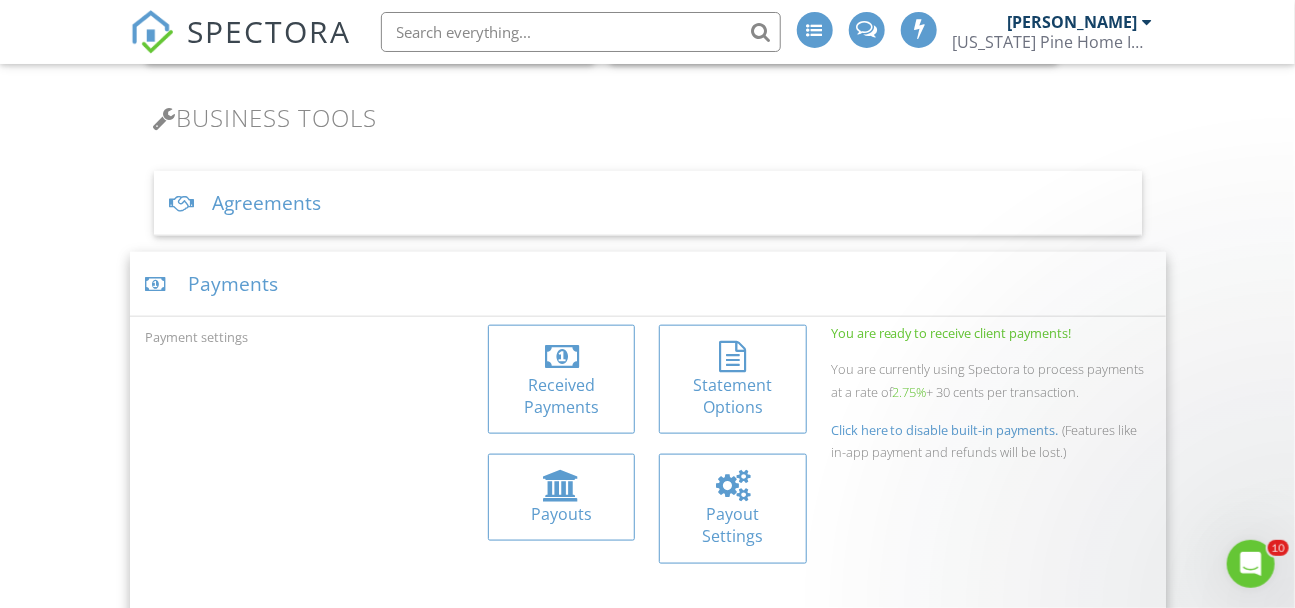 scroll, scrollTop: 0, scrollLeft: 0, axis: both 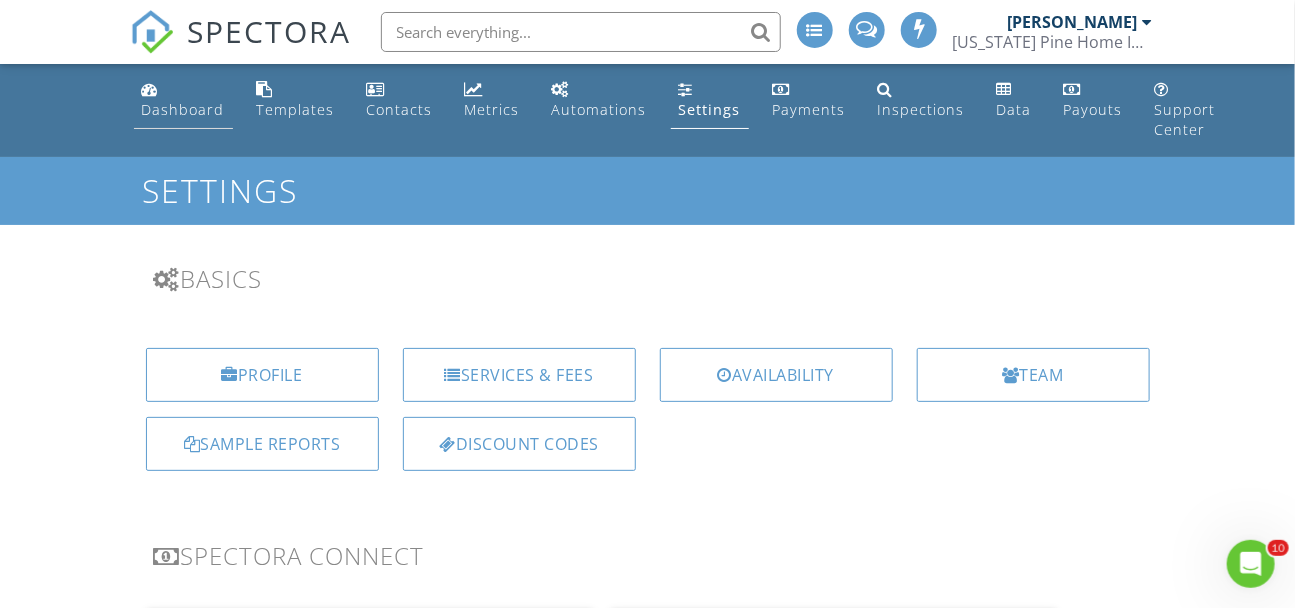 click on "Dashboard" at bounding box center (183, 100) 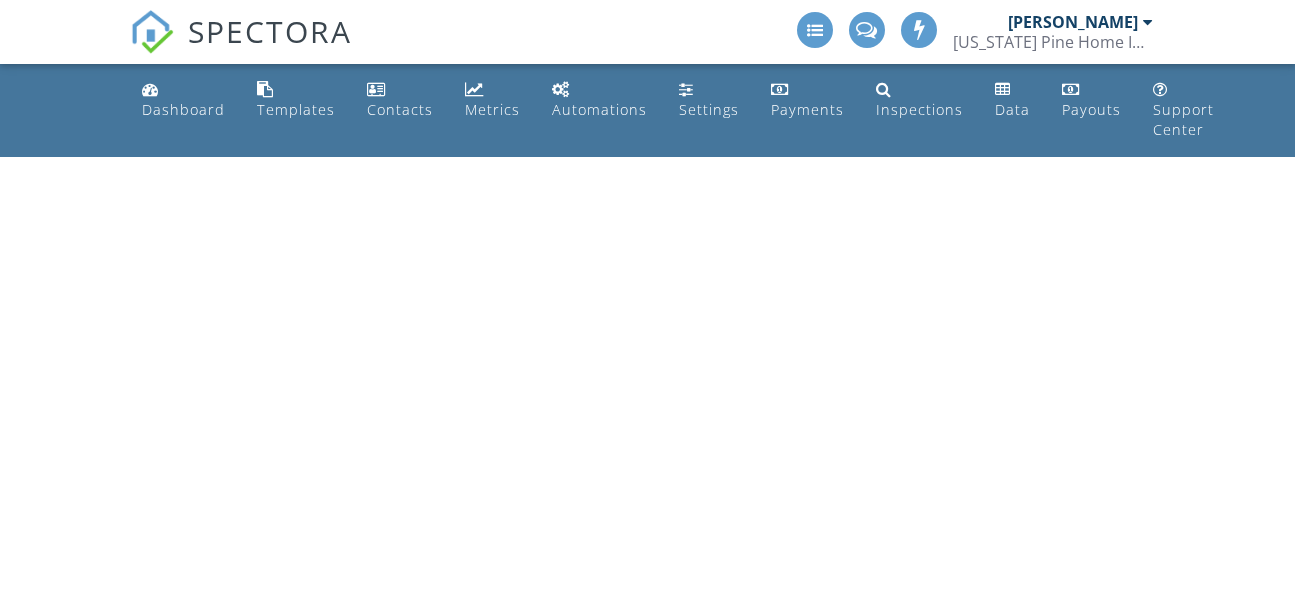 scroll, scrollTop: 0, scrollLeft: 0, axis: both 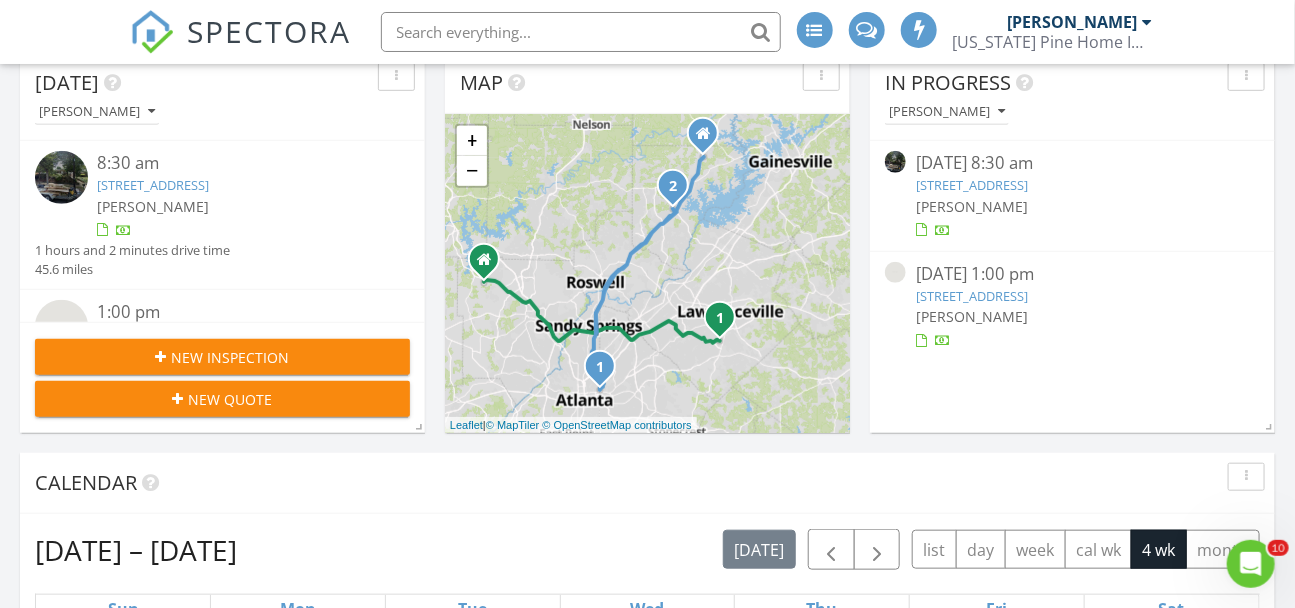 click 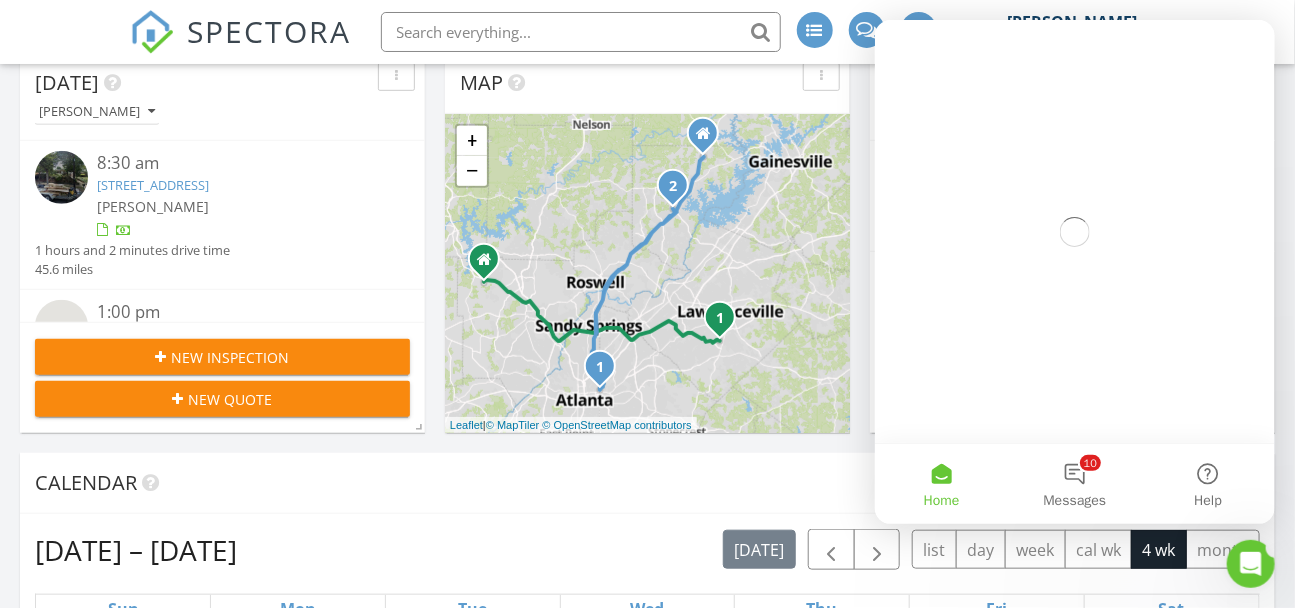 scroll, scrollTop: 0, scrollLeft: 0, axis: both 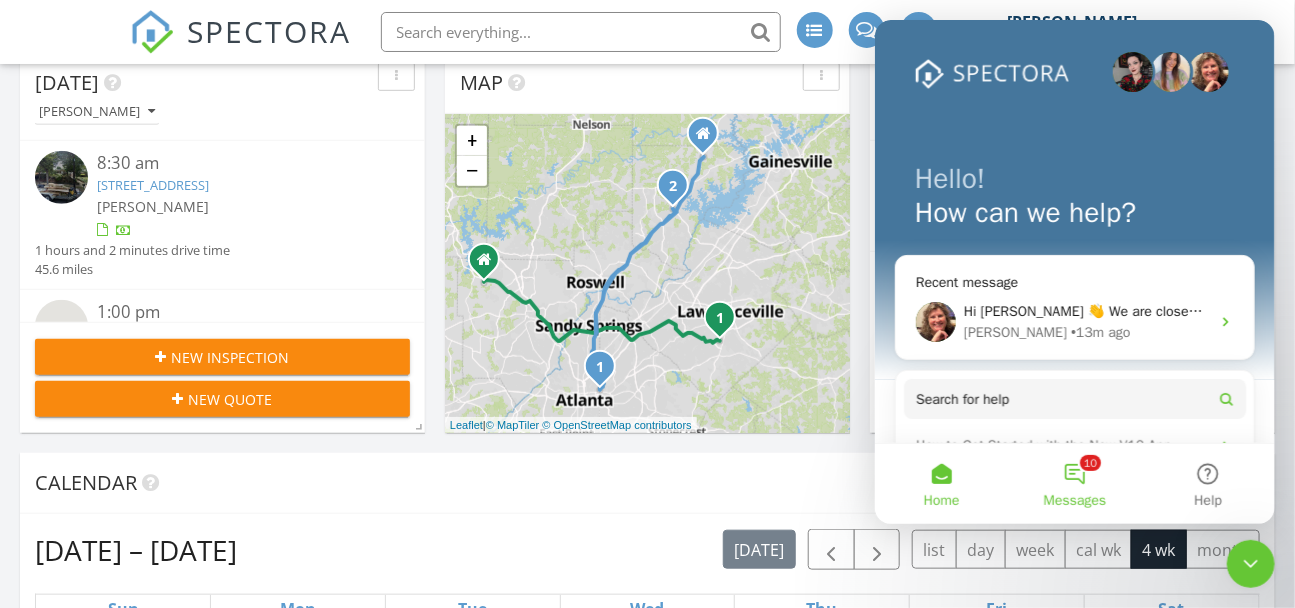 click on "10 Messages" at bounding box center (1073, 484) 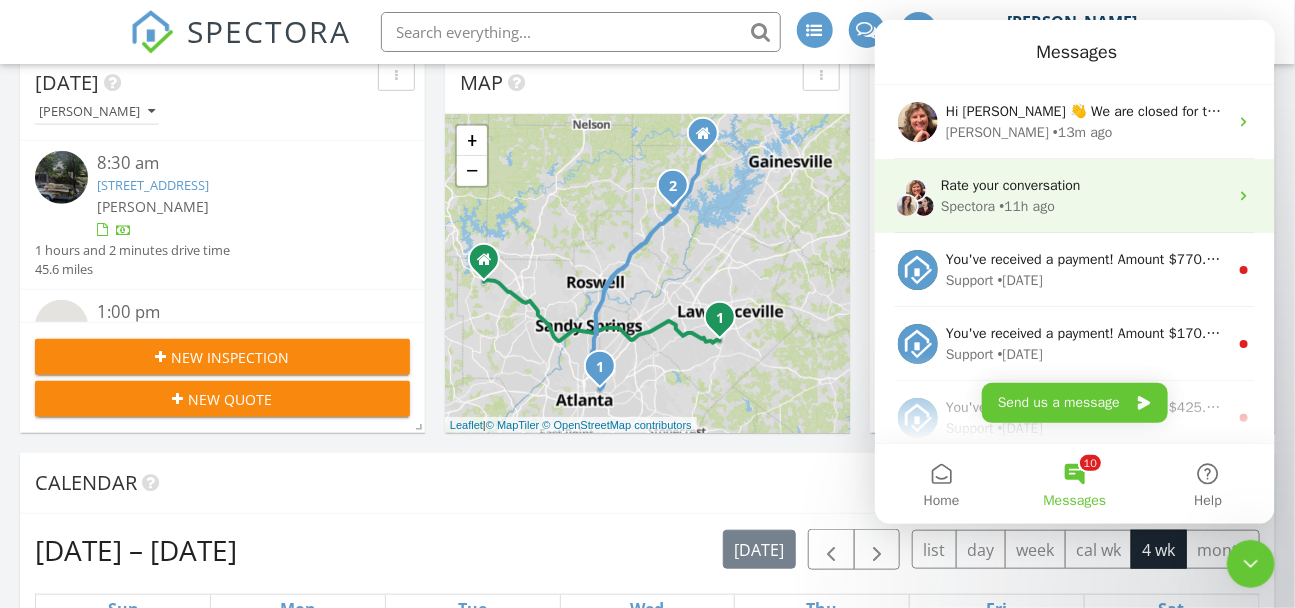 click on "Rate your conversation" at bounding box center [1083, 185] 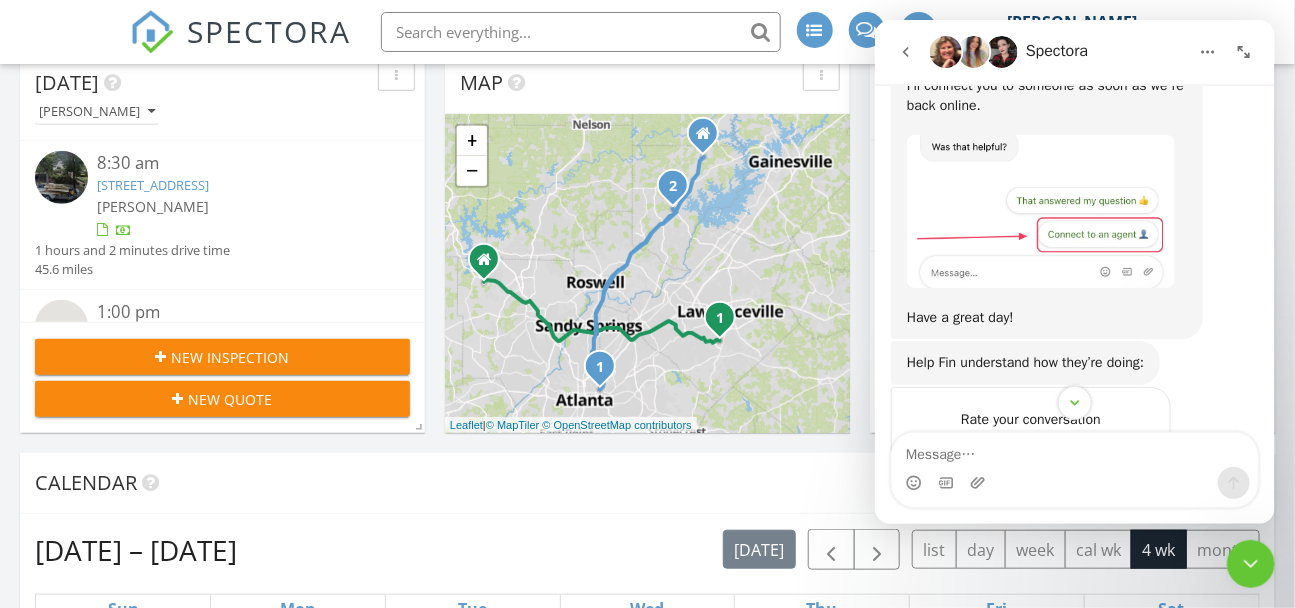 scroll, scrollTop: 1583, scrollLeft: 0, axis: vertical 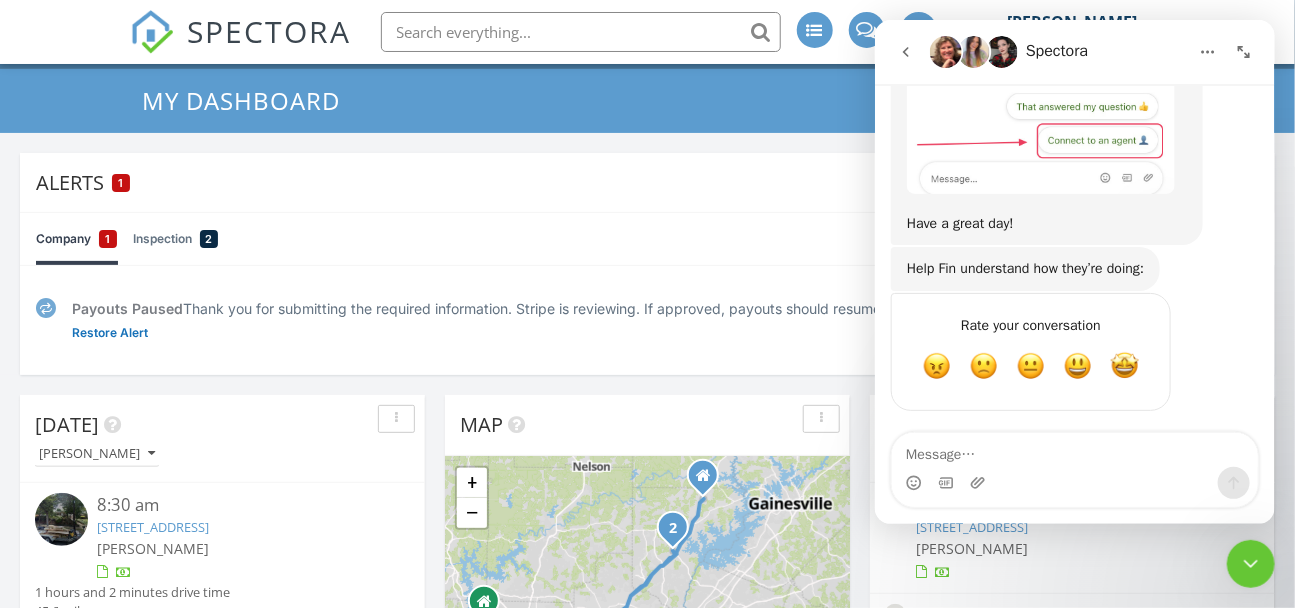 click at bounding box center [1250, 563] 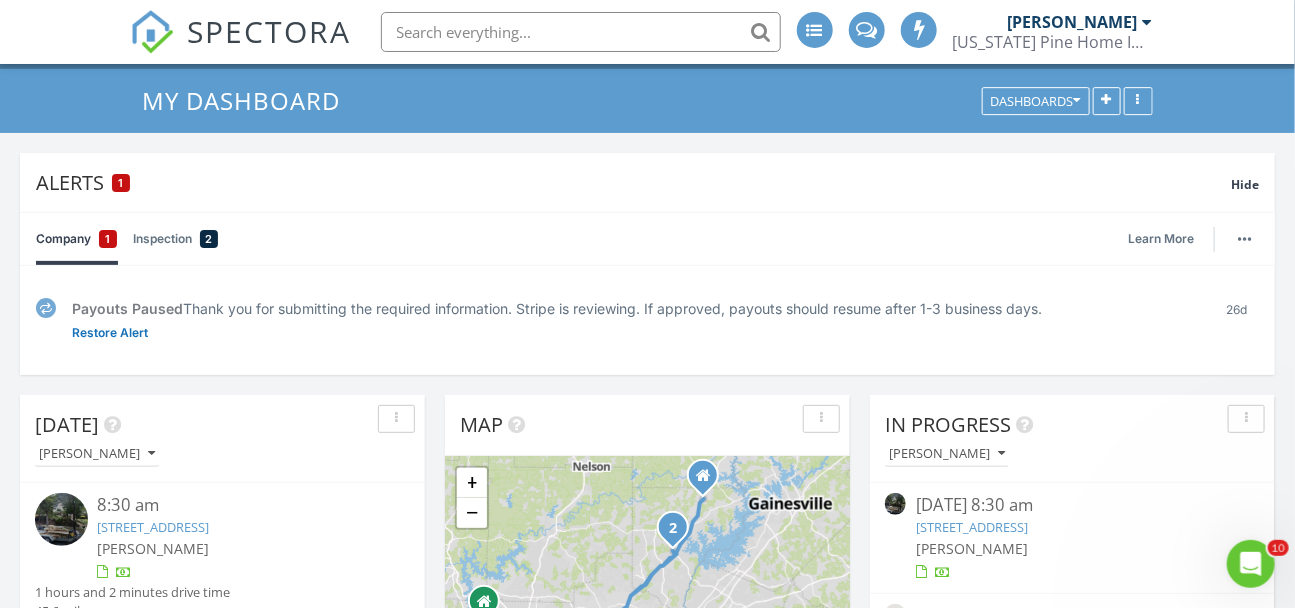 scroll, scrollTop: 0, scrollLeft: 0, axis: both 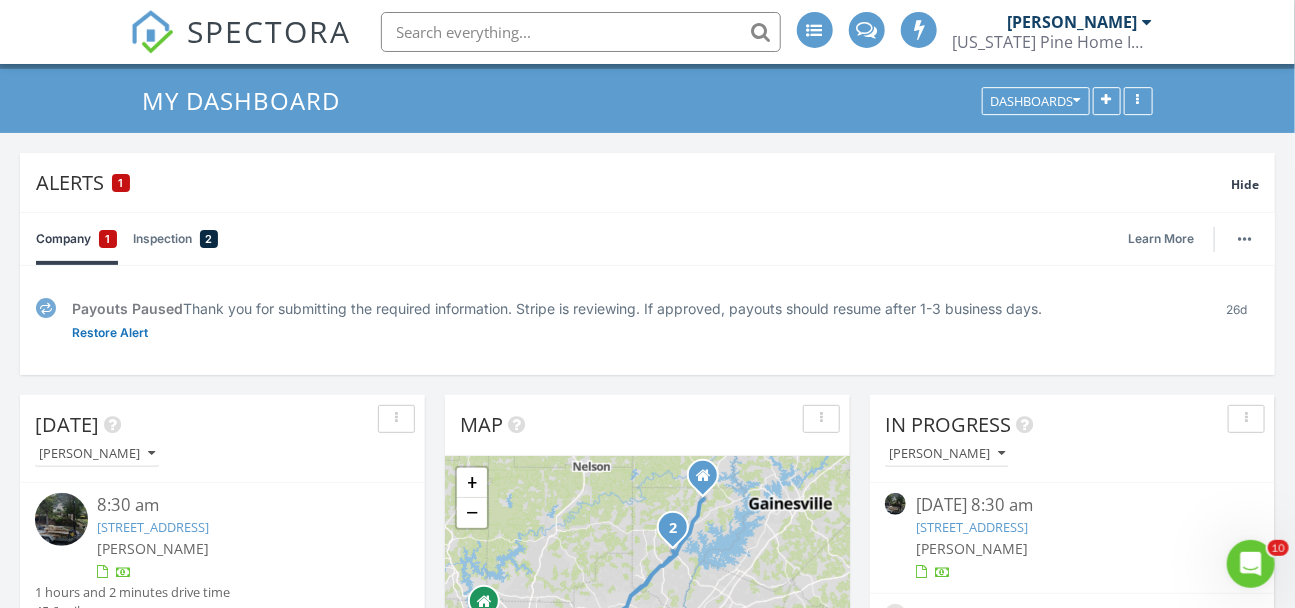 click 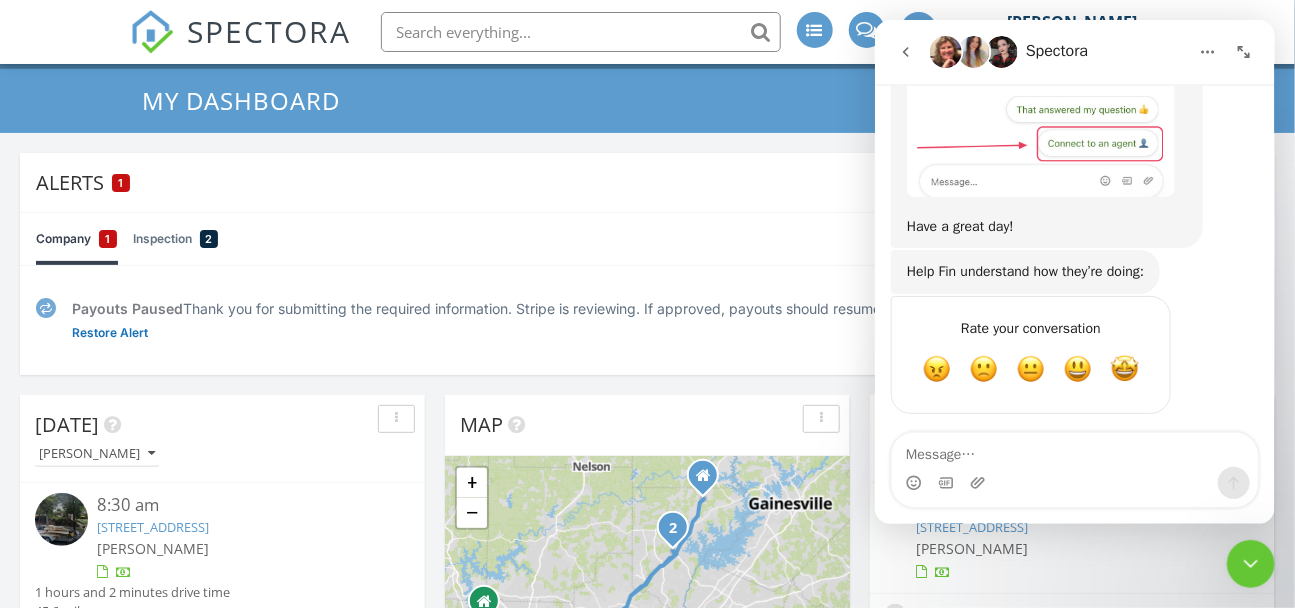 scroll, scrollTop: 1583, scrollLeft: 0, axis: vertical 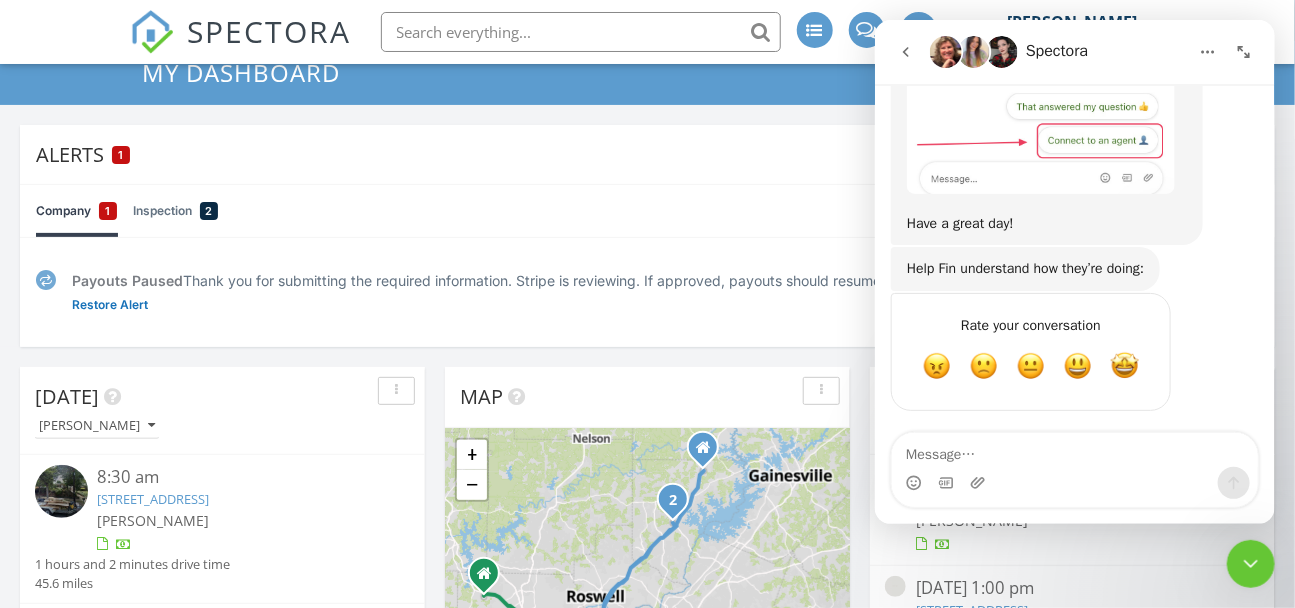 click 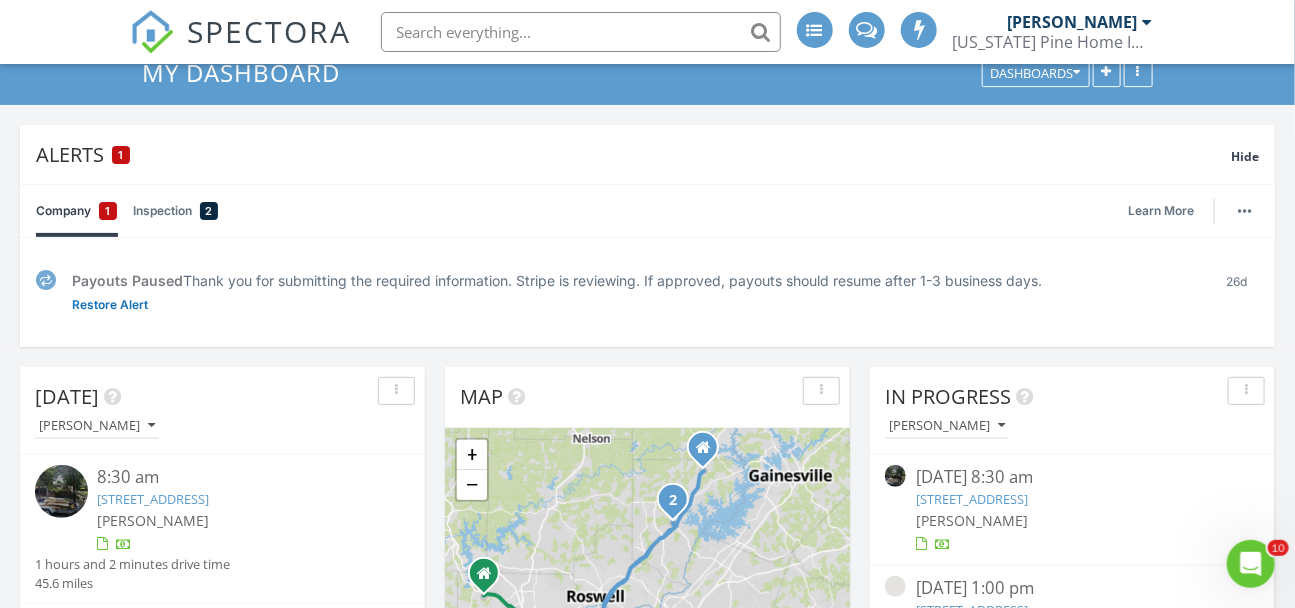 click 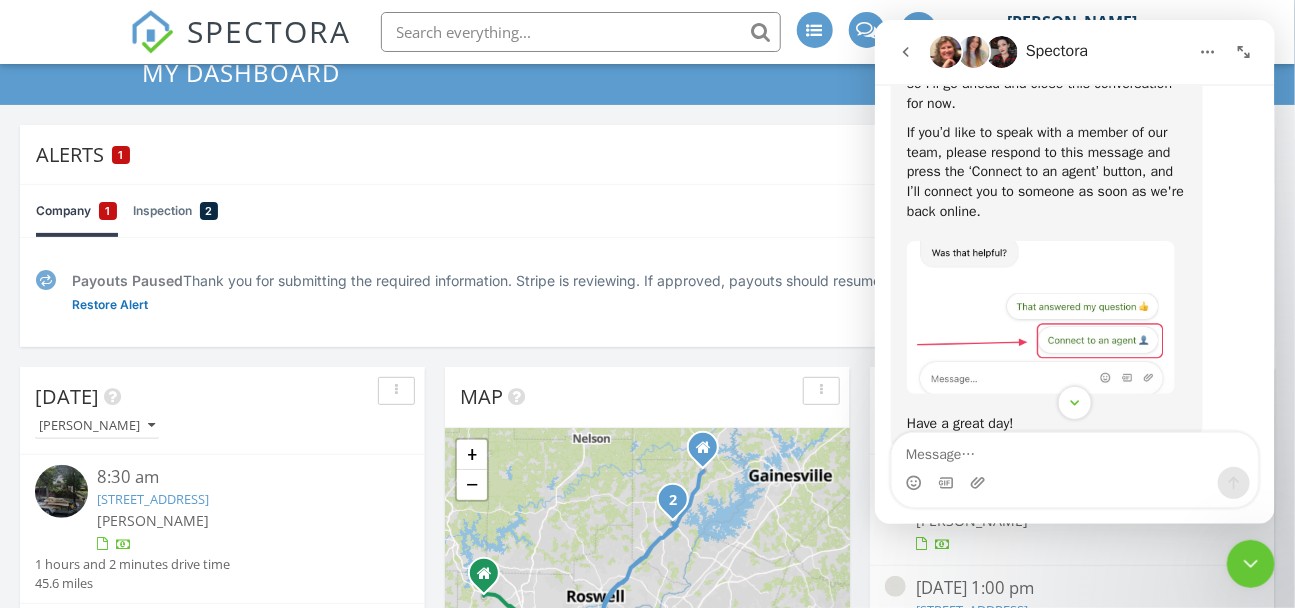 click 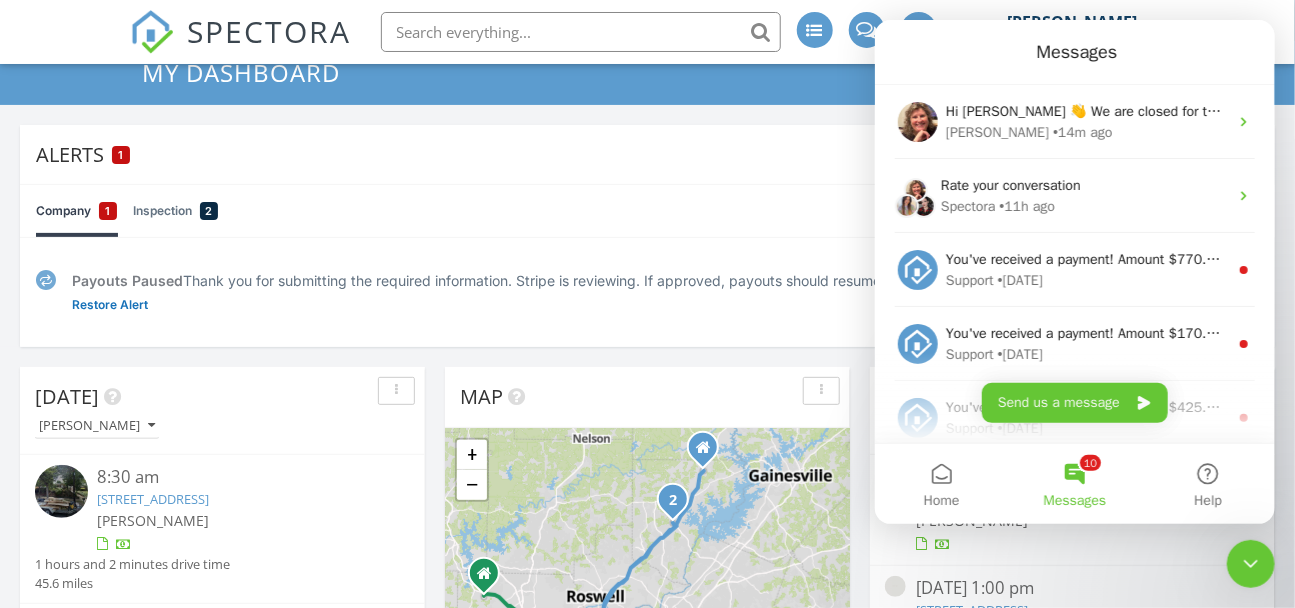 scroll, scrollTop: 269, scrollLeft: 0, axis: vertical 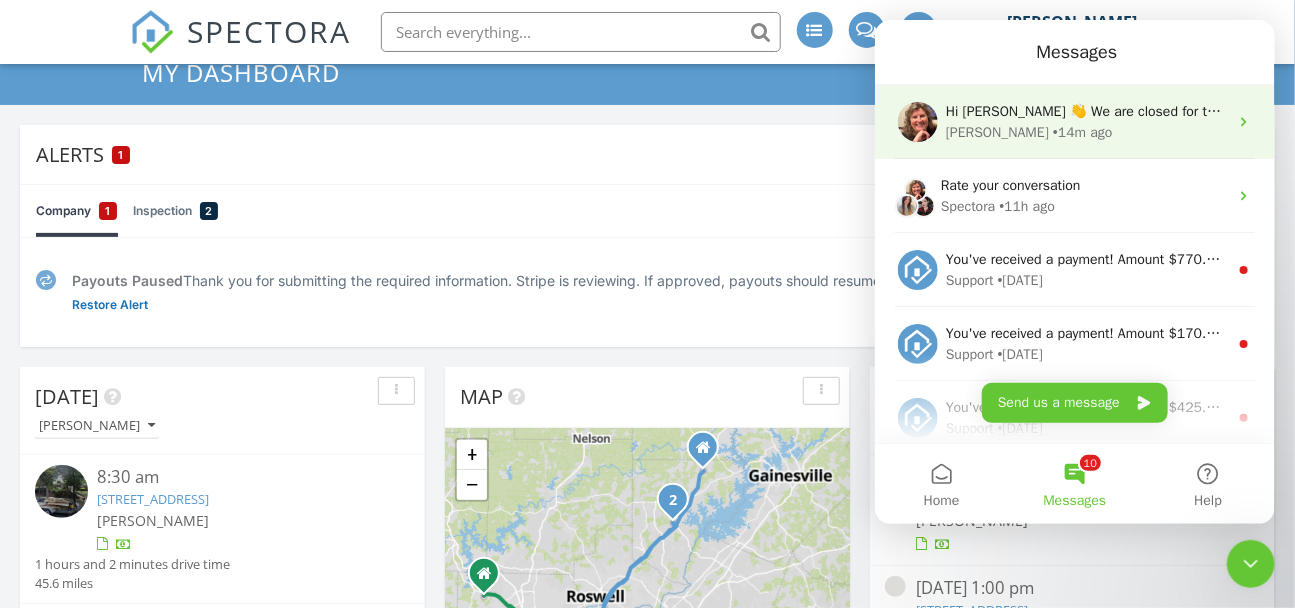 click on "Hi Steve 👋 We are closed for the evening, but our morning crew will be happy to assist you when they get in tomorrow. Have a great night!" at bounding box center [1086, 111] 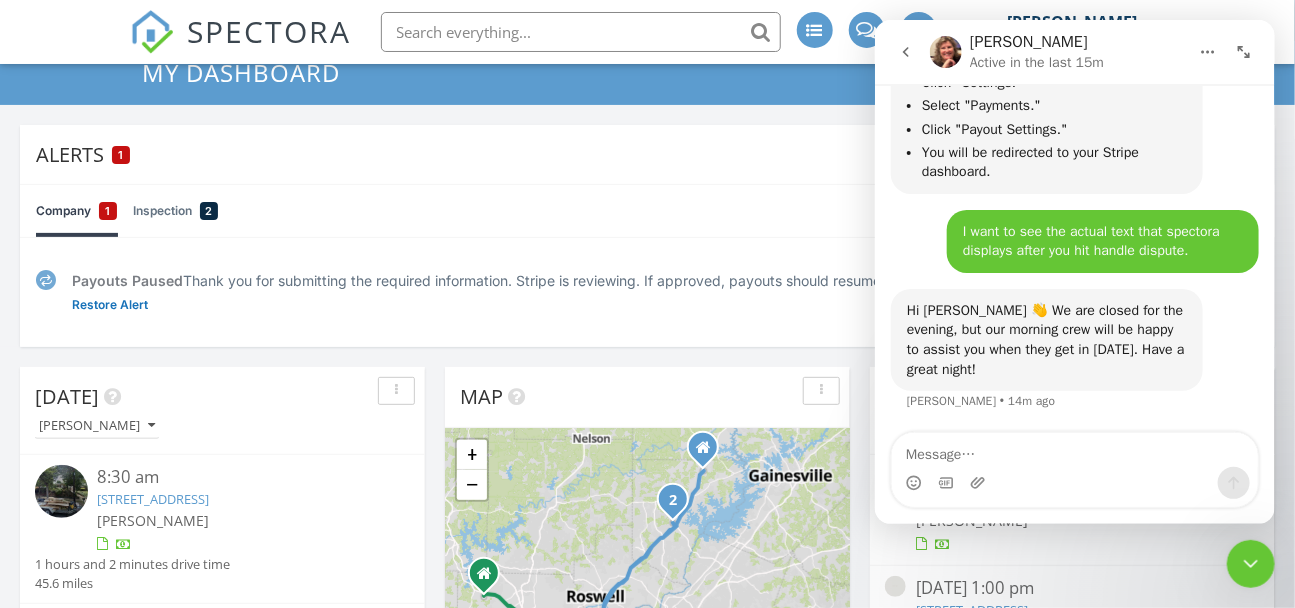 scroll, scrollTop: 7209, scrollLeft: 0, axis: vertical 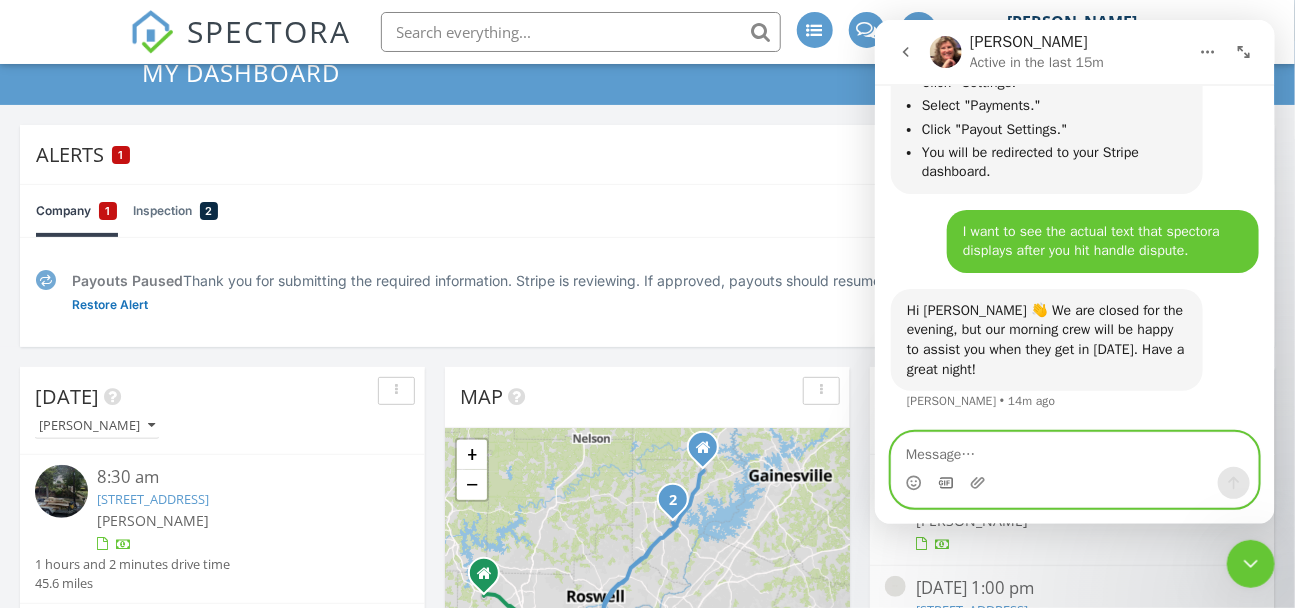 click 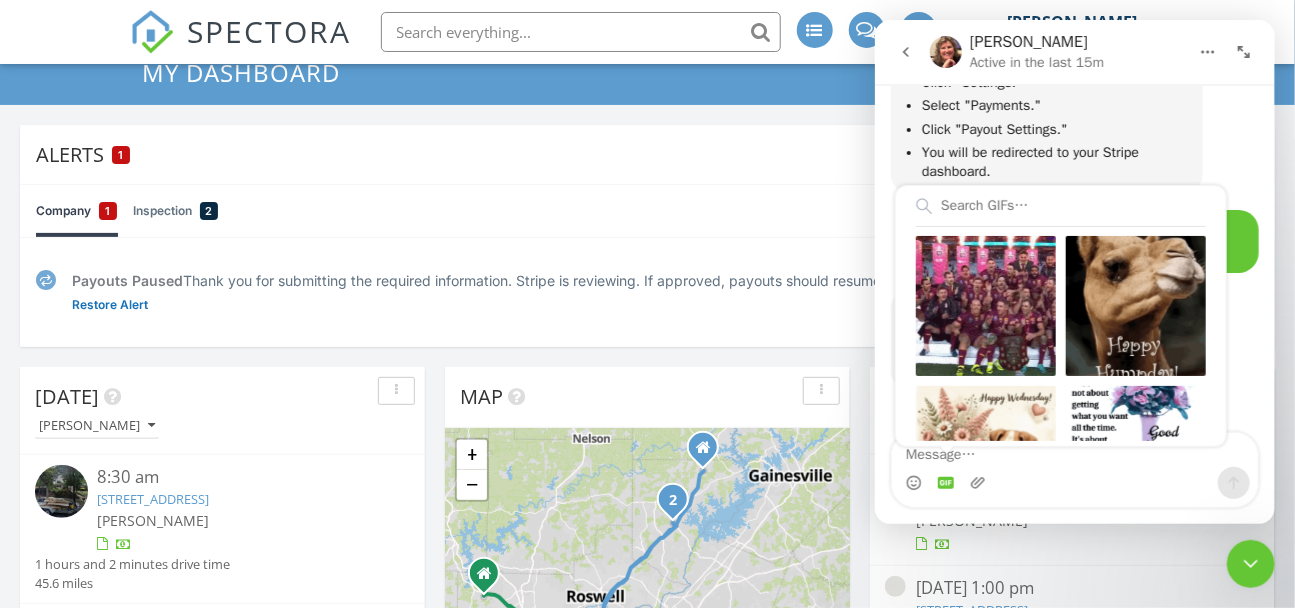 click at bounding box center (1060, 206) 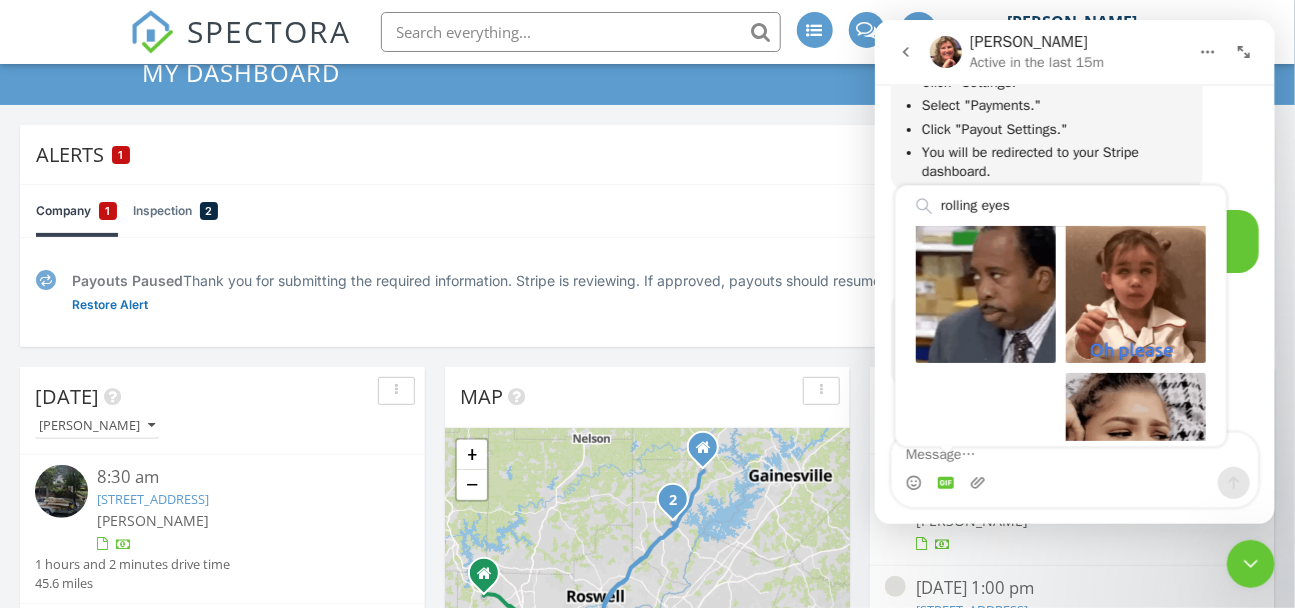scroll, scrollTop: 317, scrollLeft: 0, axis: vertical 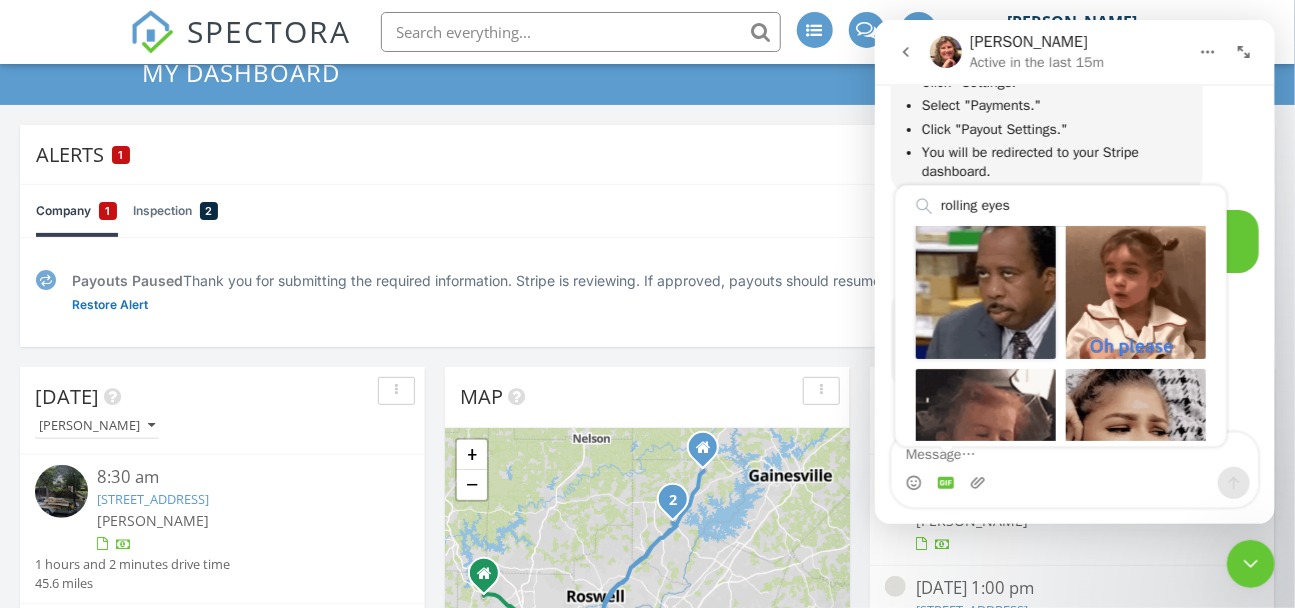 type on "rolling eyes" 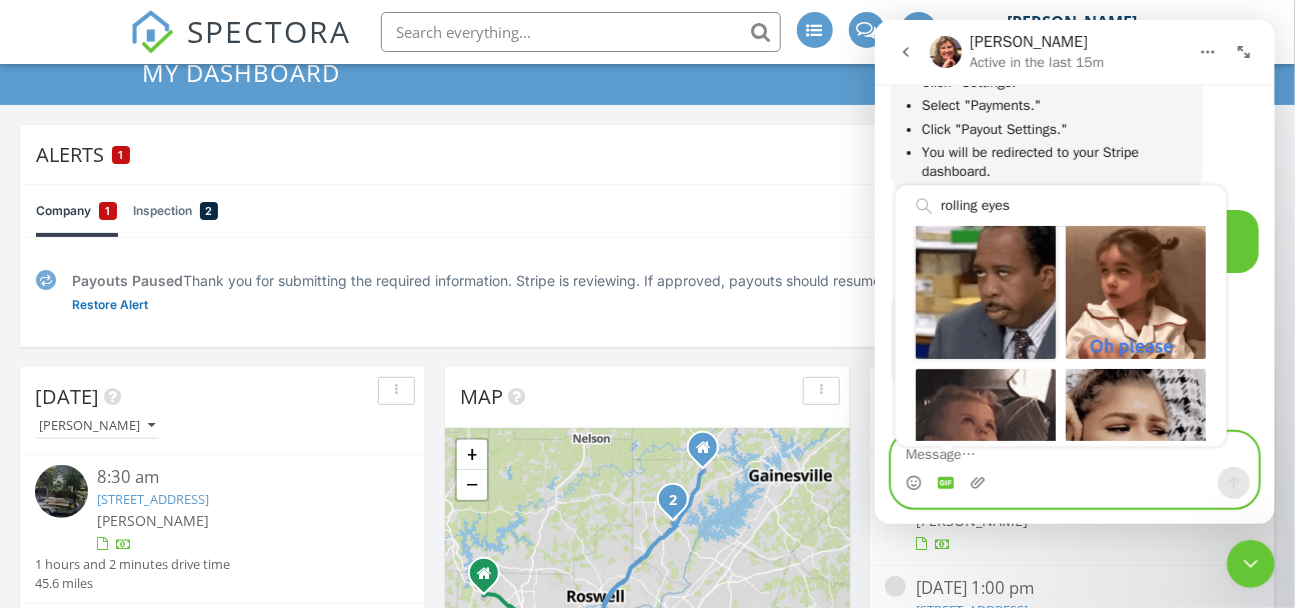 click at bounding box center [985, 289] 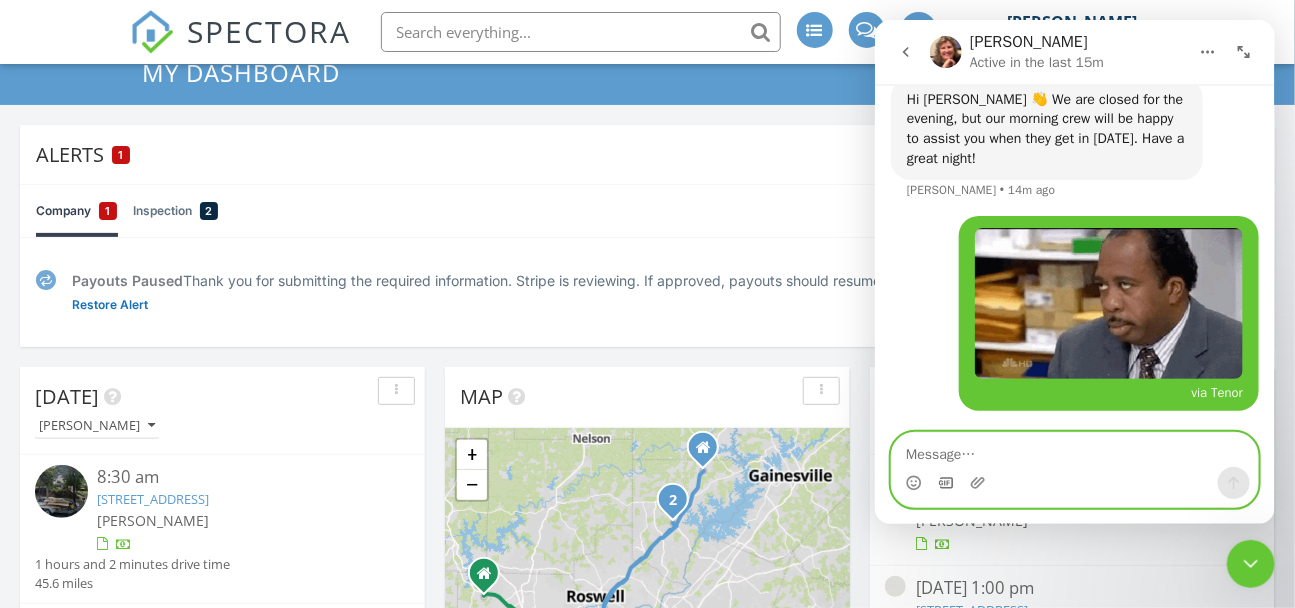 scroll, scrollTop: 7419, scrollLeft: 0, axis: vertical 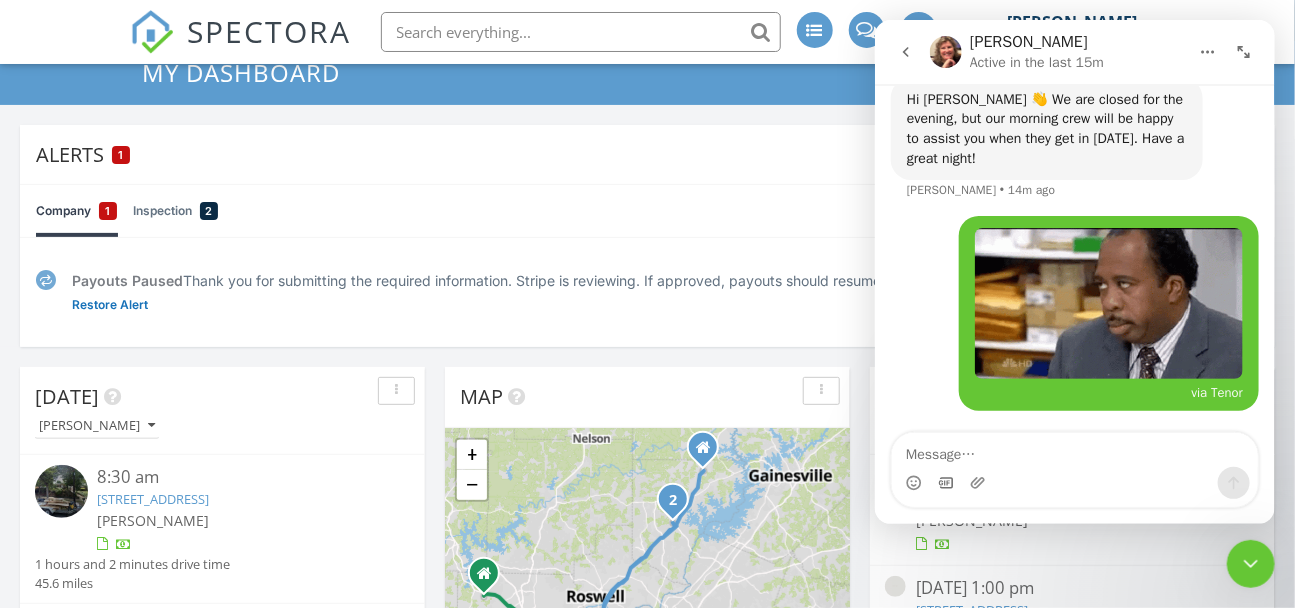 click 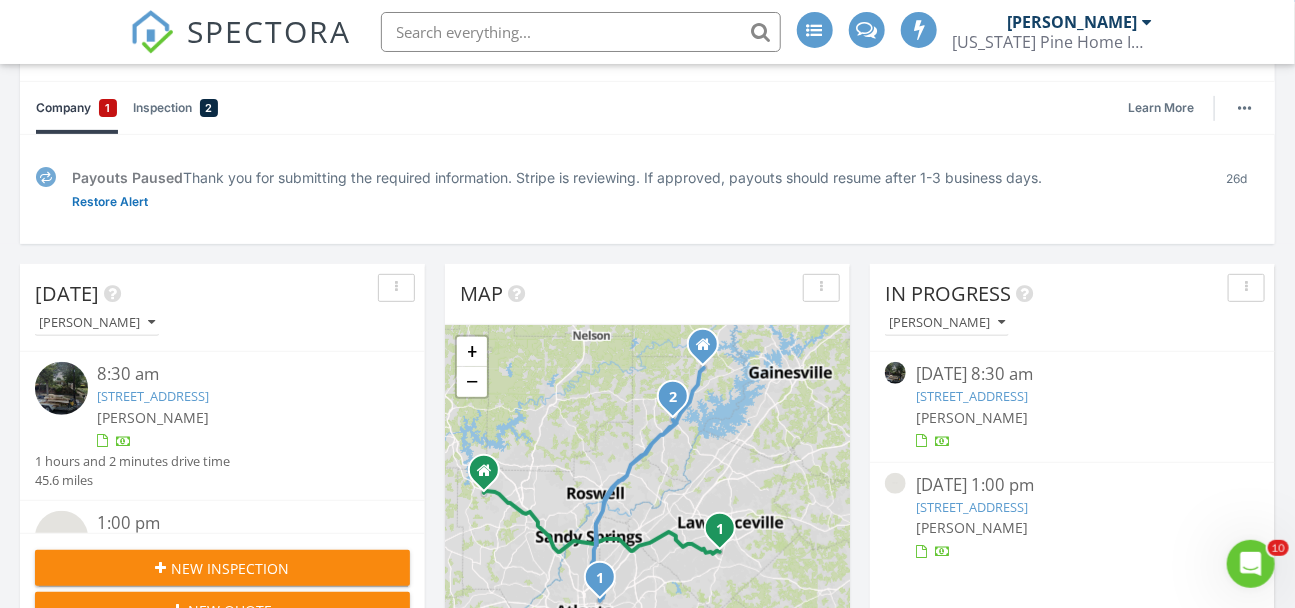 scroll, scrollTop: 0, scrollLeft: 0, axis: both 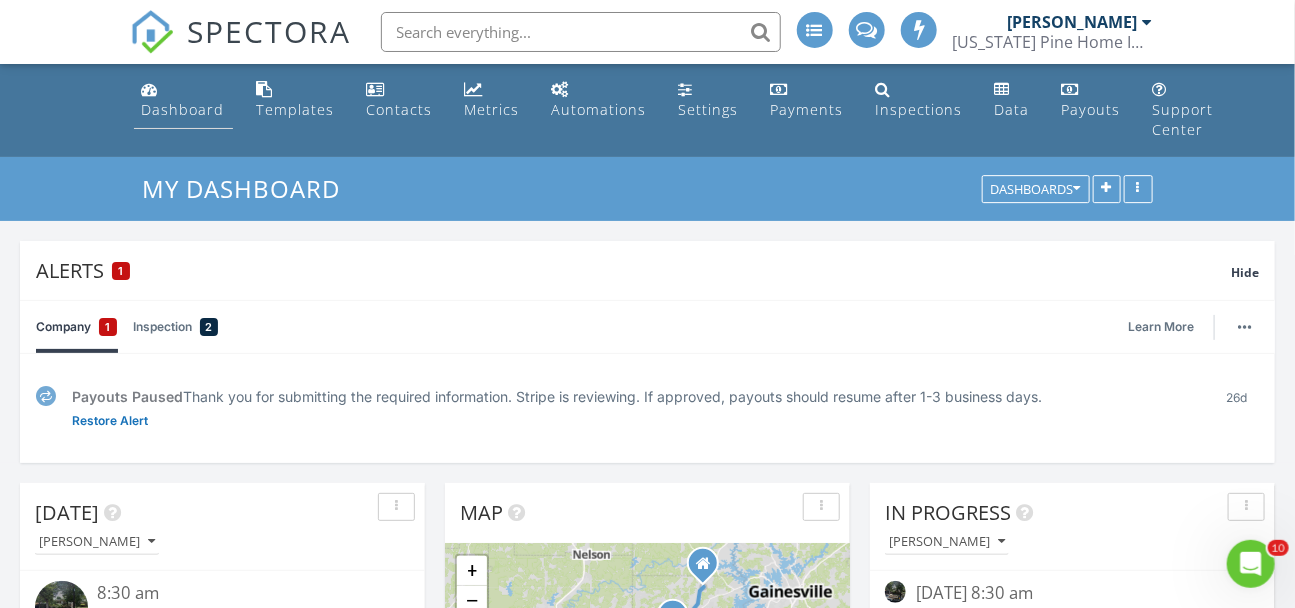 click on "Dashboard" at bounding box center (183, 109) 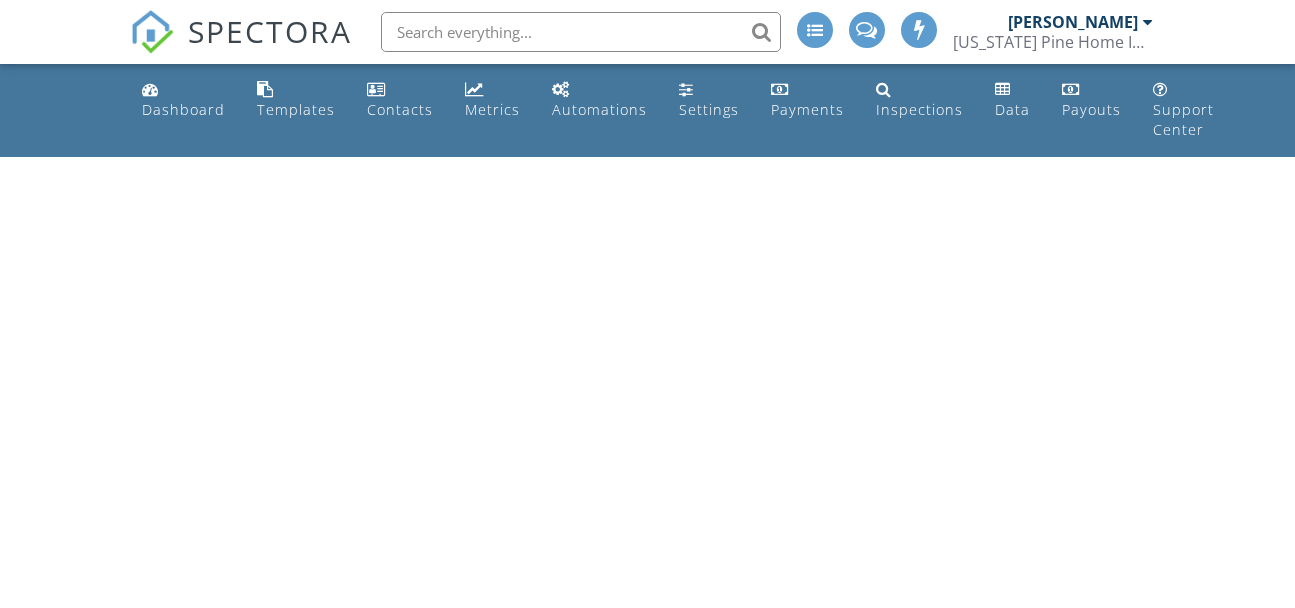 scroll, scrollTop: 0, scrollLeft: 0, axis: both 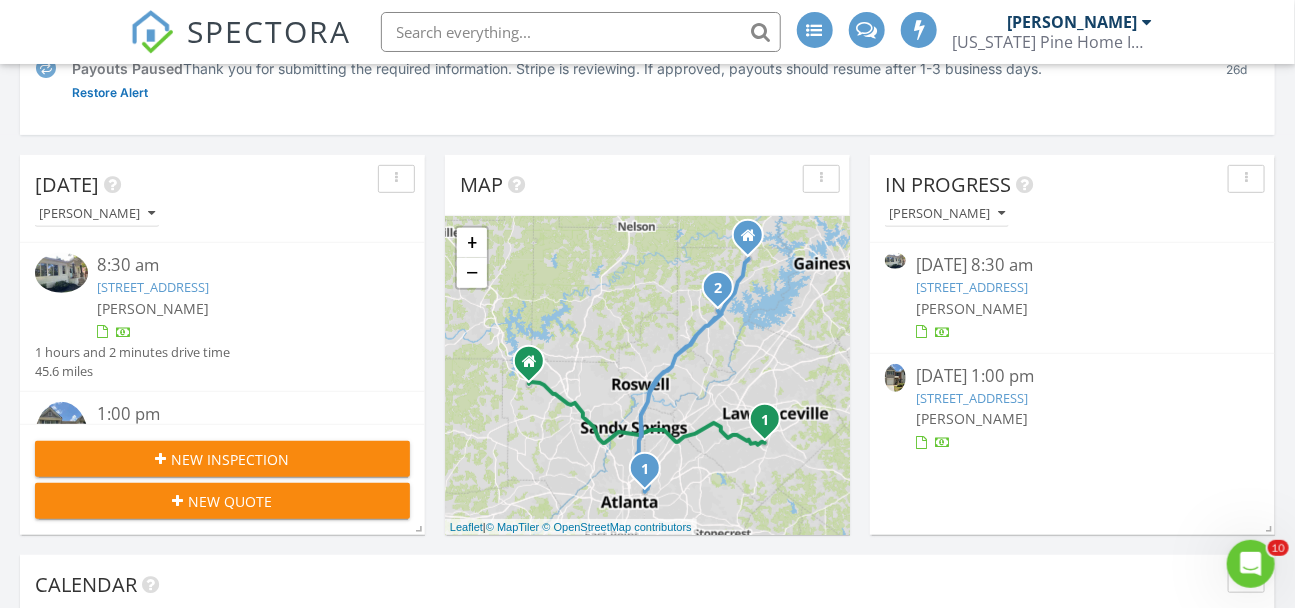click on "[STREET_ADDRESS]" at bounding box center [154, 287] 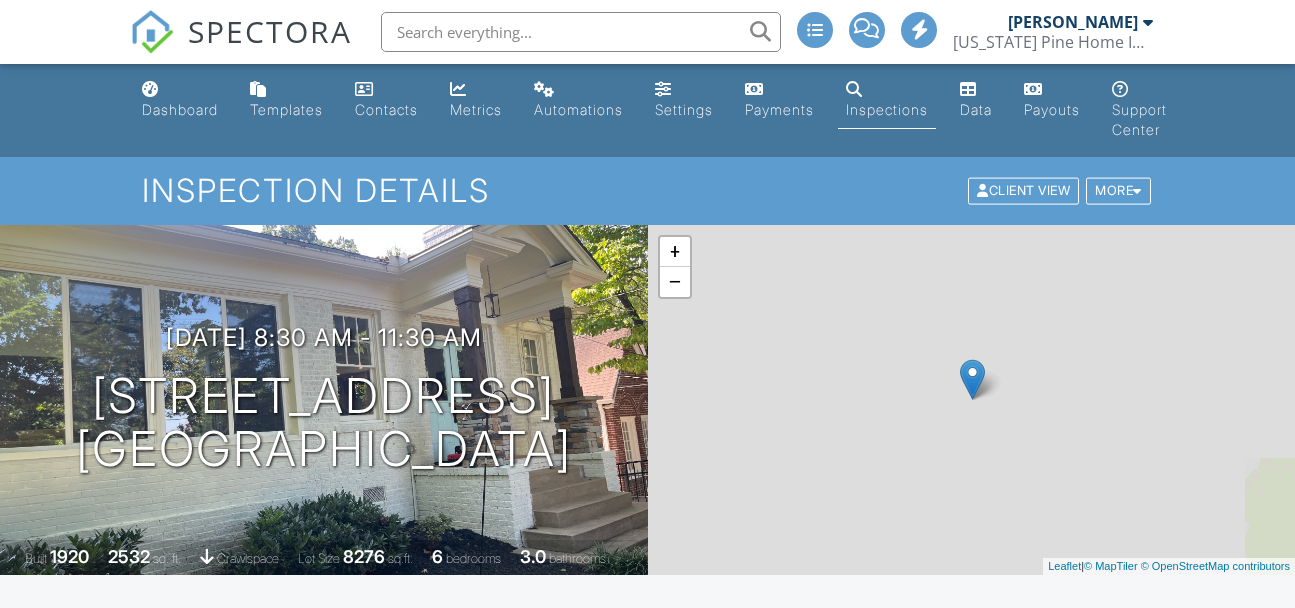 scroll, scrollTop: 0, scrollLeft: 0, axis: both 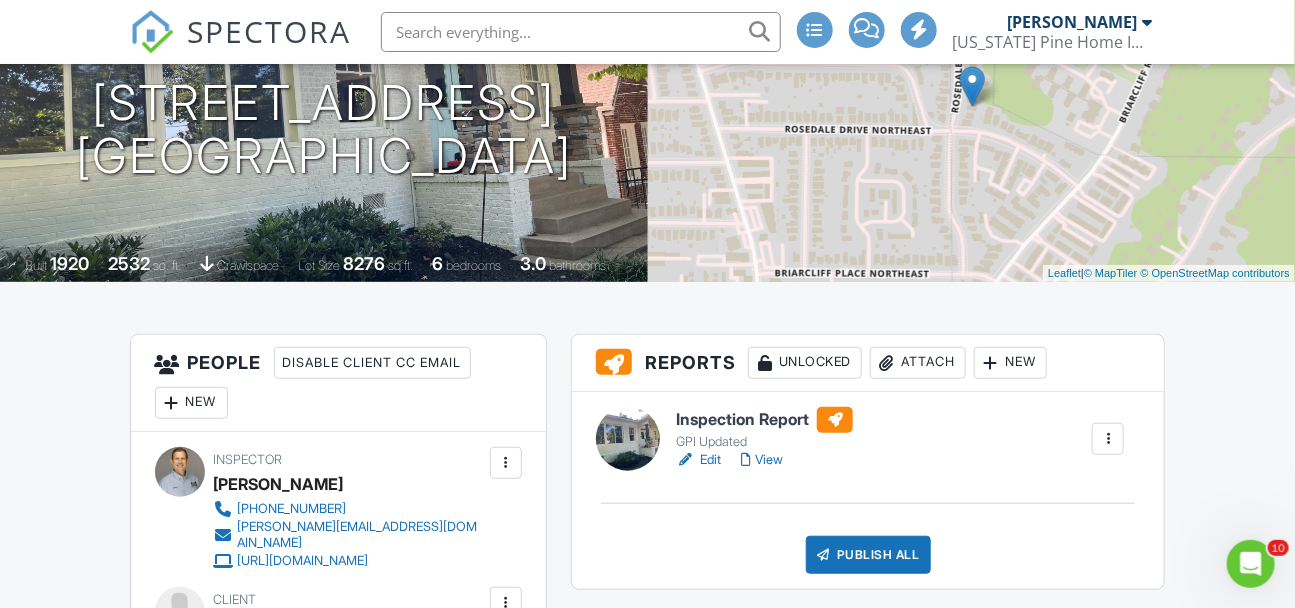 click on "View" at bounding box center (762, 460) 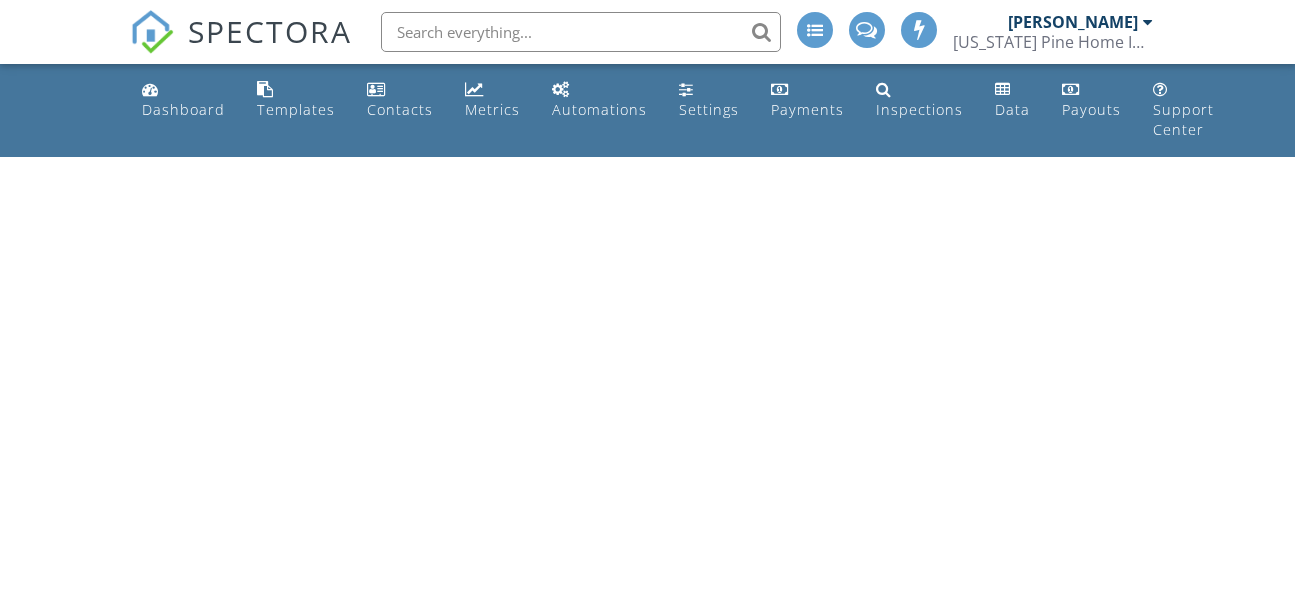 scroll, scrollTop: 0, scrollLeft: 0, axis: both 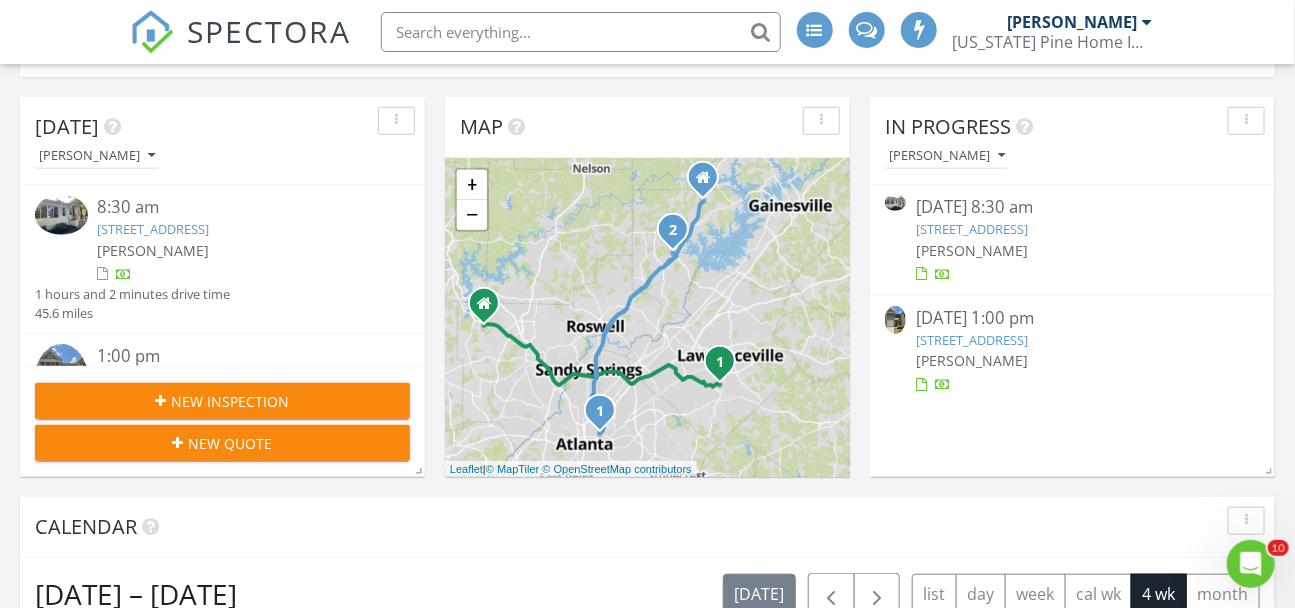 click on "[DATE]
[PERSON_NAME]" at bounding box center (222, 141) 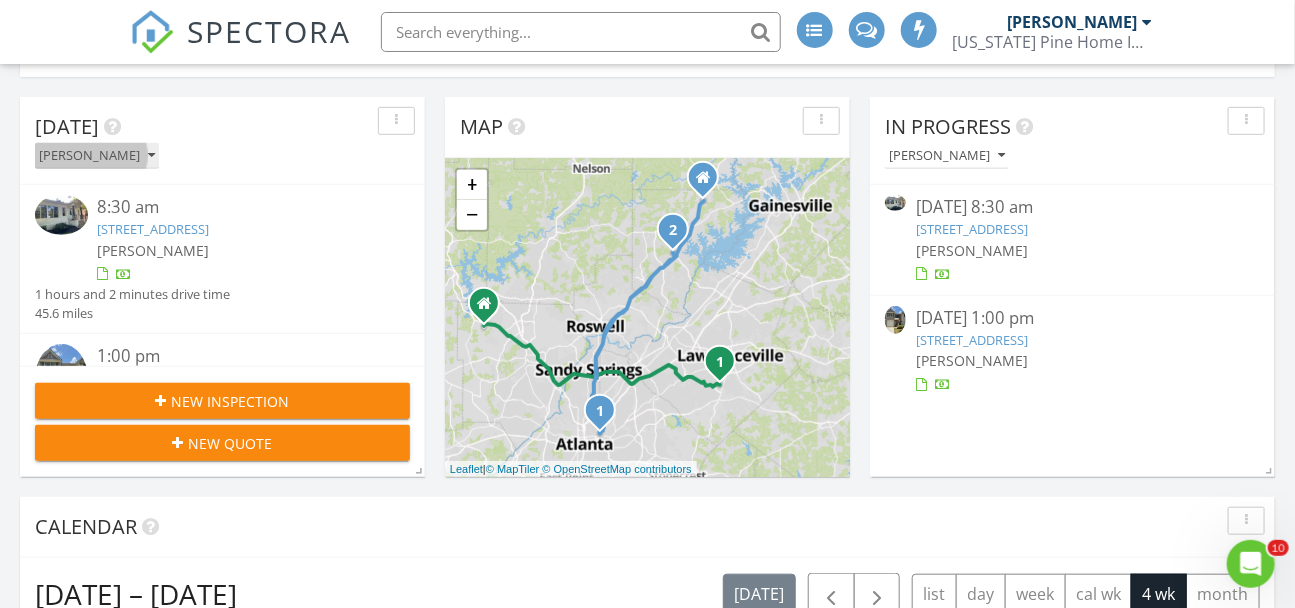 click on "[PERSON_NAME]" at bounding box center [97, 156] 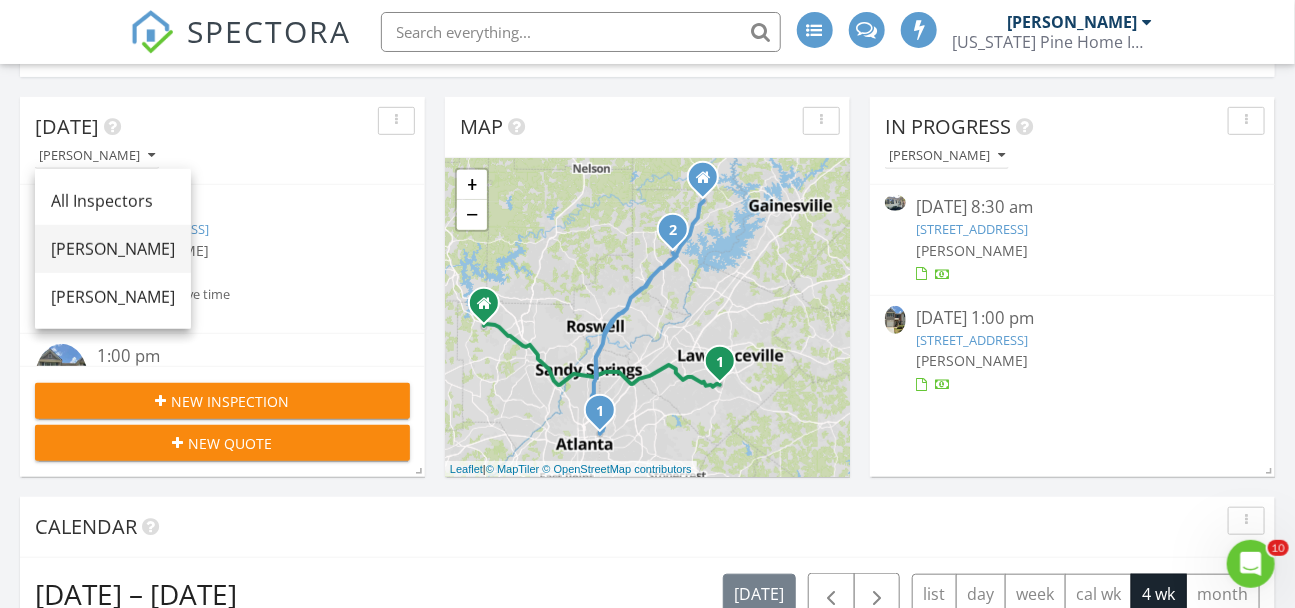 click on "[PERSON_NAME]" at bounding box center (113, 249) 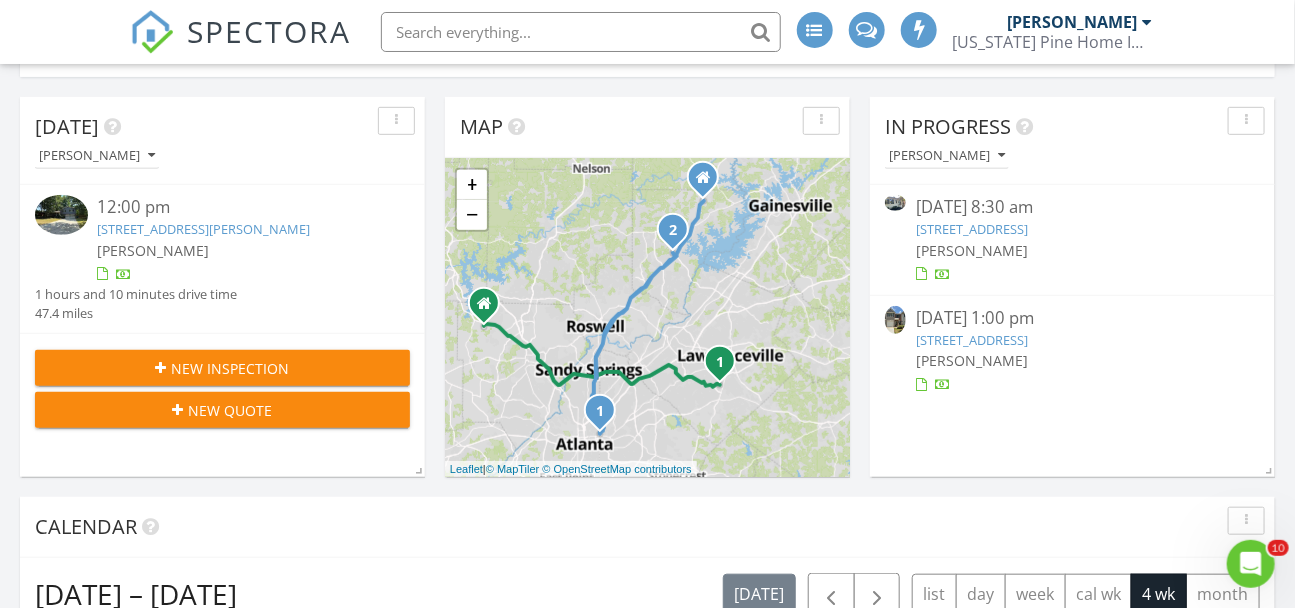 click on "[STREET_ADDRESS][PERSON_NAME]" at bounding box center (204, 229) 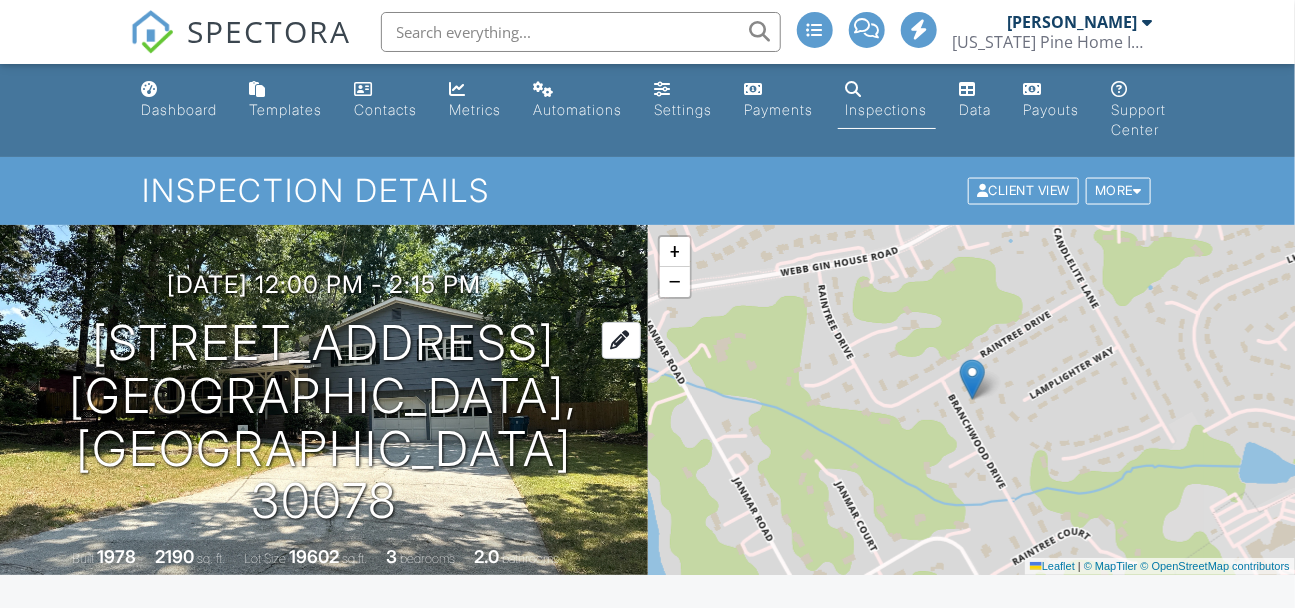 scroll, scrollTop: 321, scrollLeft: 0, axis: vertical 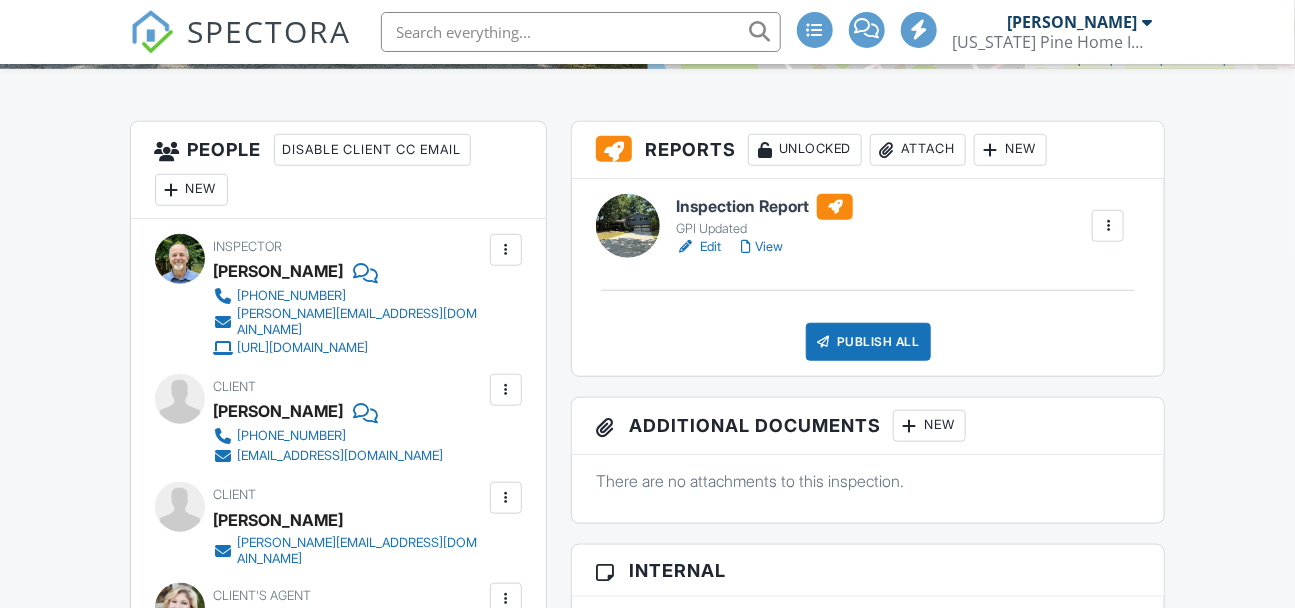 click on "View" at bounding box center [762, 247] 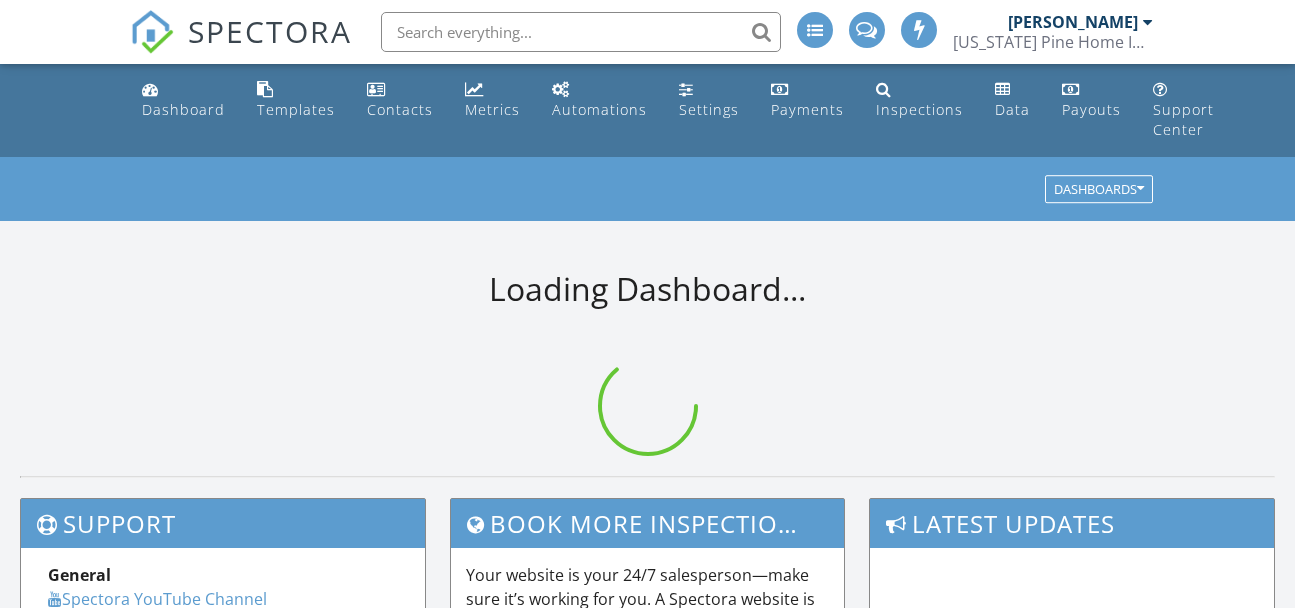 scroll, scrollTop: 0, scrollLeft: 0, axis: both 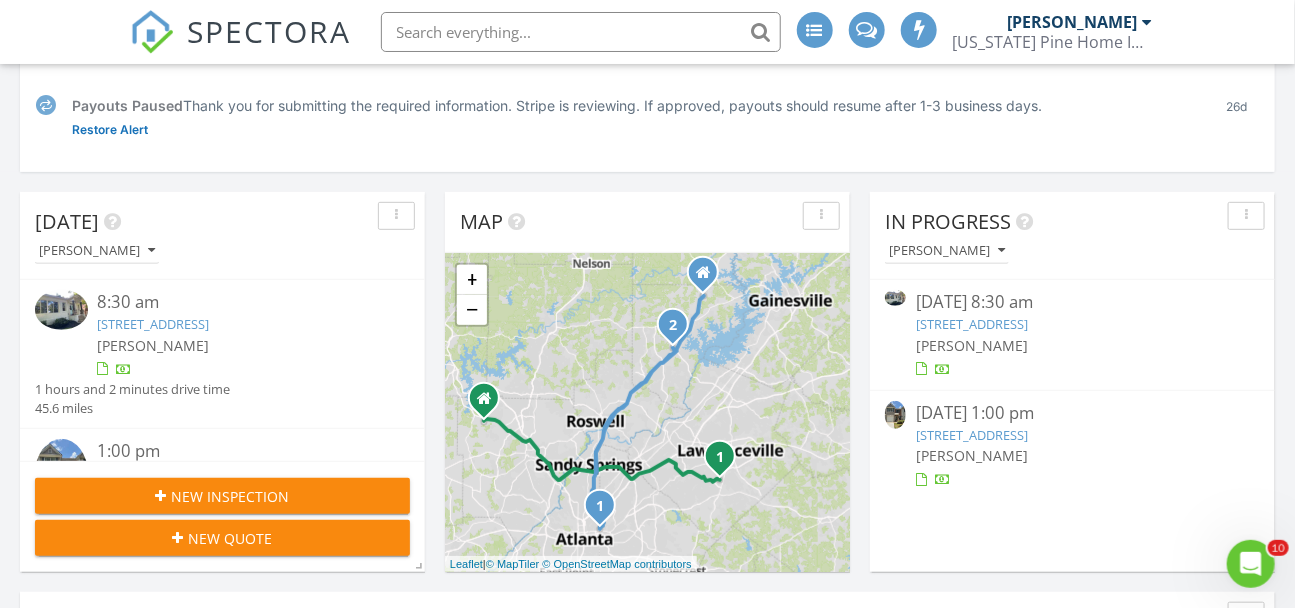 click on "[STREET_ADDRESS]" at bounding box center (154, 324) 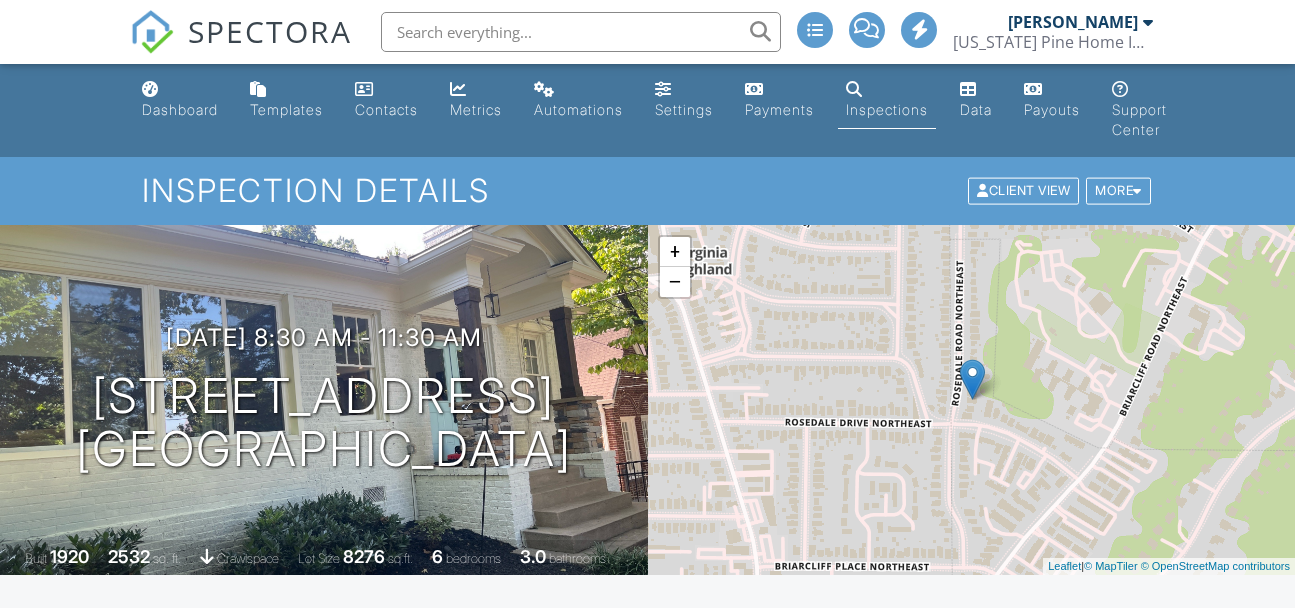 scroll, scrollTop: 0, scrollLeft: 0, axis: both 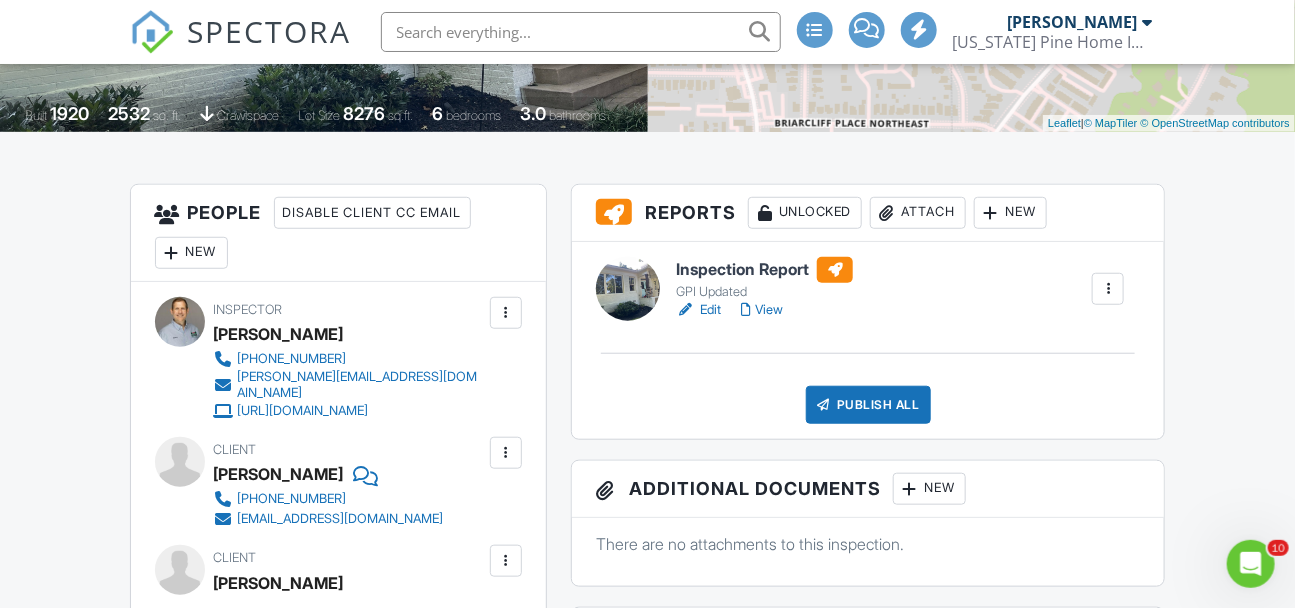 click on "View" at bounding box center [762, 310] 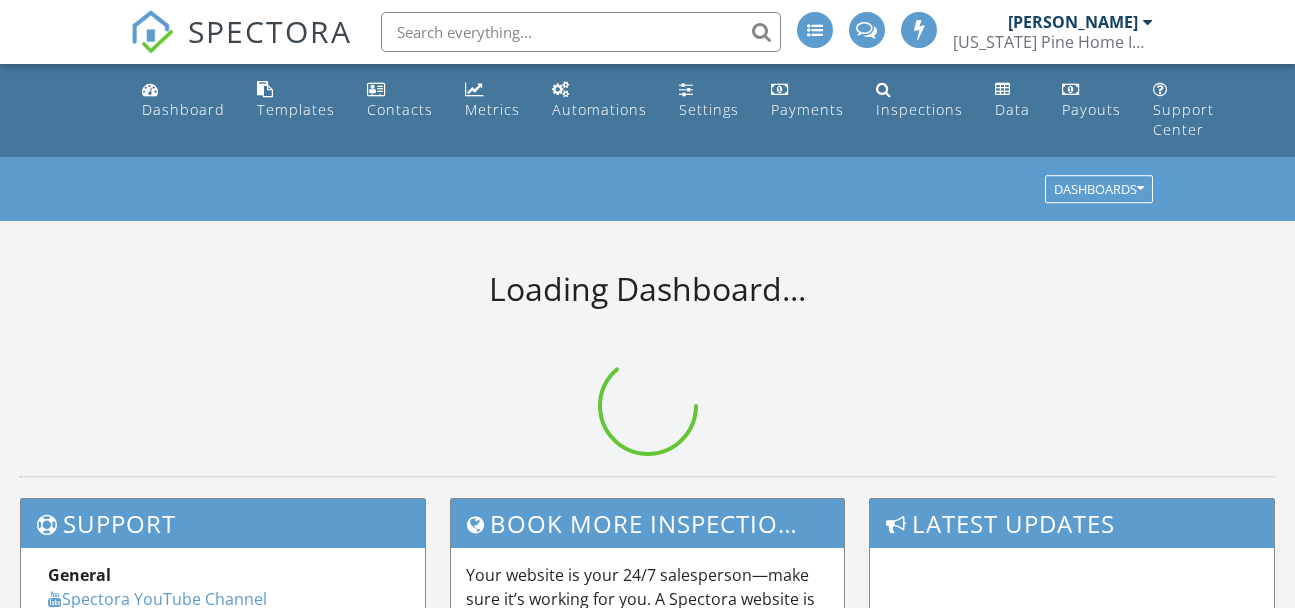 scroll, scrollTop: 0, scrollLeft: 0, axis: both 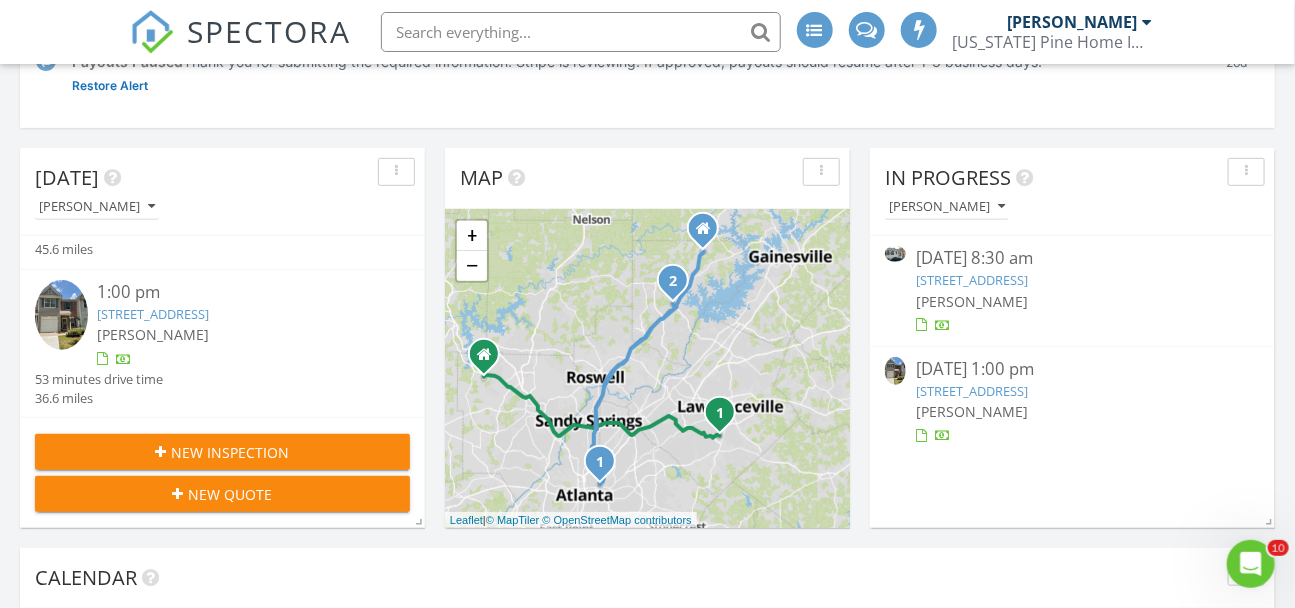 click on "[STREET_ADDRESS]" at bounding box center (154, 314) 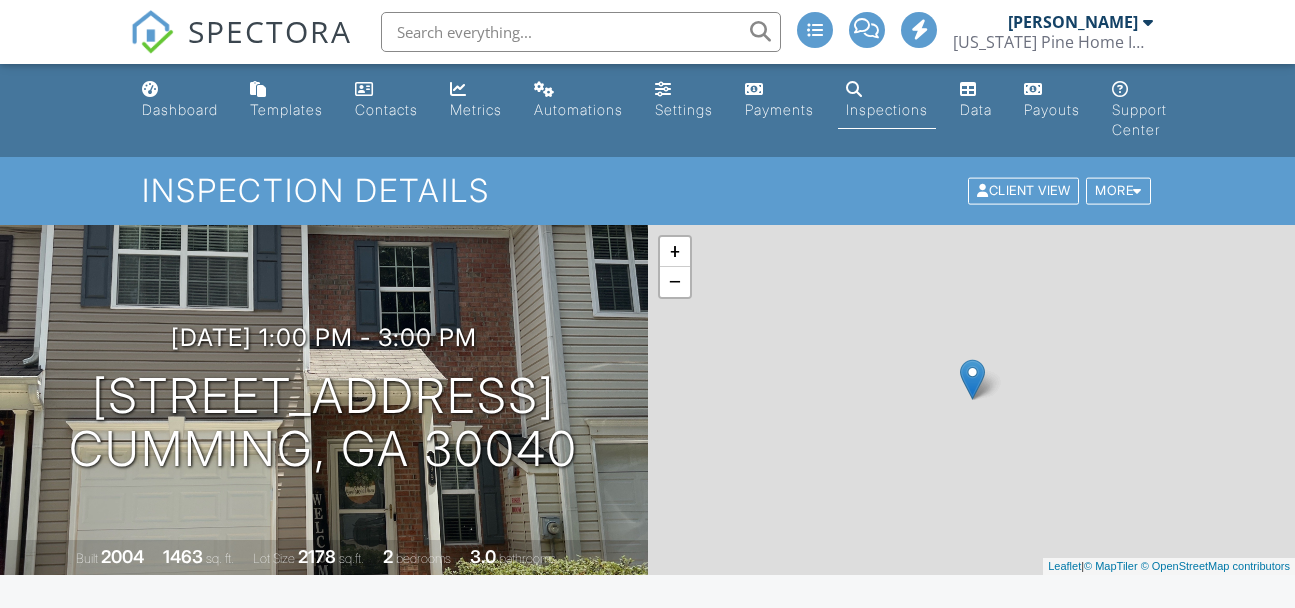 scroll, scrollTop: 0, scrollLeft: 0, axis: both 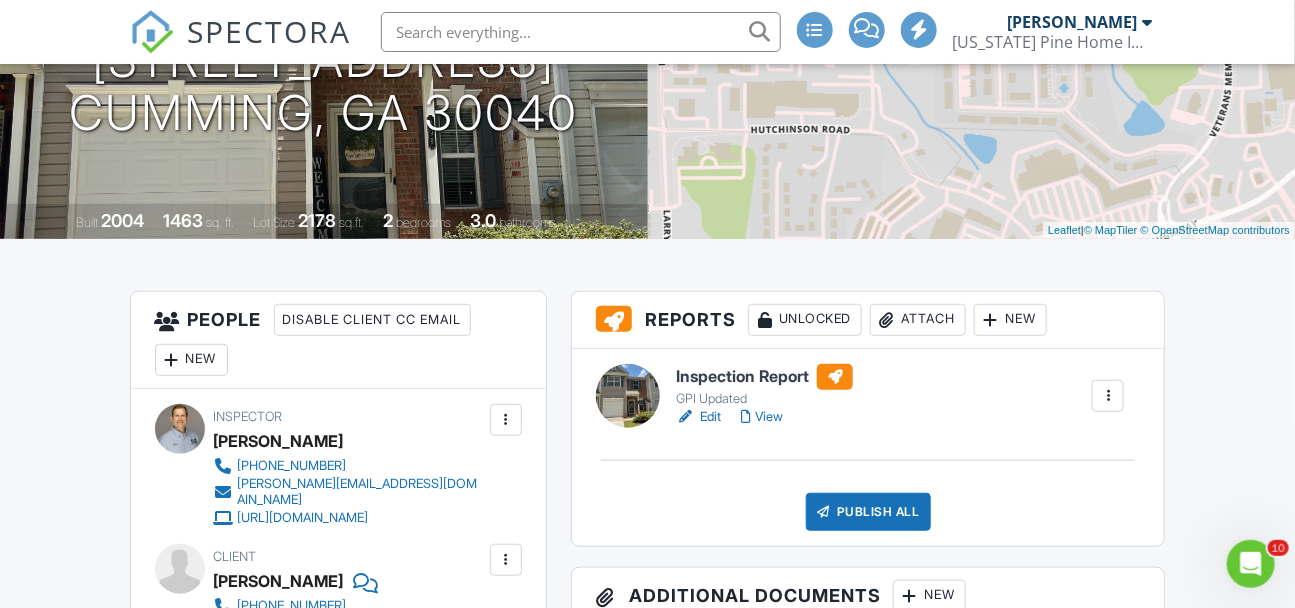 click on "View" at bounding box center [762, 417] 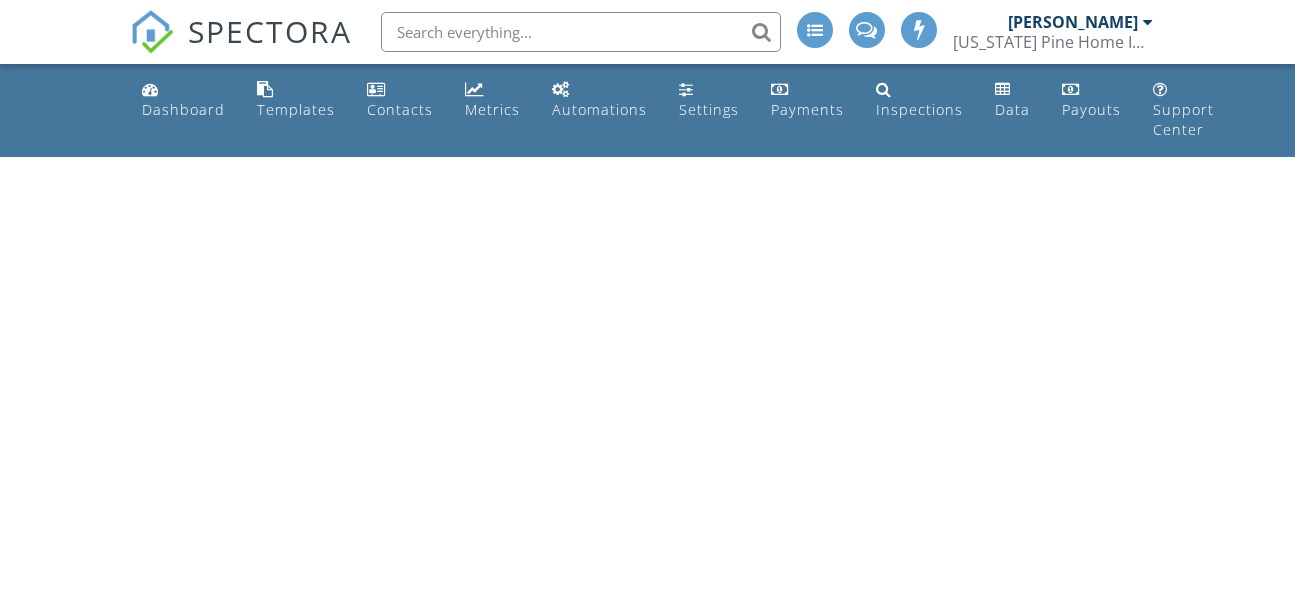 scroll, scrollTop: 0, scrollLeft: 0, axis: both 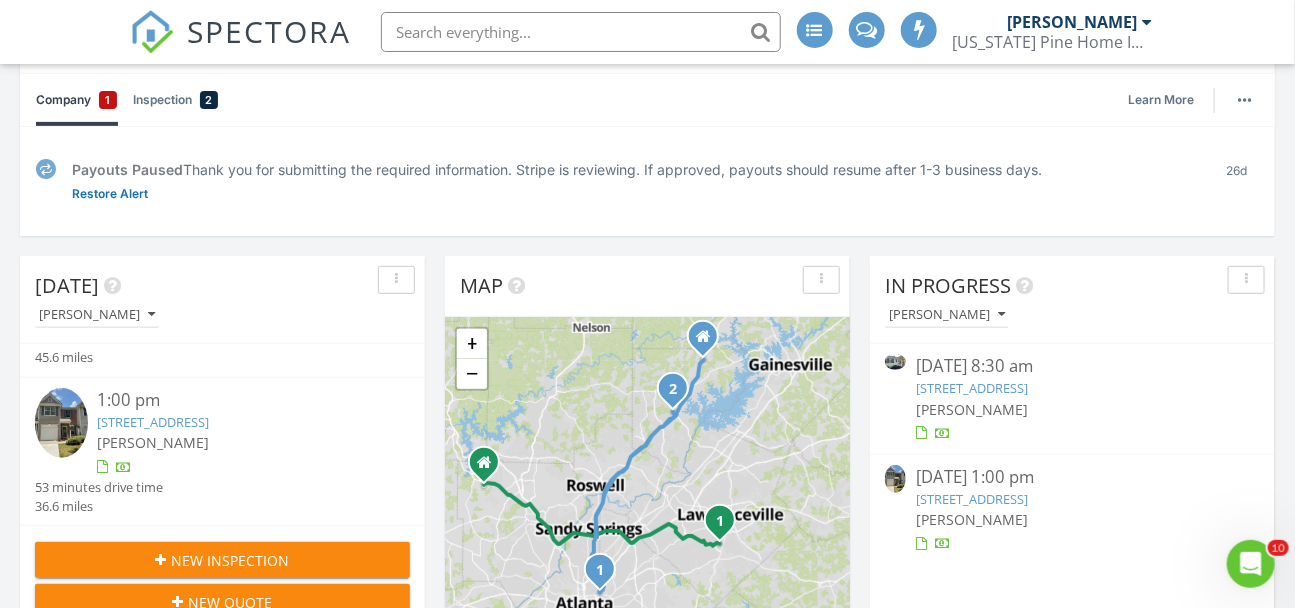 click on "[STREET_ADDRESS]" at bounding box center (154, 422) 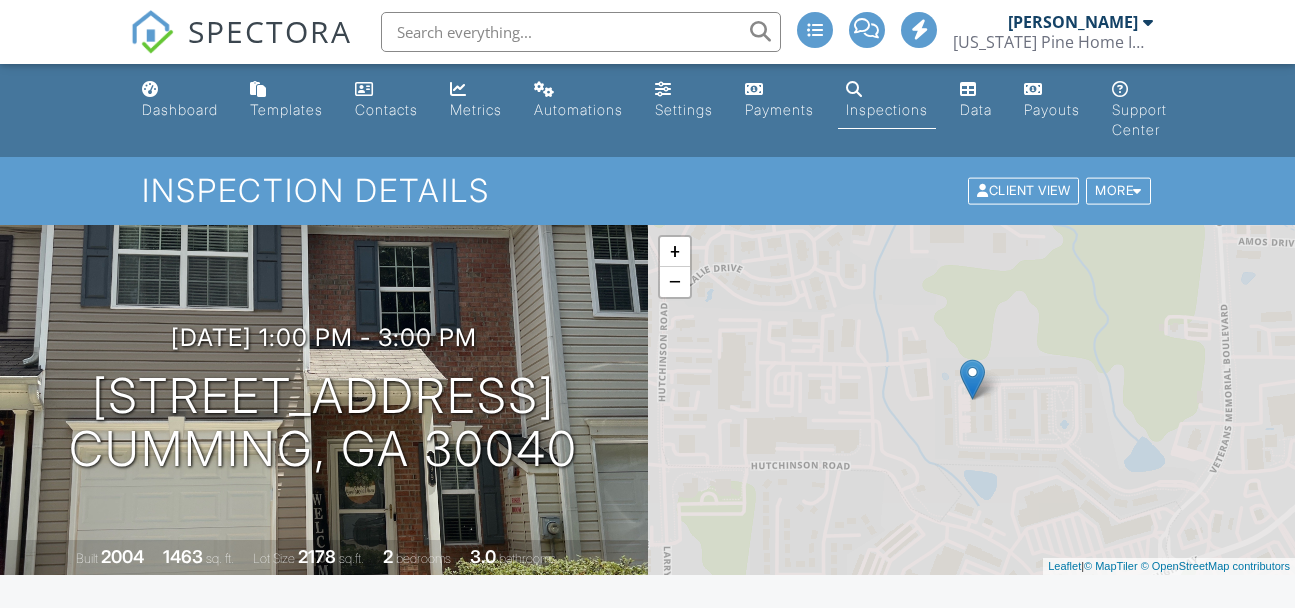 scroll, scrollTop: 0, scrollLeft: 0, axis: both 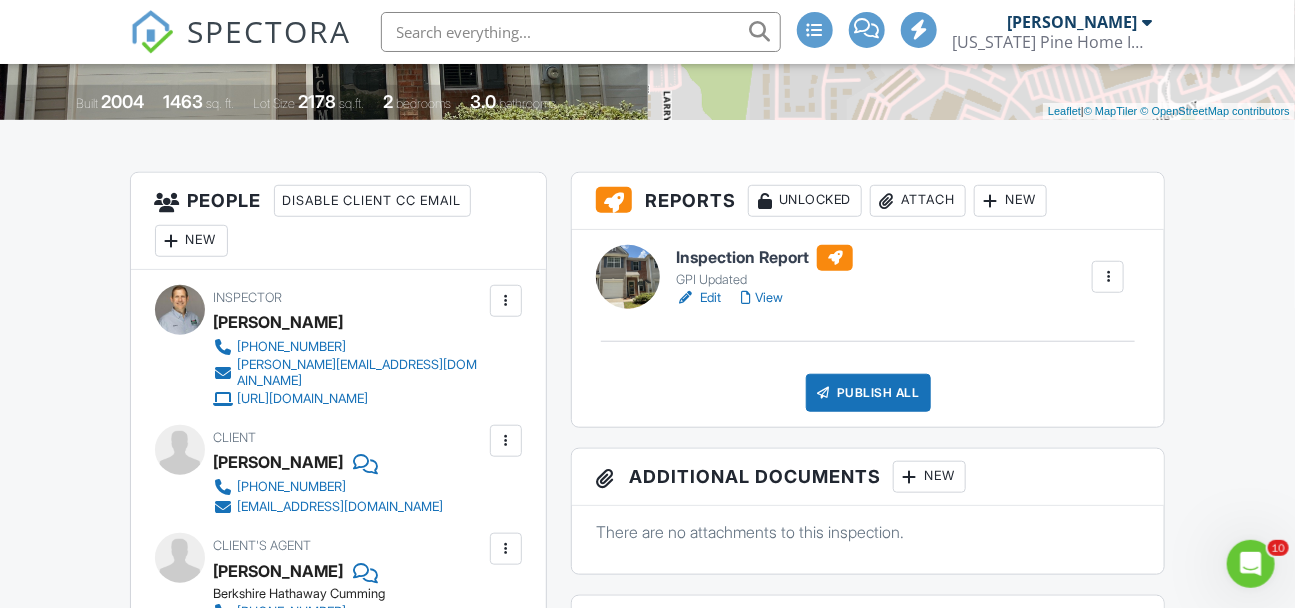 click at bounding box center [506, 441] 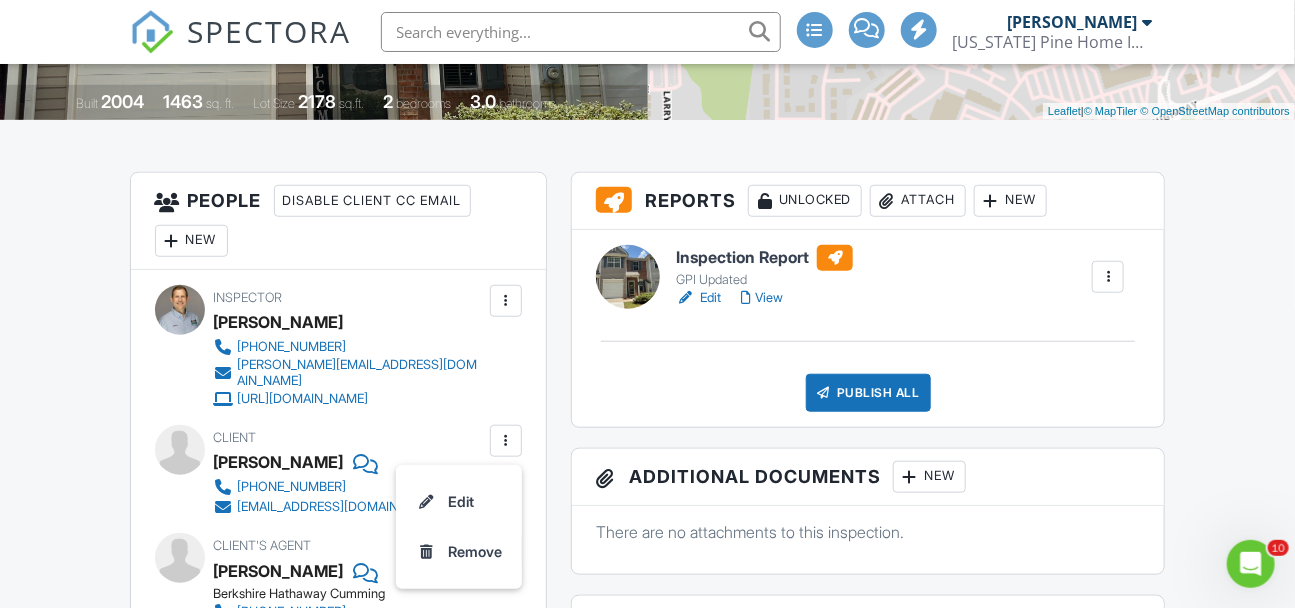 click on "Reports
Unlocked
Attach
New
Inspection Report
GPI Updated
Edit
View
Quick Publish
Copy
Delete
Publish All
Checking report completion
Publish report?
Before publishing from the web, click "Preview/Publish" in the Report Editor to save your changes ( don't know where that is? ). If this is not clicked, your latest changes may not appear in the report.
This will make this report available to your client and/or agent. It will not send out a notification.
To send an email, use 'Publish All' below or jump into the report and use the 'Publish' button there.
Cancel
Publish
Share archived report
To
Subject
Inspection Report For 299 Azalea Cir, Cumming, GA 30040
Text
Inline Style XLarge Large Normal Small Light Small/Light Bold Italic Underline Colors Ordered List Unordered List Align Align Left" at bounding box center (868, 1131) 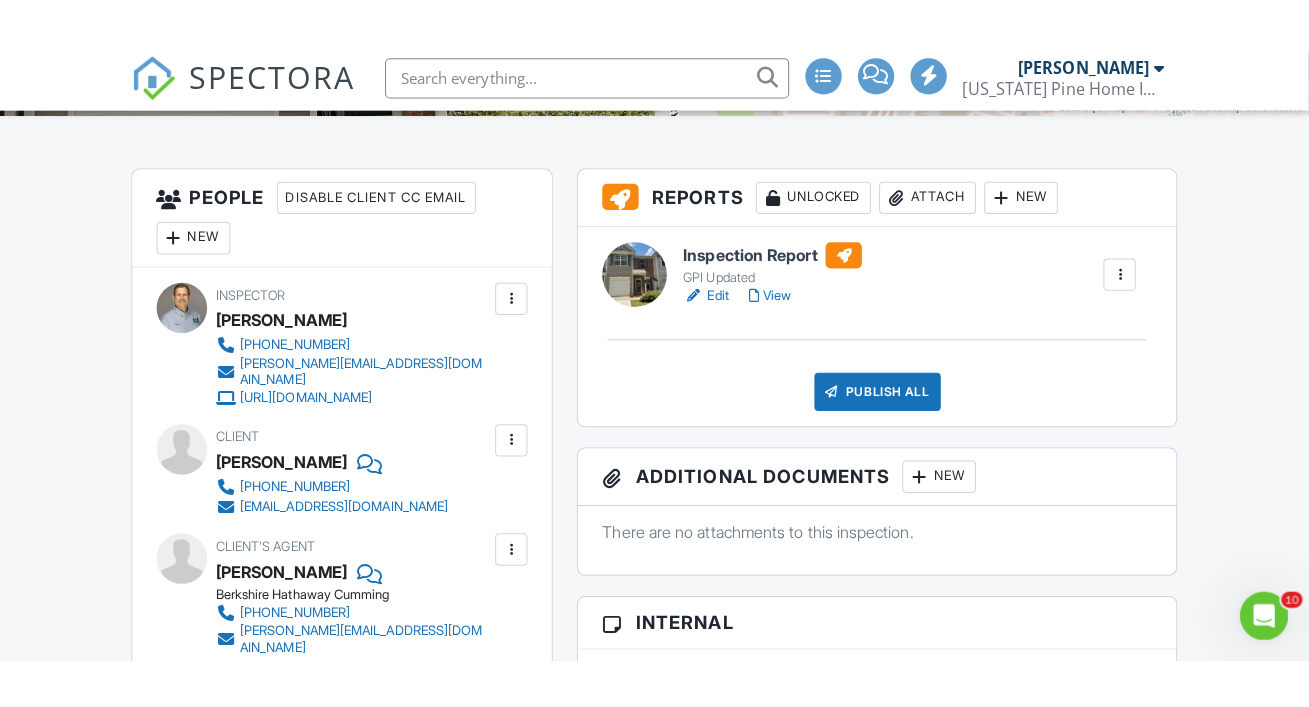 scroll, scrollTop: 530, scrollLeft: 0, axis: vertical 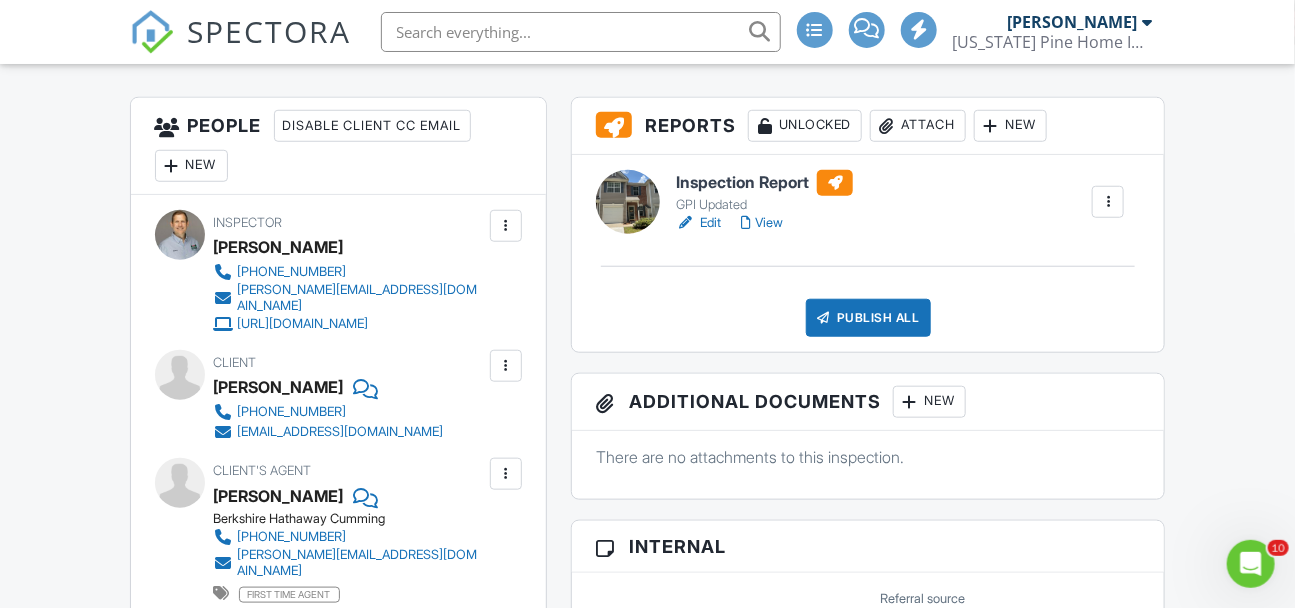 click at bounding box center (506, 474) 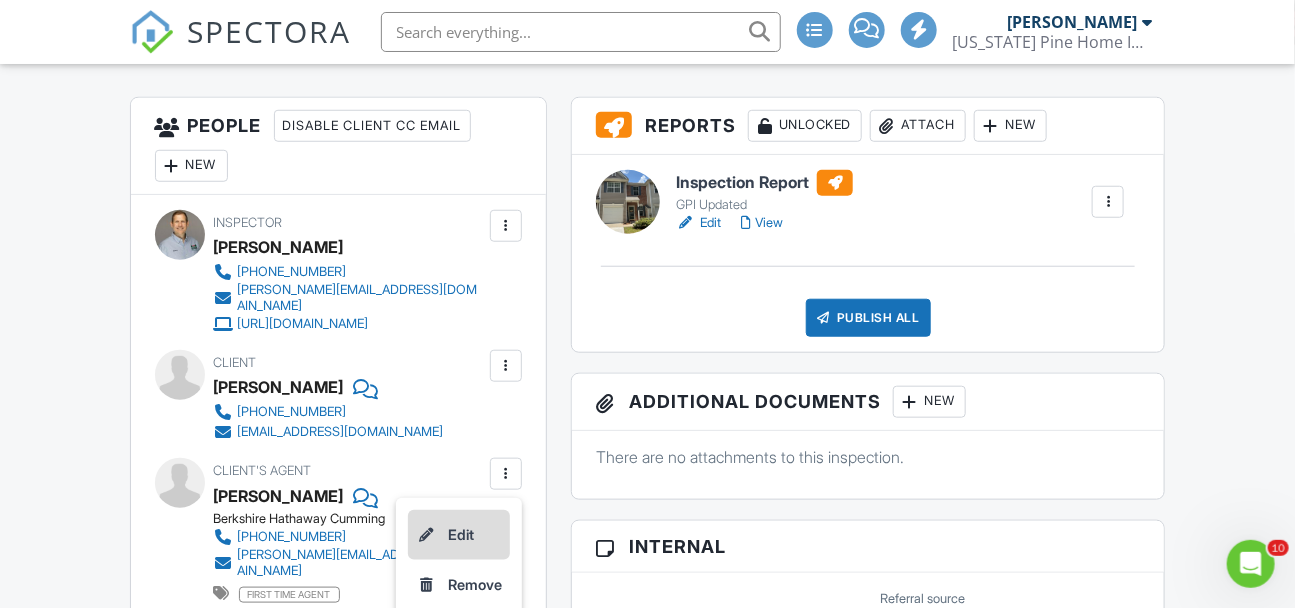 click on "Edit" at bounding box center (459, 535) 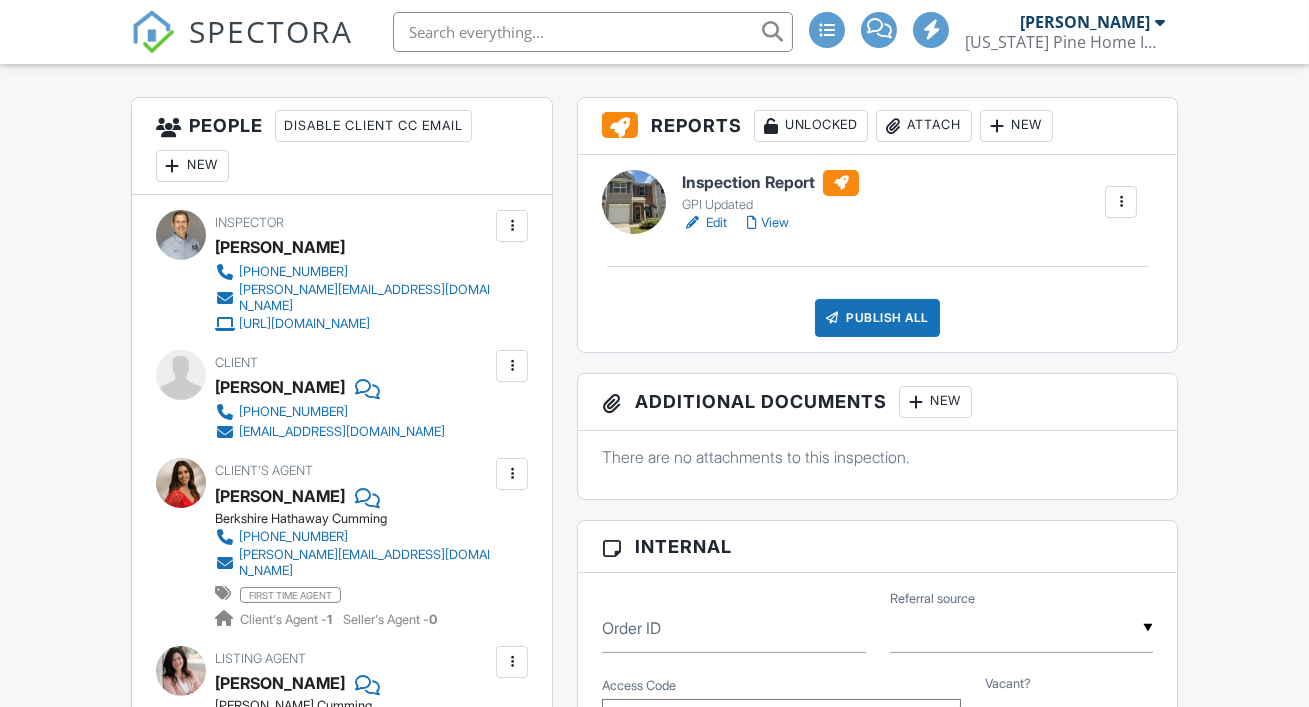 scroll, scrollTop: 530, scrollLeft: 0, axis: vertical 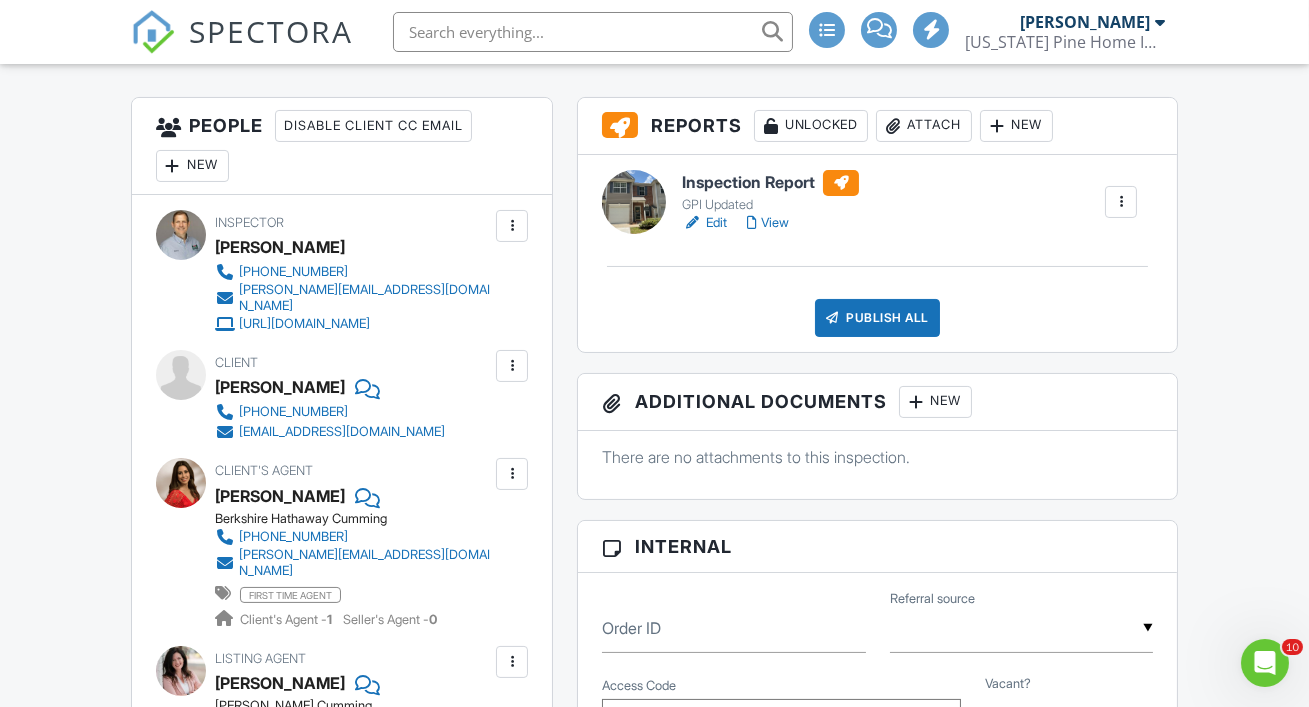 click on "Internal" at bounding box center [877, 547] 